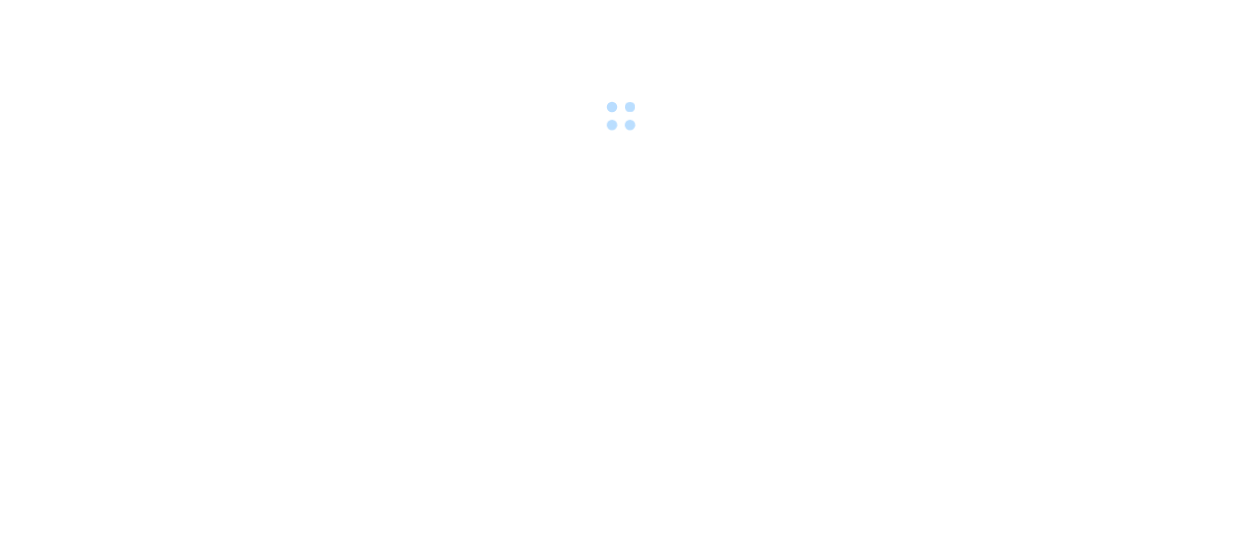 scroll, scrollTop: 0, scrollLeft: 0, axis: both 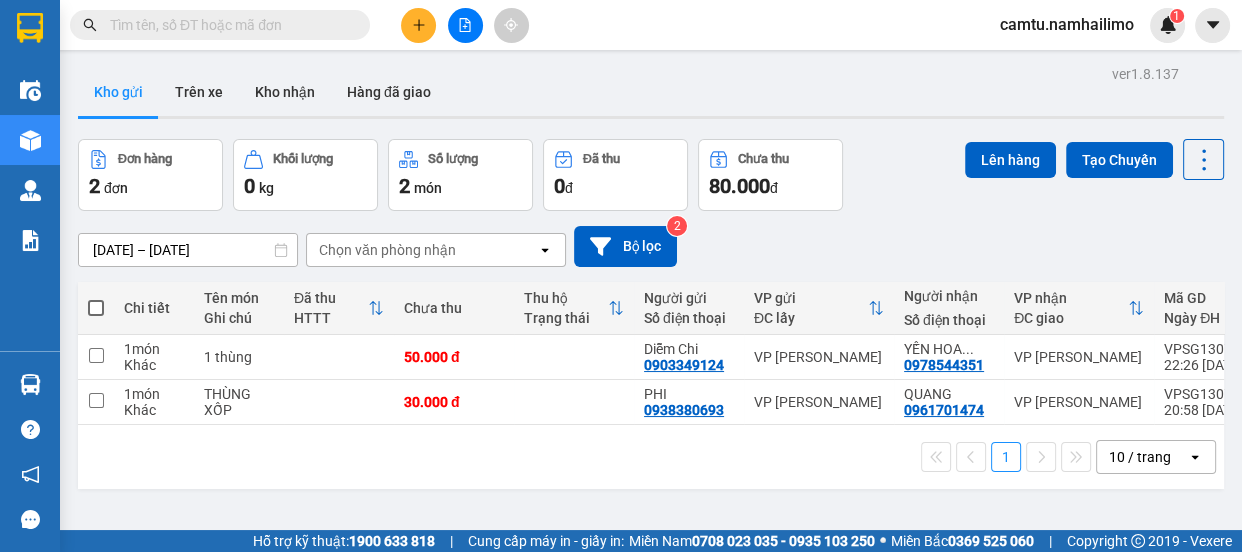 click at bounding box center [228, 25] 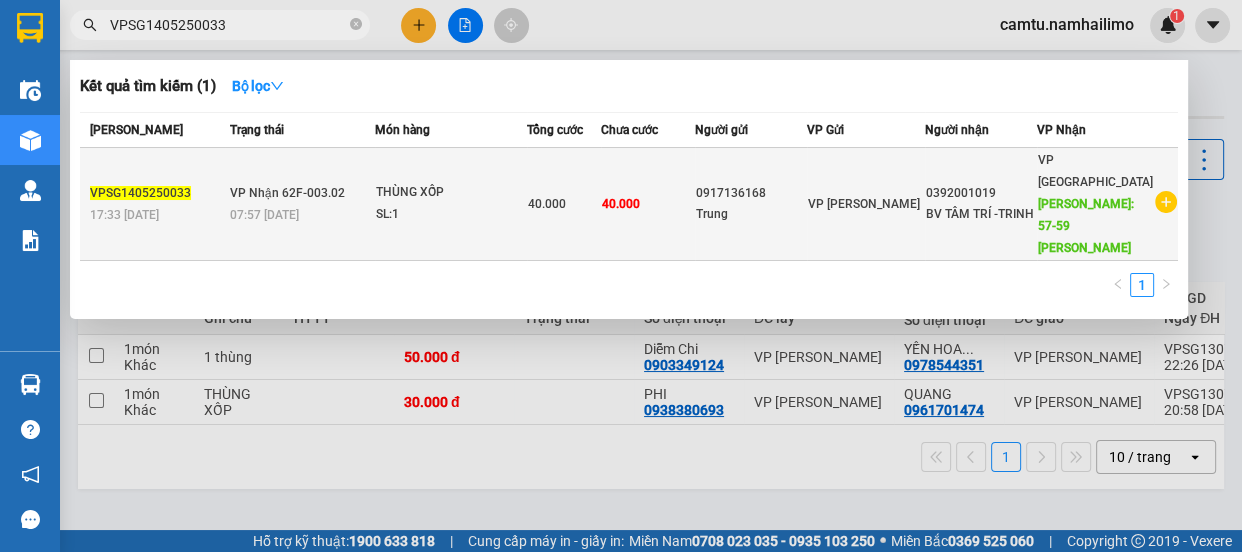 type on "VPSG1405250033" 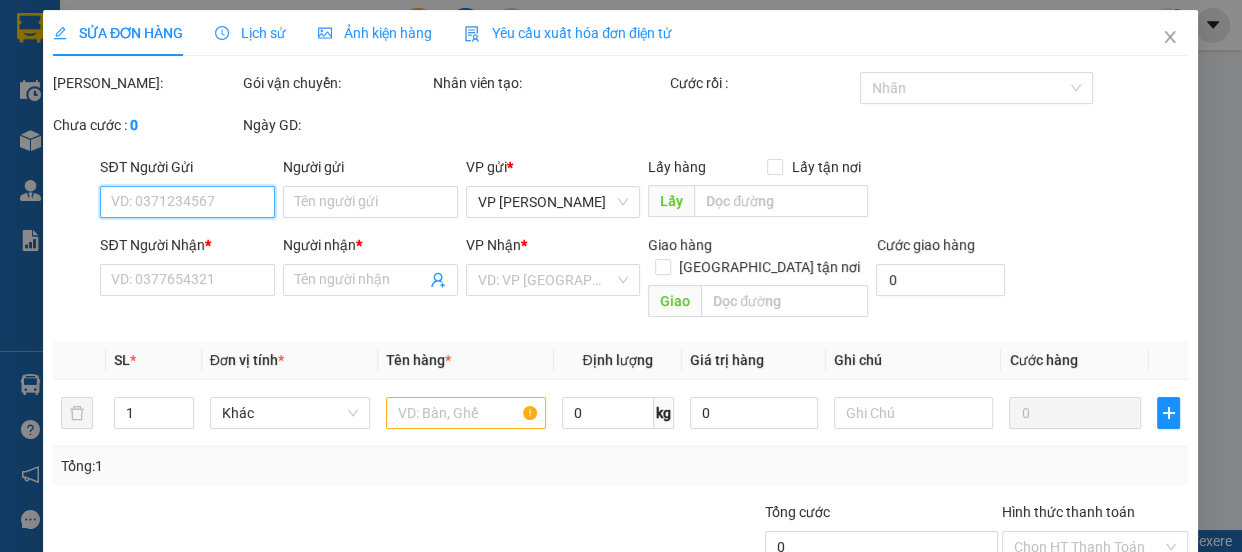 type on "0917136168" 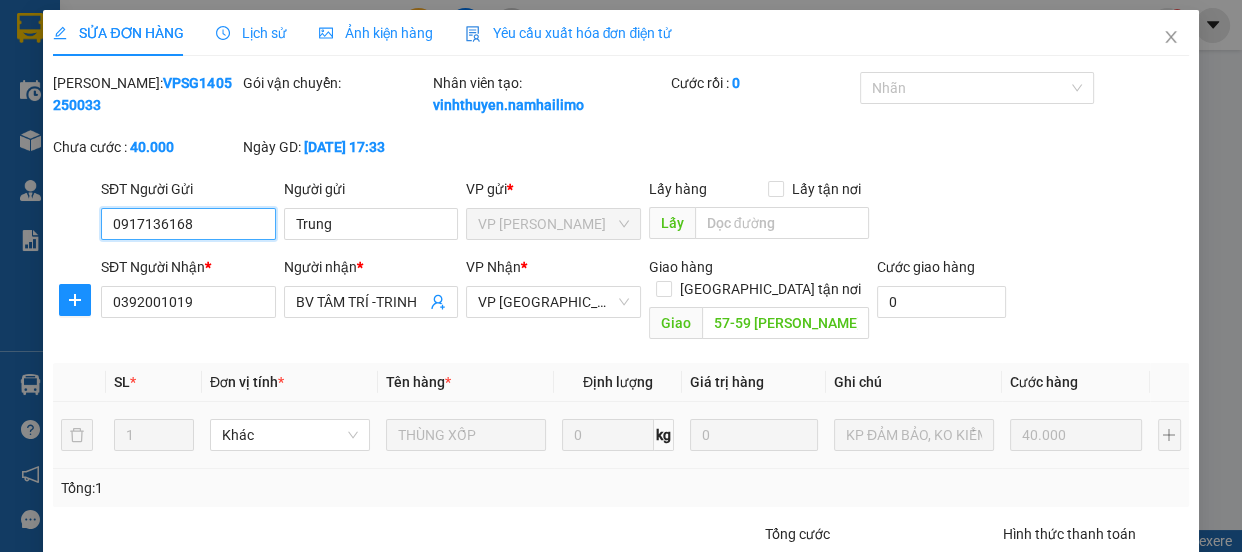 scroll, scrollTop: 166, scrollLeft: 0, axis: vertical 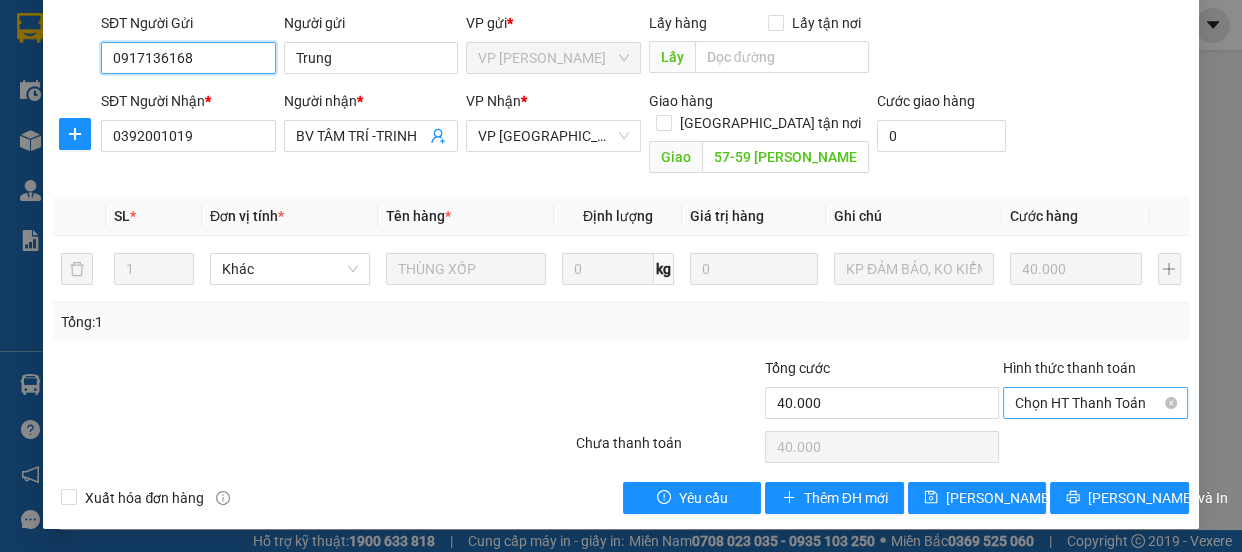click on "Chọn HT Thanh Toán" at bounding box center (1096, 403) 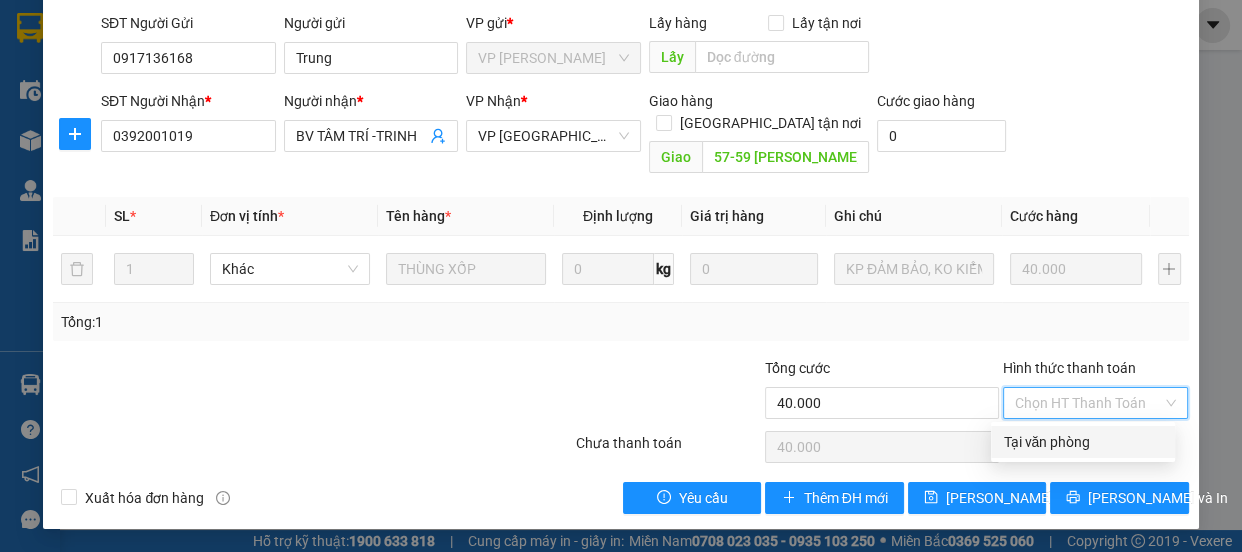 click on "Tại văn phòng" at bounding box center (1083, 442) 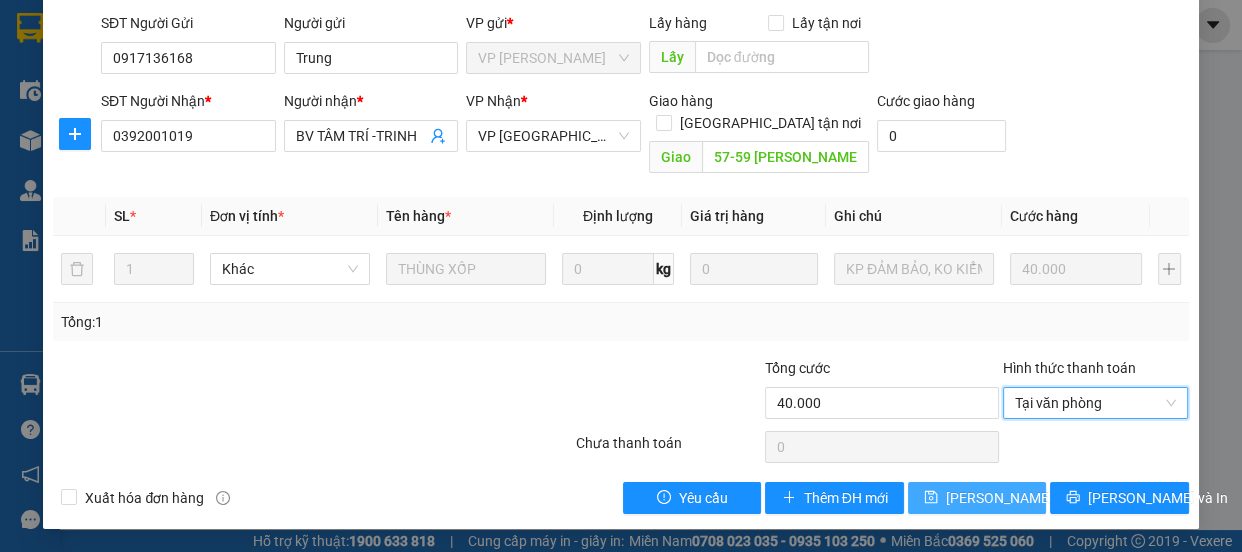 click on "[PERSON_NAME] thay đổi" at bounding box center [1026, 498] 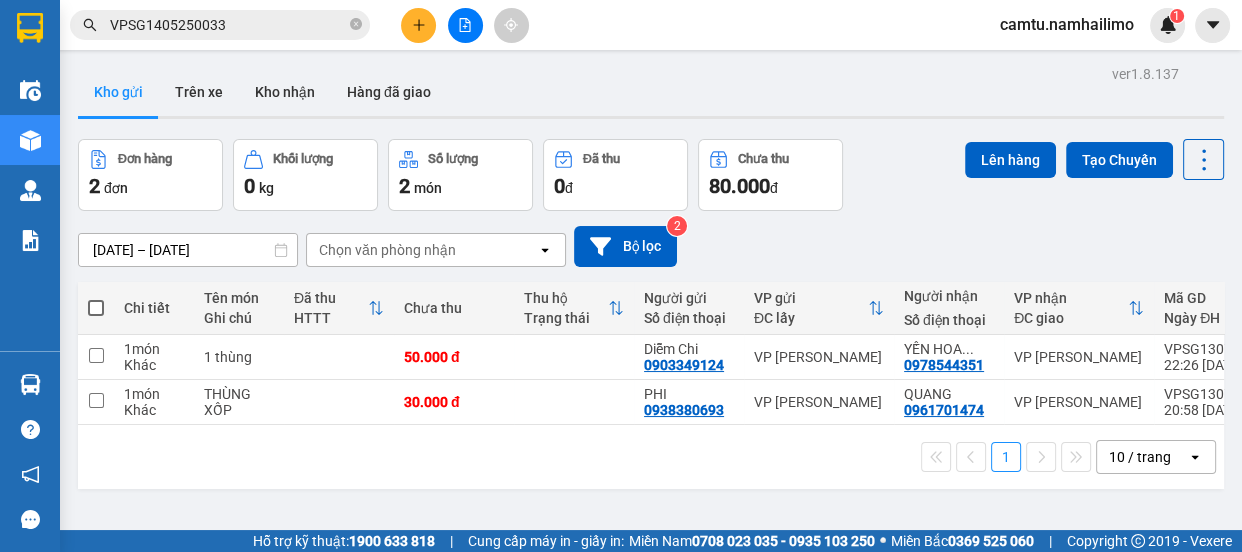 click on "VPSG1405250033" at bounding box center [228, 25] 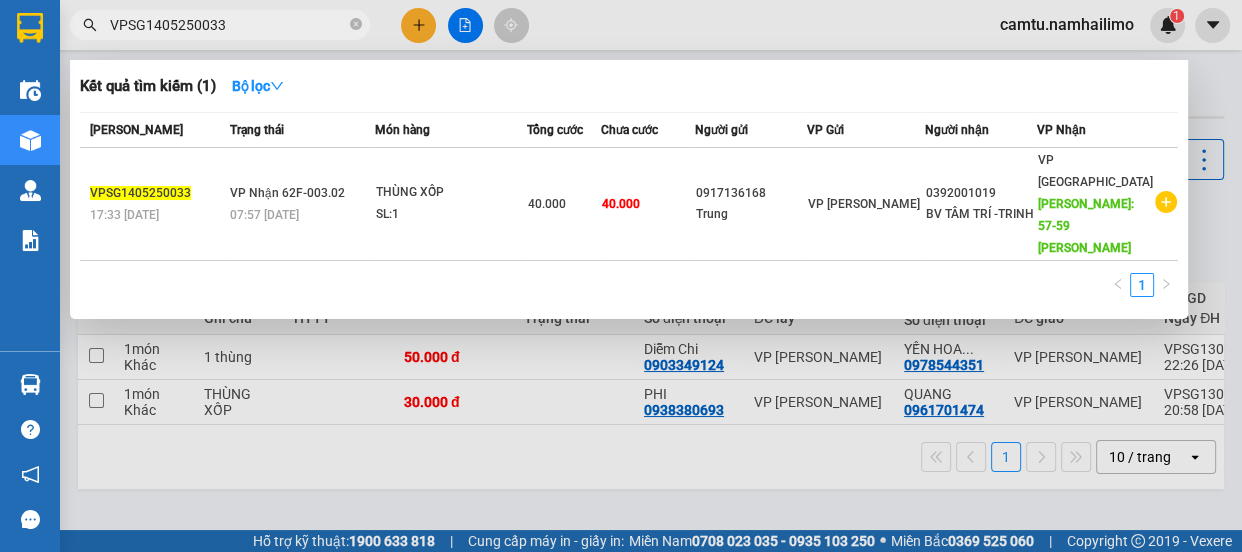 drag, startPoint x: 358, startPoint y: 201, endPoint x: 374, endPoint y: 104, distance: 98.31073 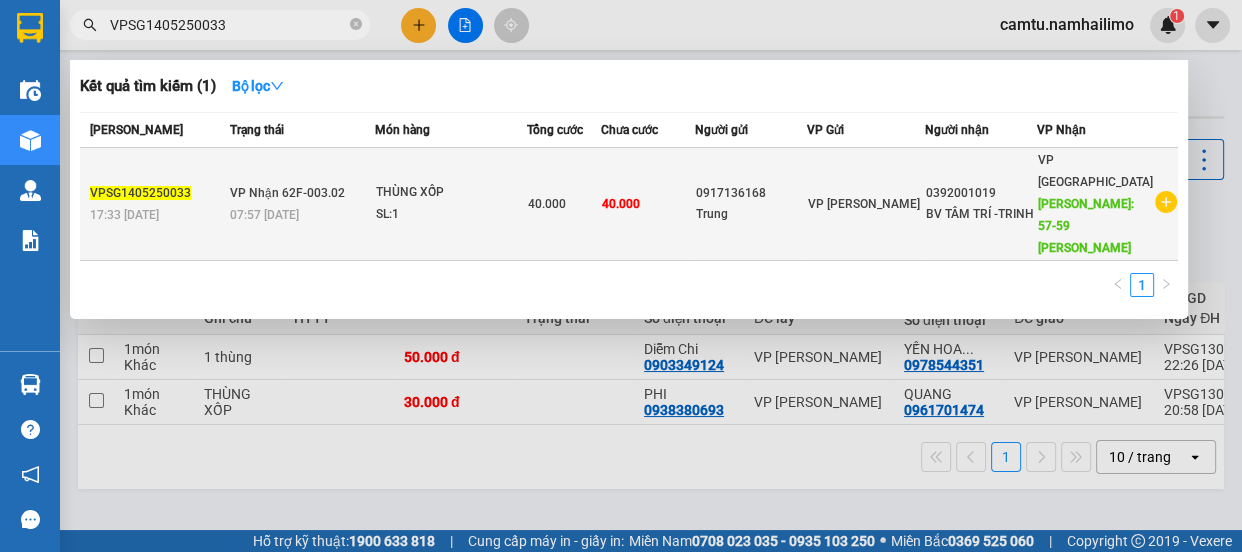 click on "THÙNG XỐP" at bounding box center [451, 193] 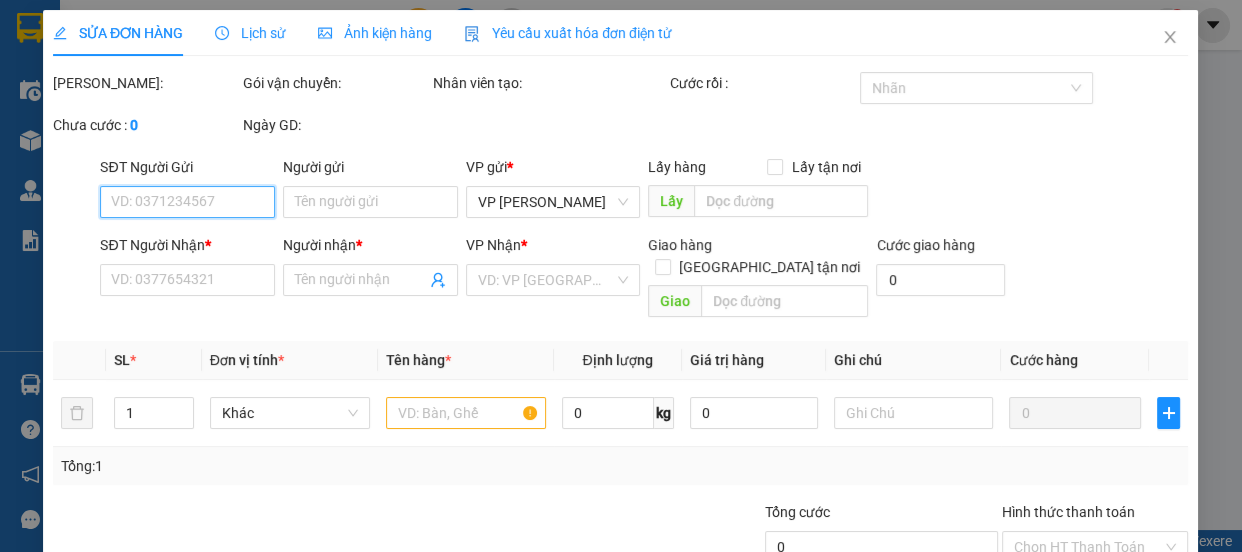 type on "0917136168" 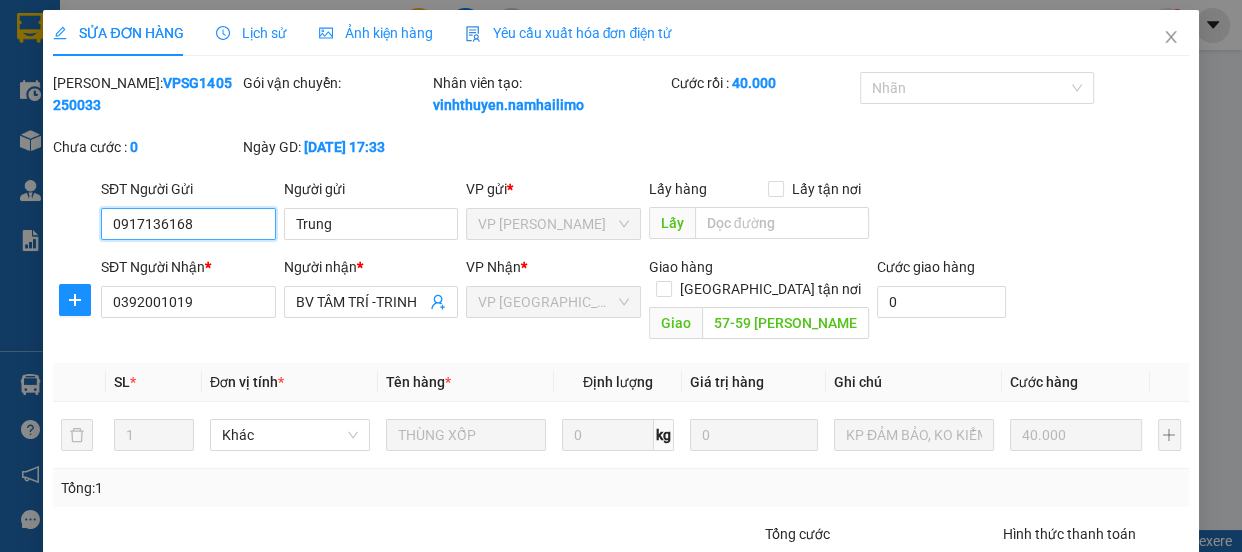 scroll, scrollTop: 112, scrollLeft: 0, axis: vertical 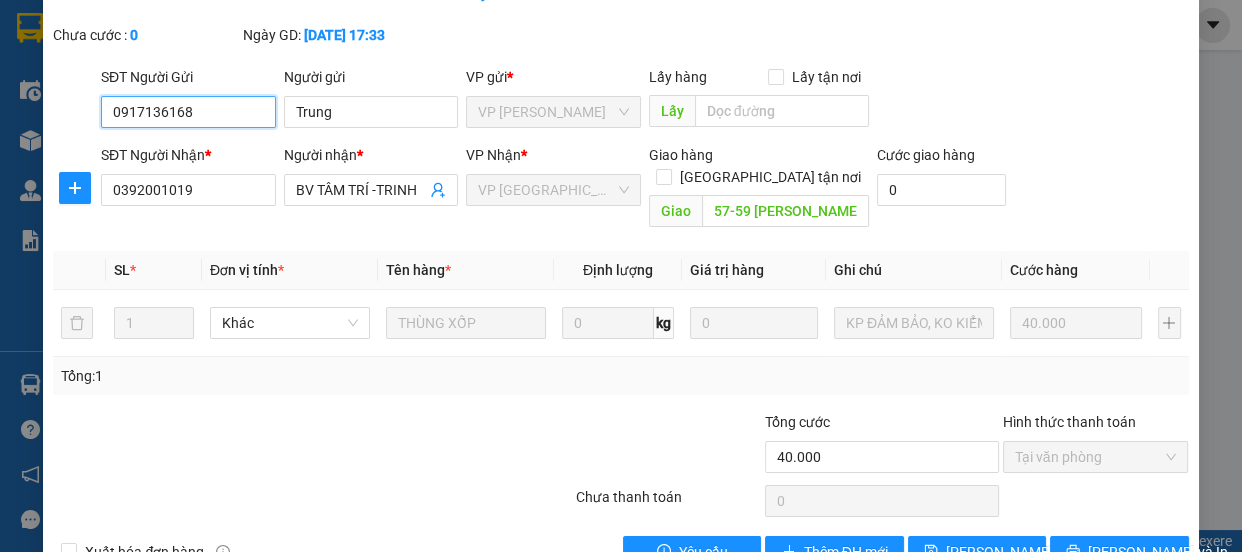 click on "Tại văn phòng" at bounding box center (1096, 457) 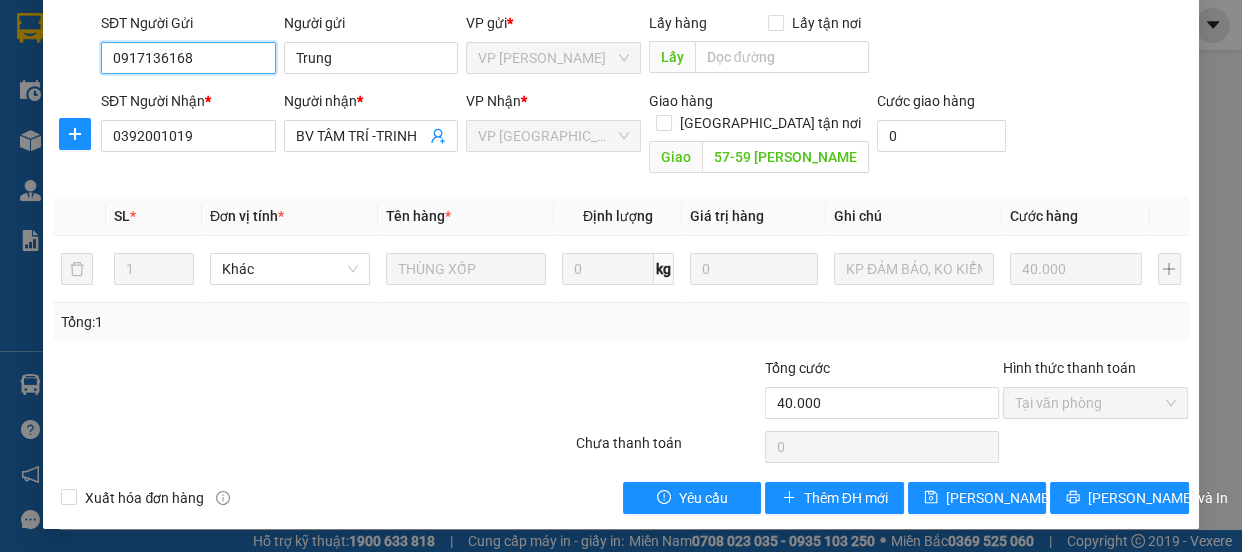 scroll, scrollTop: 0, scrollLeft: 0, axis: both 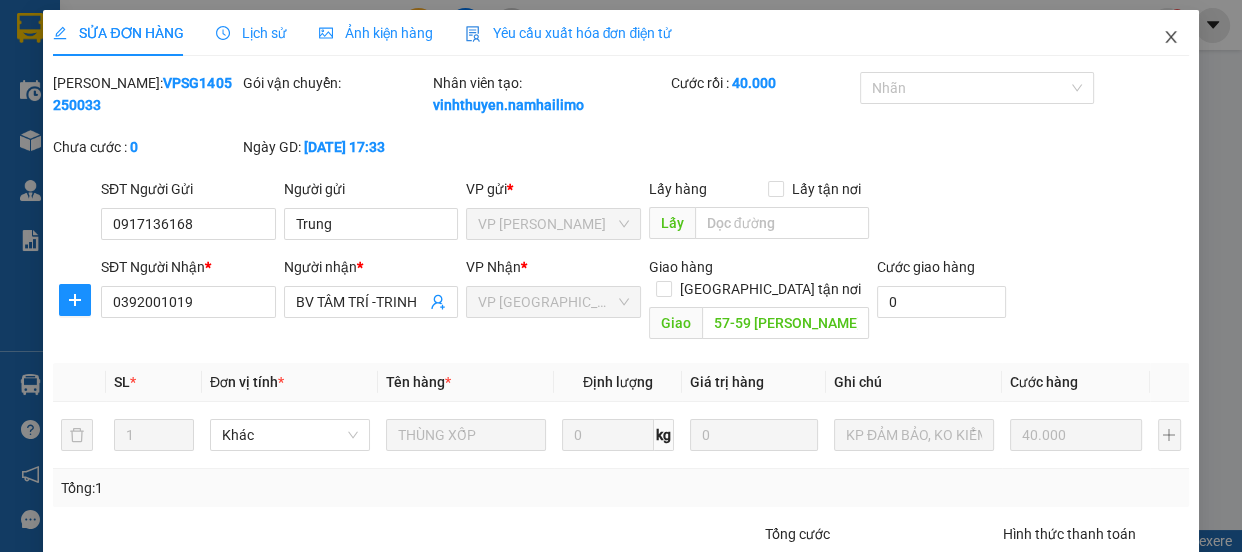 click 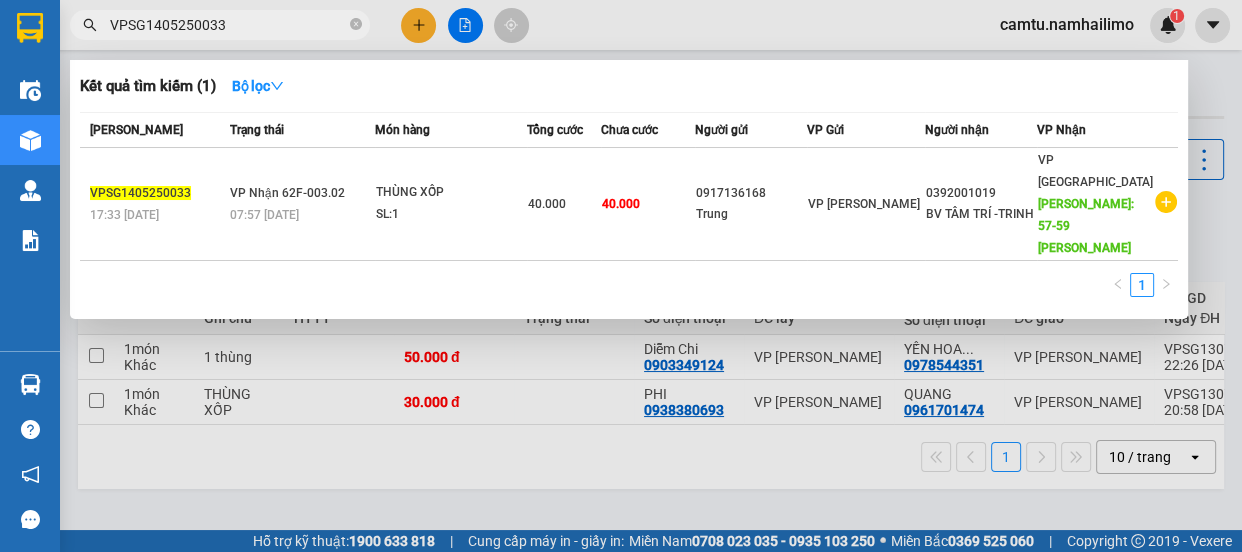 click on "VPSG1405250033" at bounding box center [228, 25] 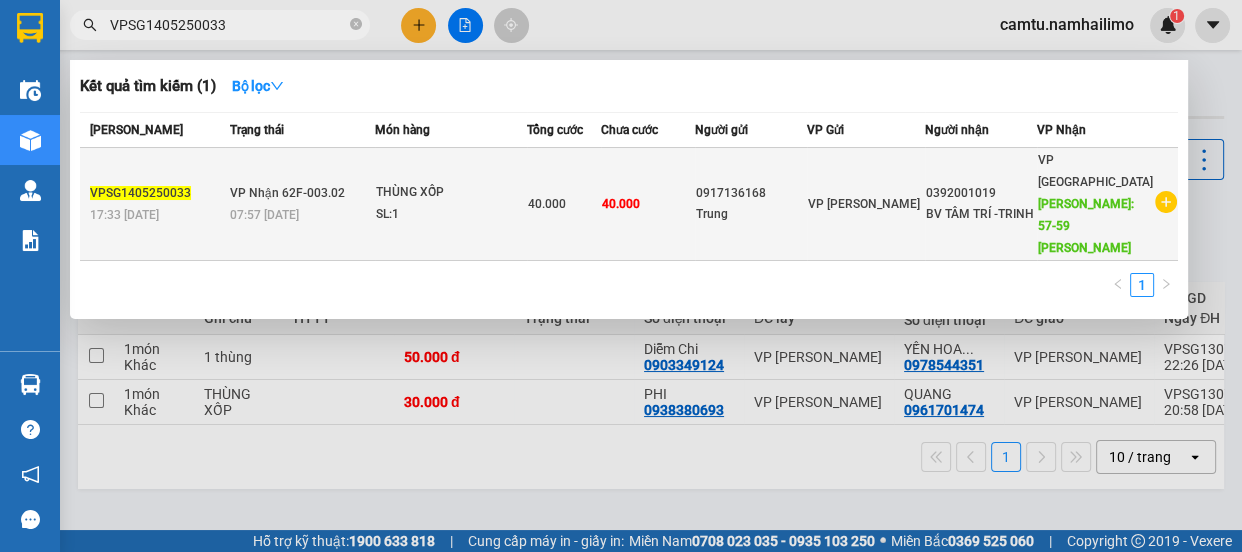 click on "07:57 - 15/05" at bounding box center [302, 215] 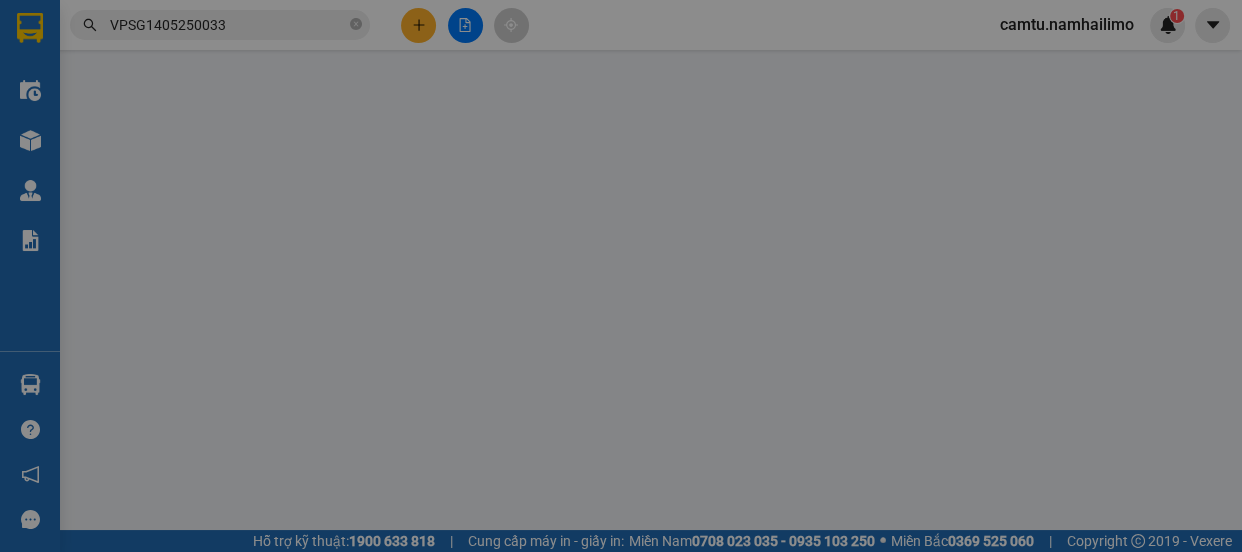 type on "0917136168" 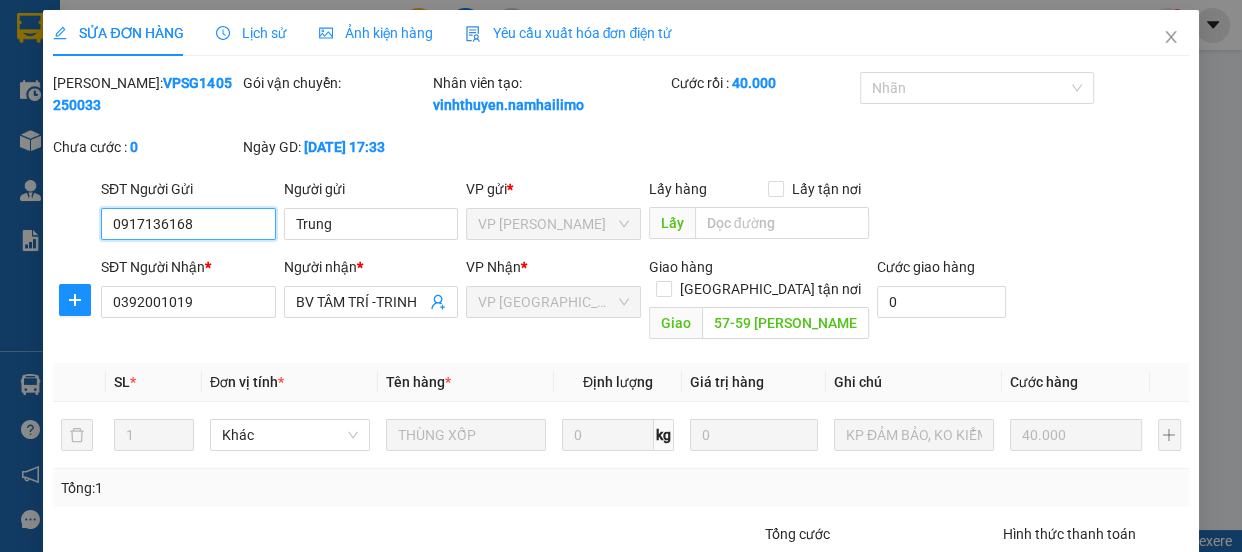 scroll, scrollTop: 166, scrollLeft: 0, axis: vertical 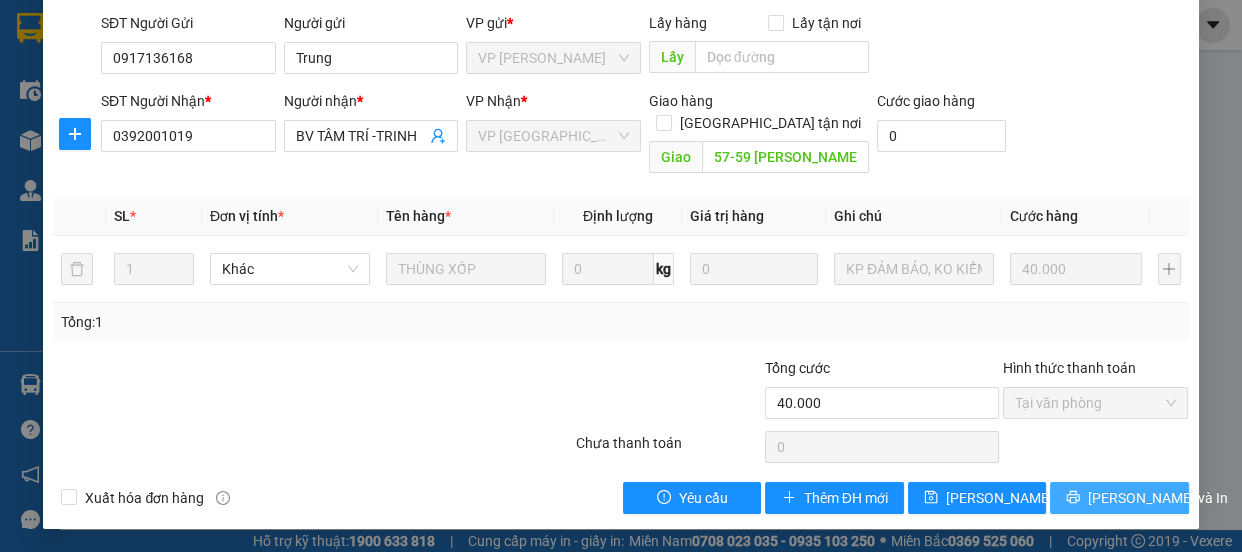click on "[PERSON_NAME] và In" at bounding box center (1158, 498) 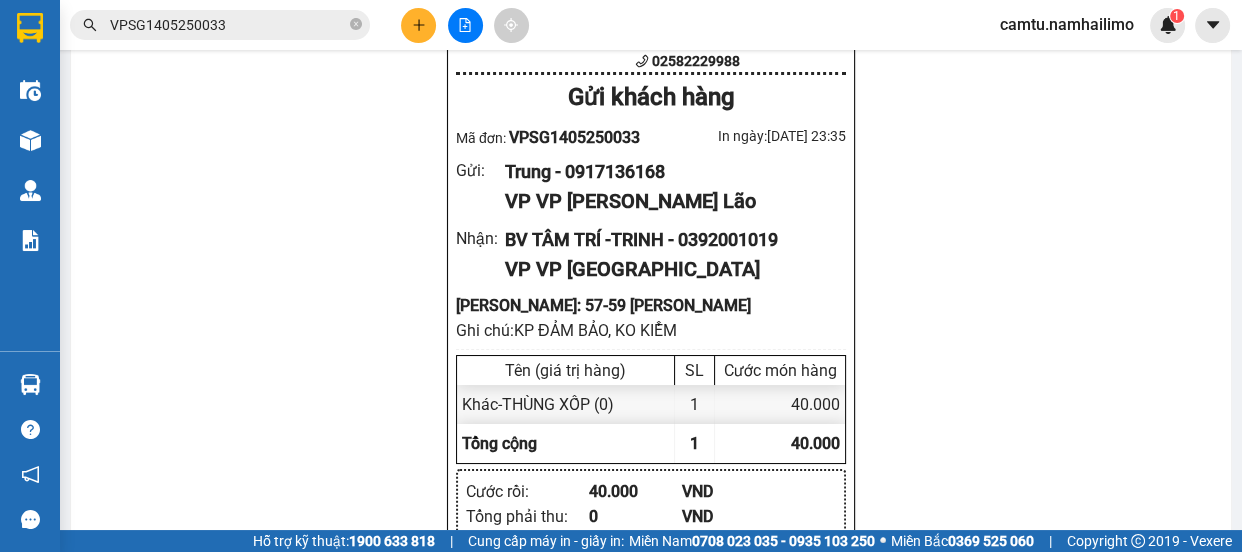 scroll, scrollTop: 0, scrollLeft: 0, axis: both 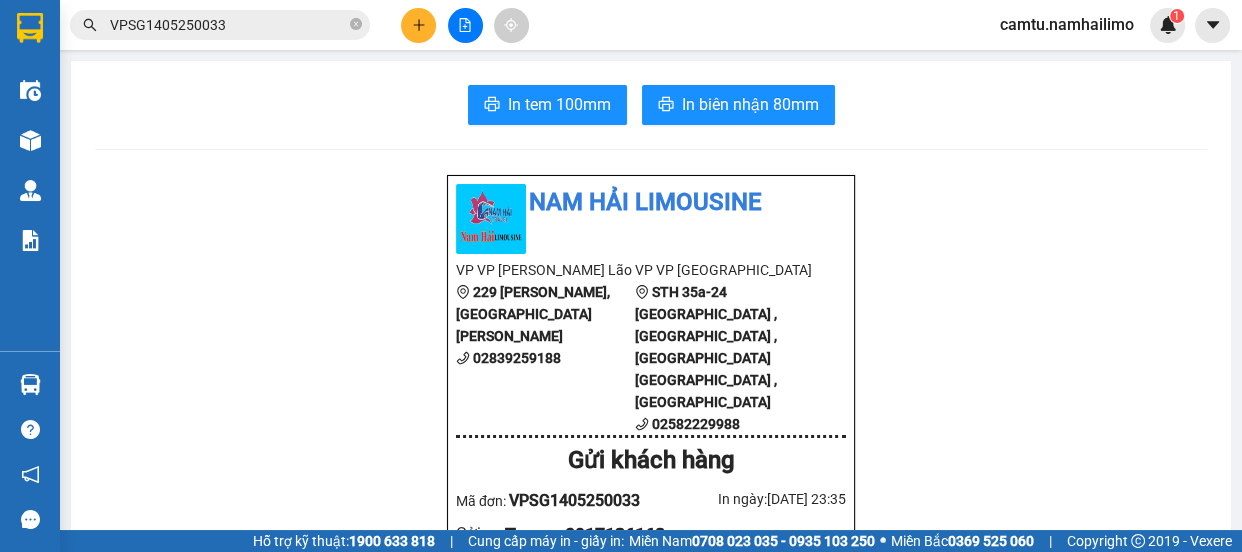 click on "VPSG1405250033" at bounding box center [228, 25] 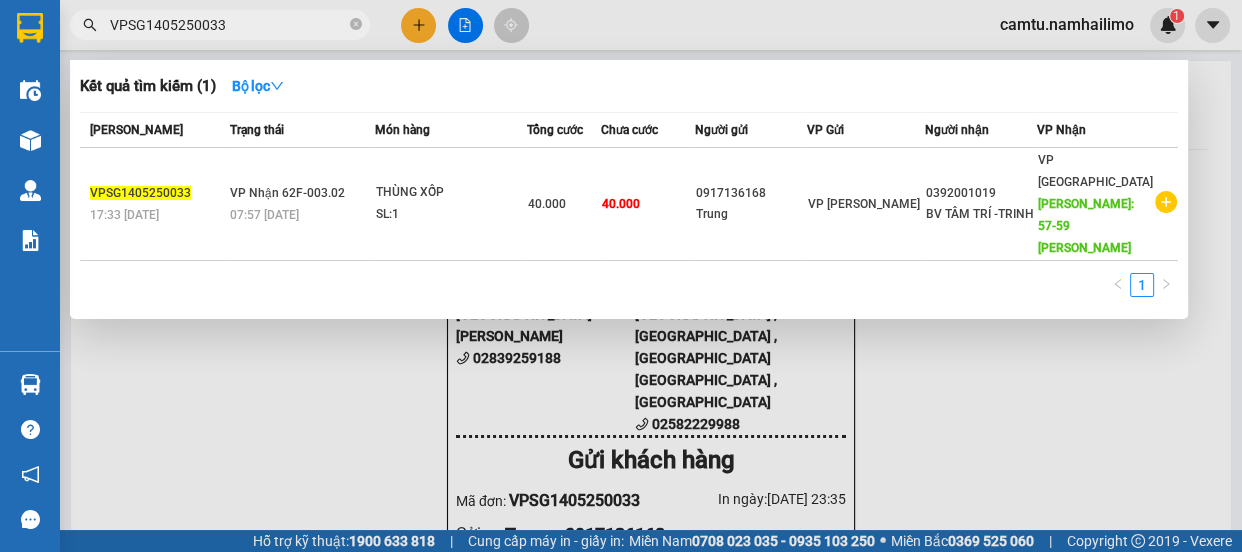 click at bounding box center [621, 276] 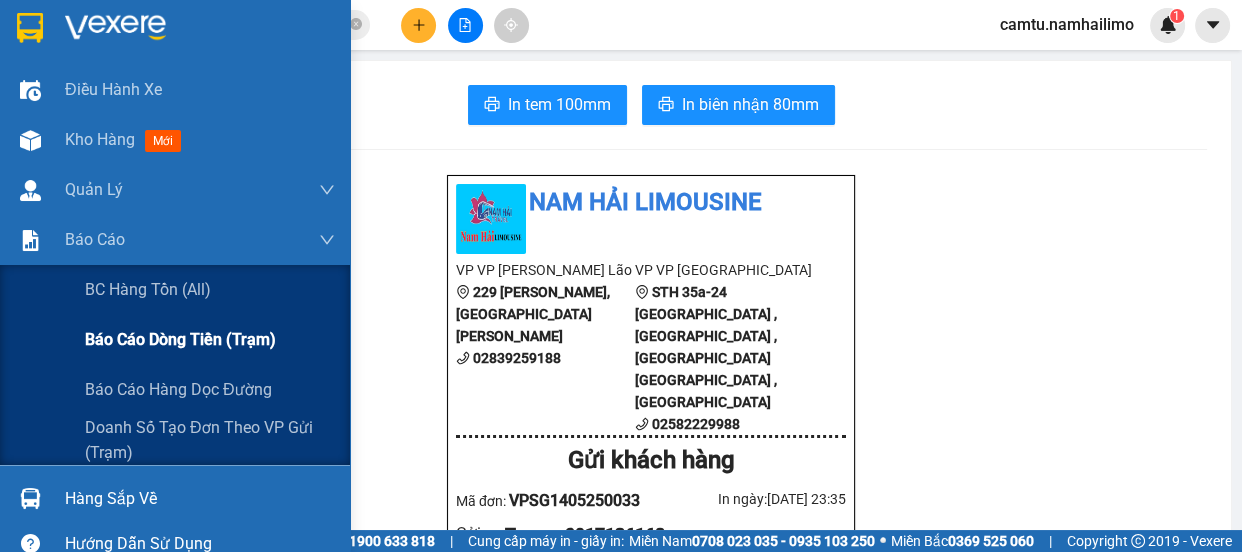 click on "Báo cáo dòng tiền (trạm)" at bounding box center [180, 339] 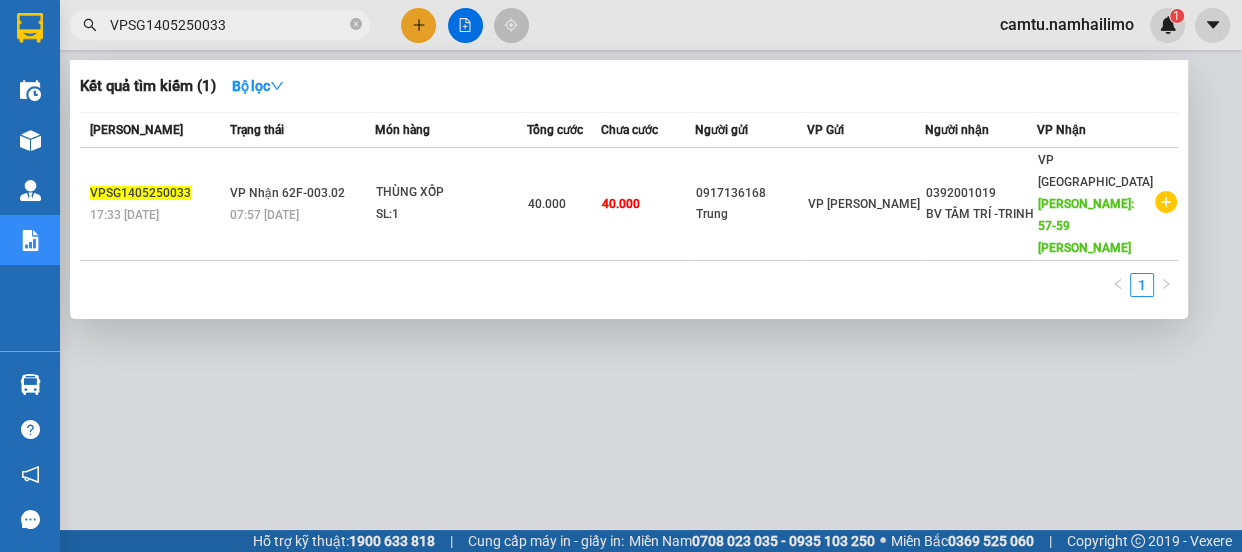 drag, startPoint x: 257, startPoint y: 29, endPoint x: 103, endPoint y: 9, distance: 155.29327 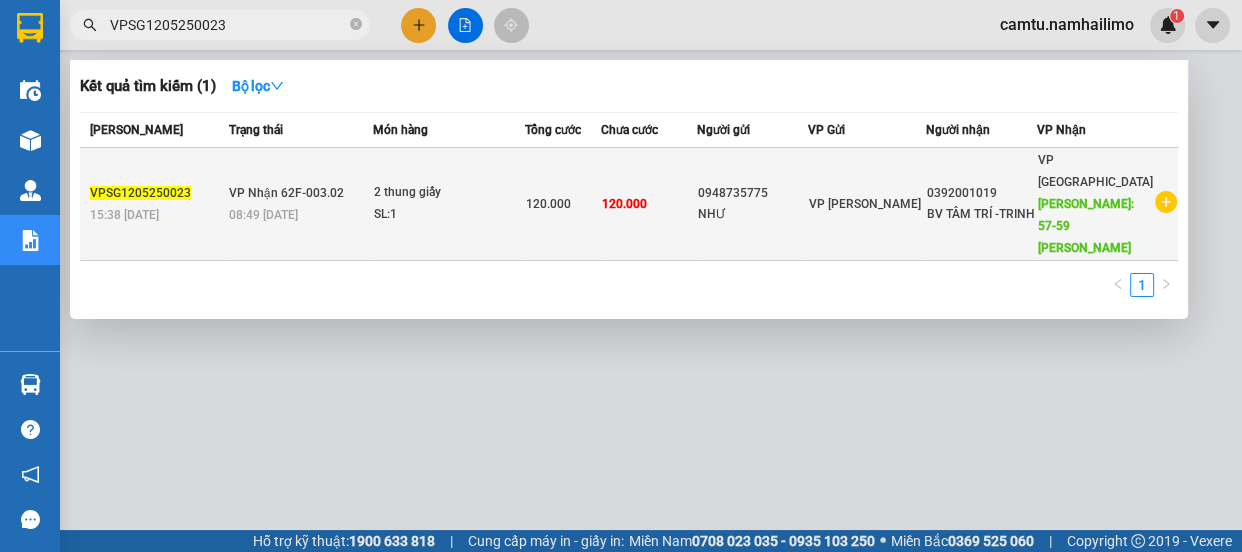 type on "VPSG1205250023" 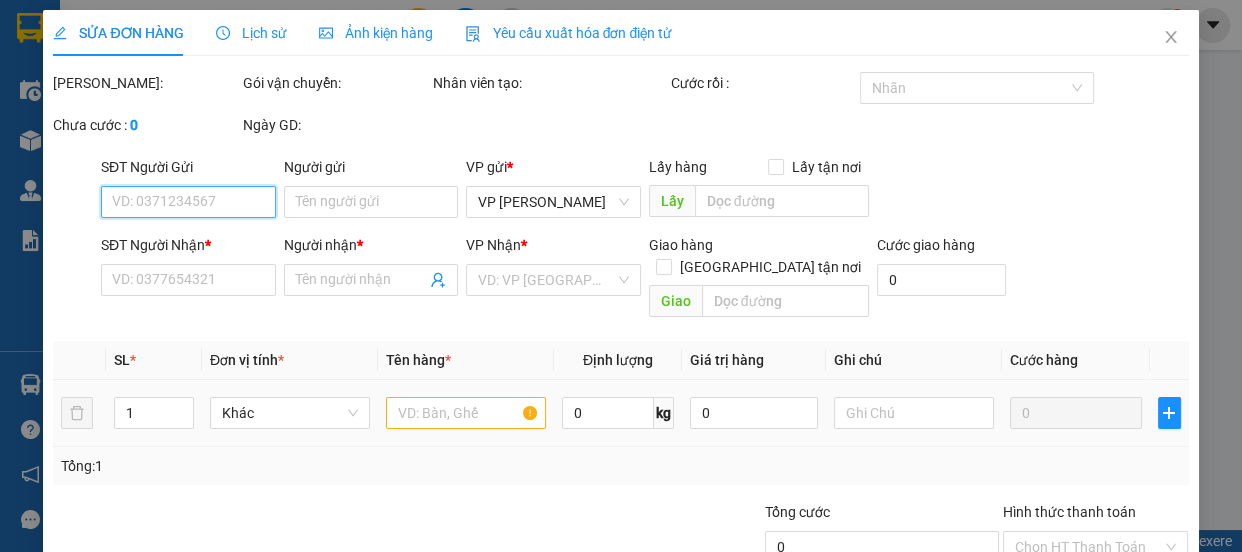 type on "0948735775" 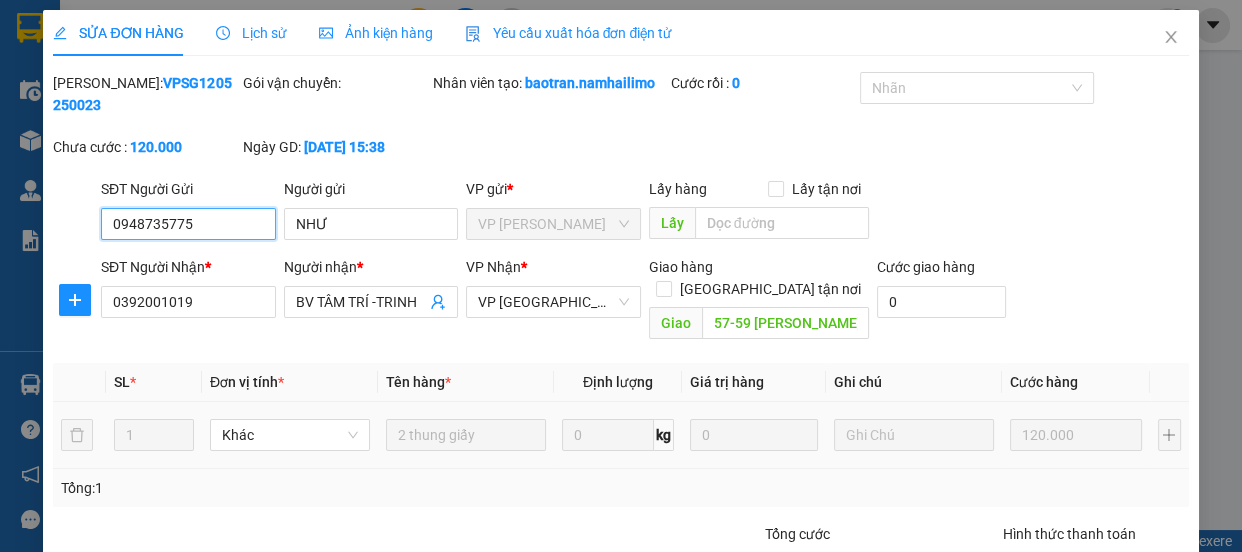 scroll, scrollTop: 122, scrollLeft: 0, axis: vertical 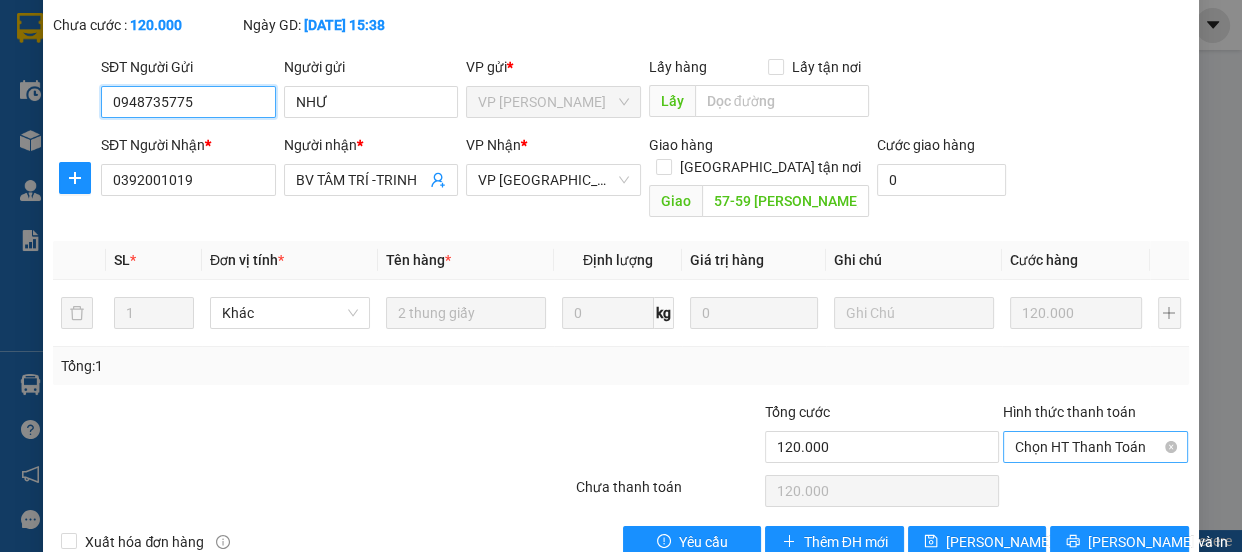 click on "Chọn HT Thanh Toán" at bounding box center (1096, 447) 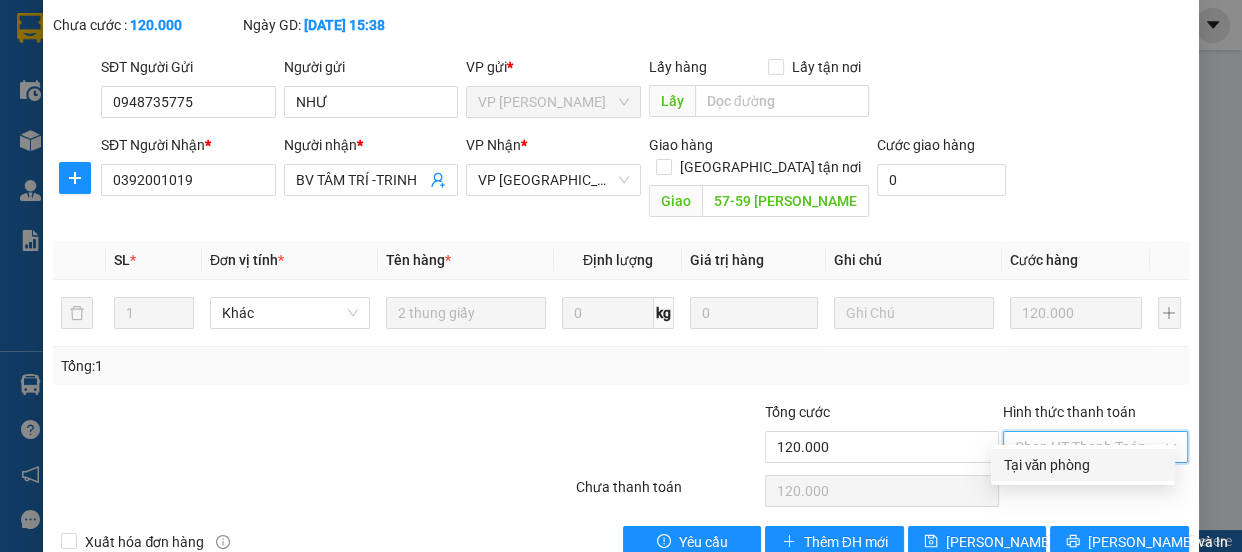click on "Tại văn phòng" at bounding box center (1083, 465) 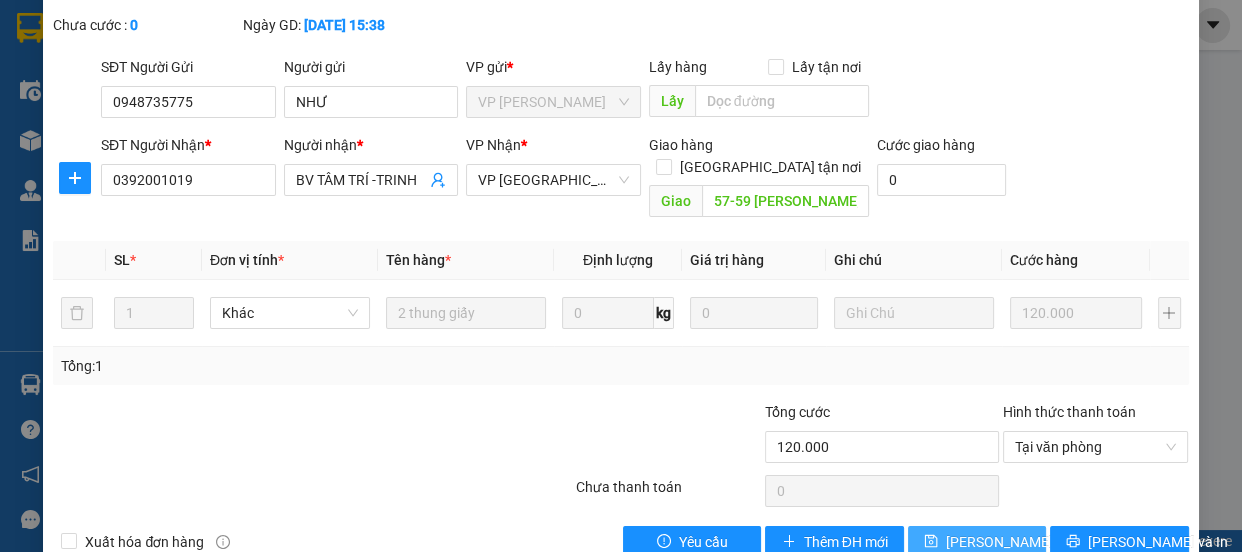 click on "[PERSON_NAME] thay đổi" at bounding box center (1026, 542) 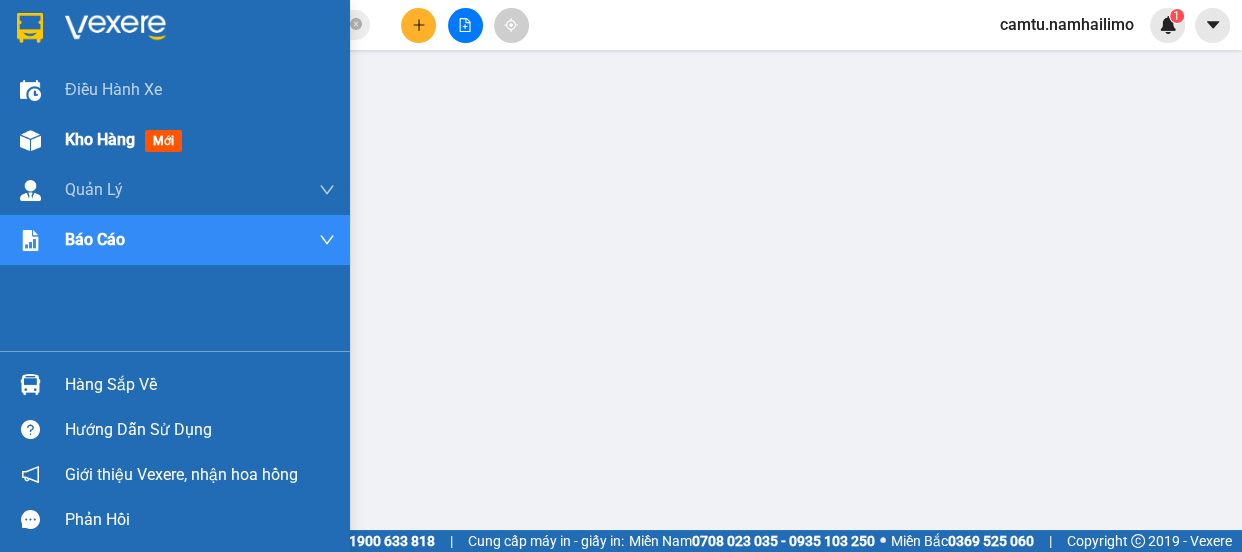click on "Kho hàng" at bounding box center [100, 139] 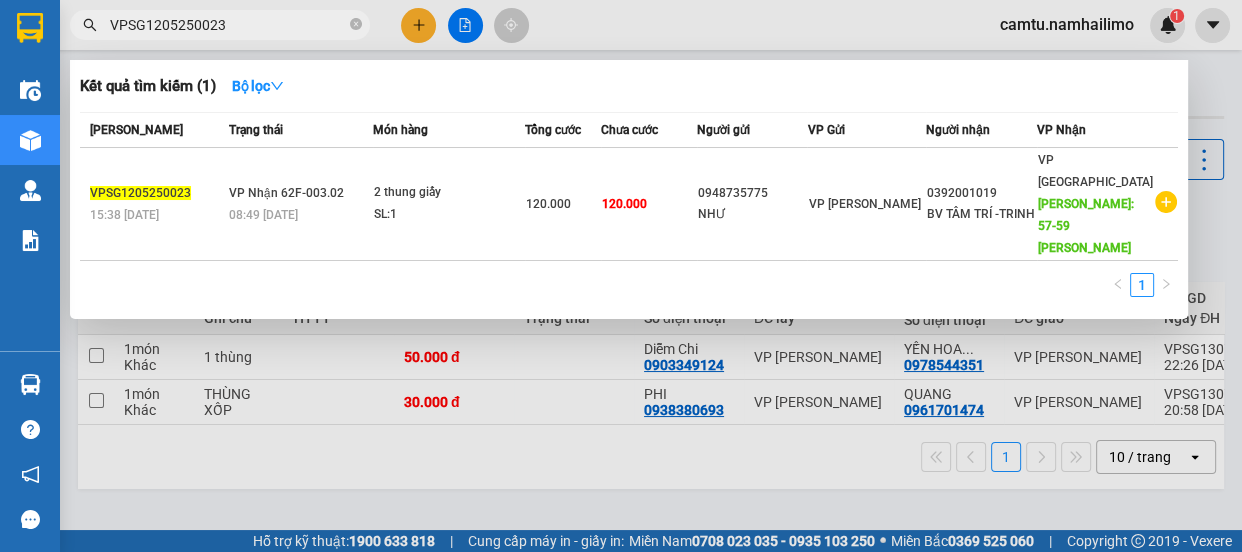 click on "VPSG1205250023" at bounding box center (228, 25) 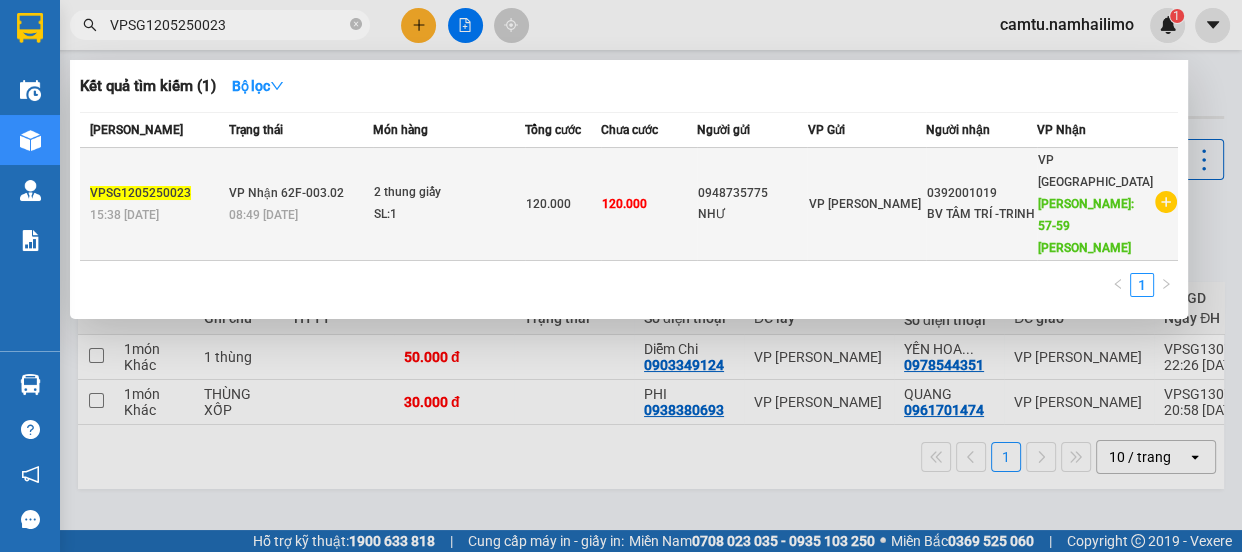 click on "SL:  1" at bounding box center (449, 215) 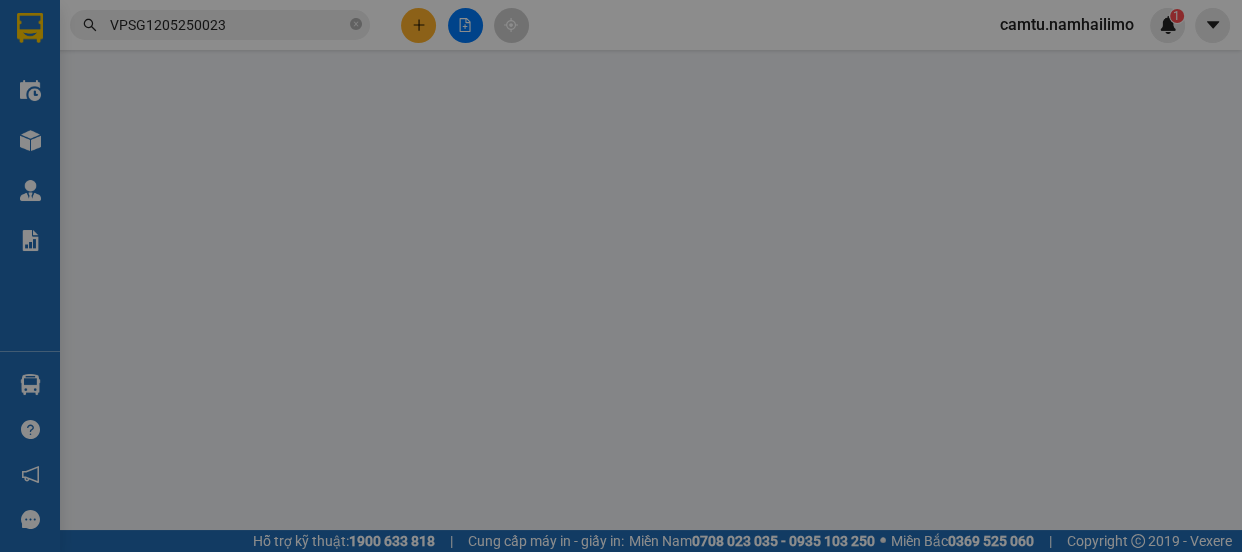 type on "0948735775" 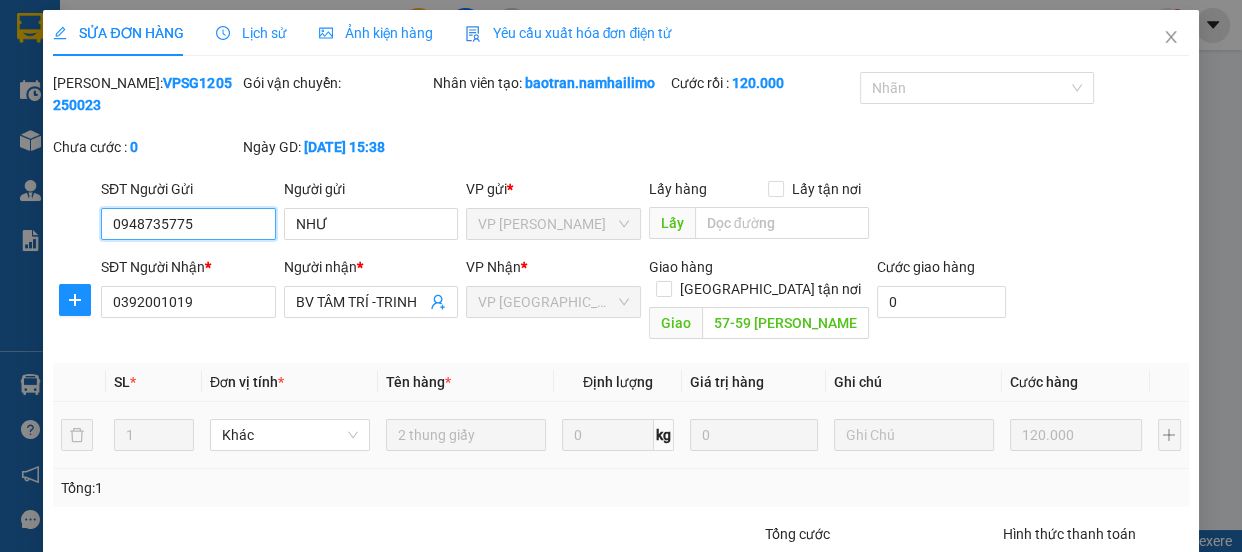 scroll, scrollTop: 144, scrollLeft: 0, axis: vertical 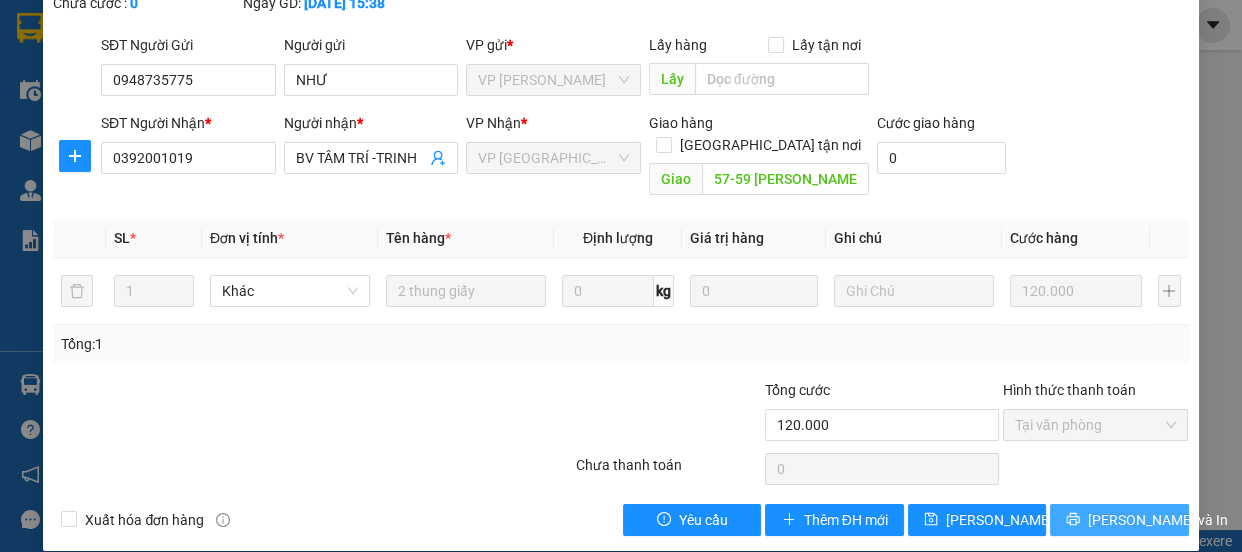 click on "[PERSON_NAME] và In" at bounding box center (1158, 520) 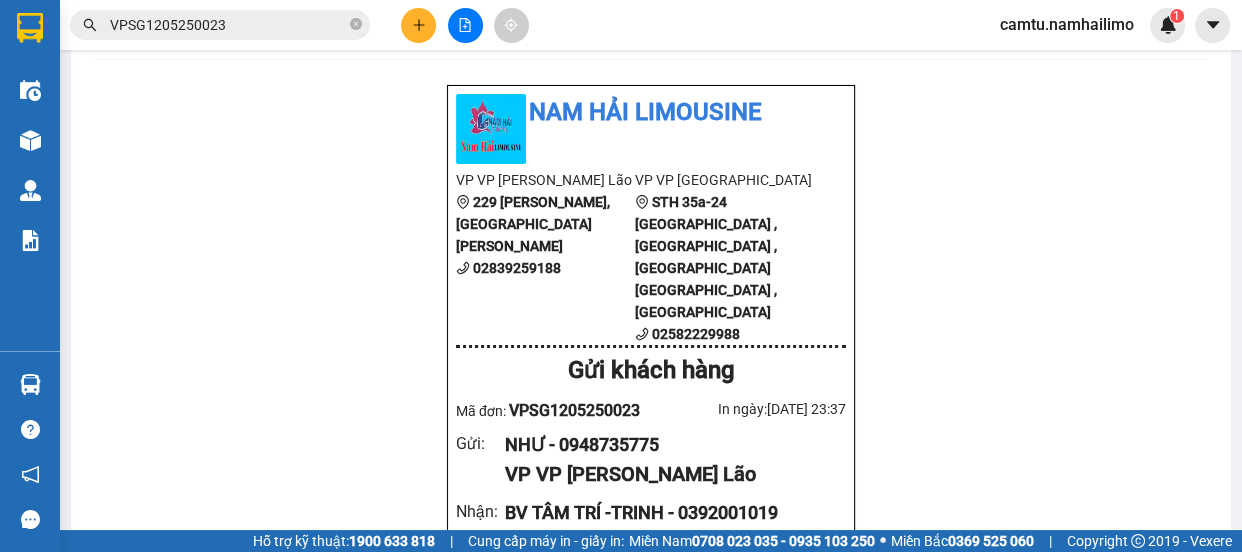 scroll, scrollTop: 0, scrollLeft: 0, axis: both 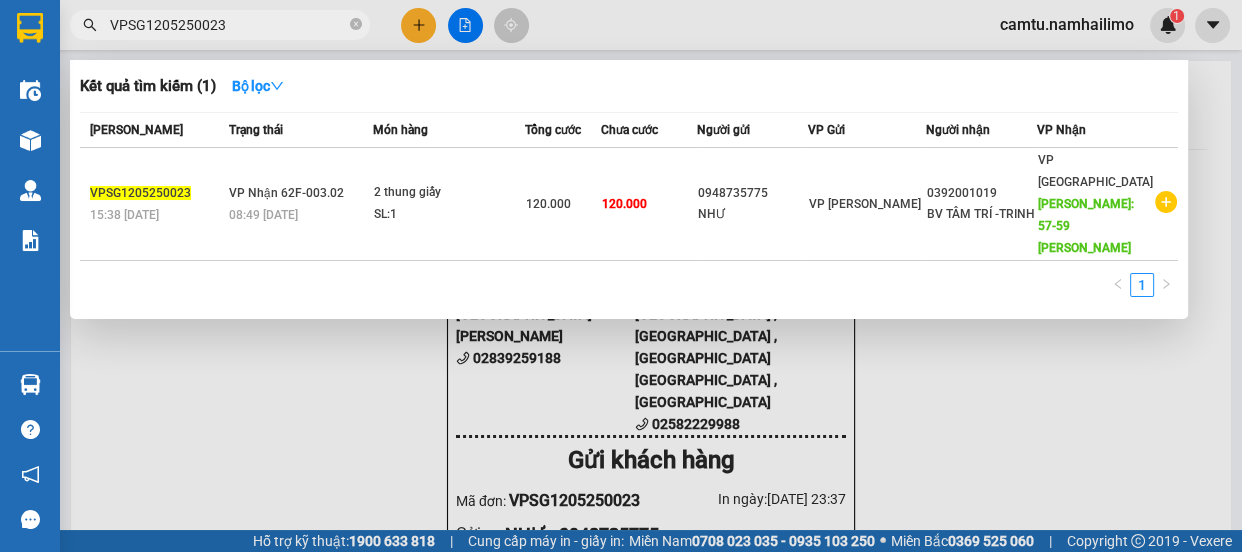 click on "VPSG1205250023" at bounding box center [228, 25] 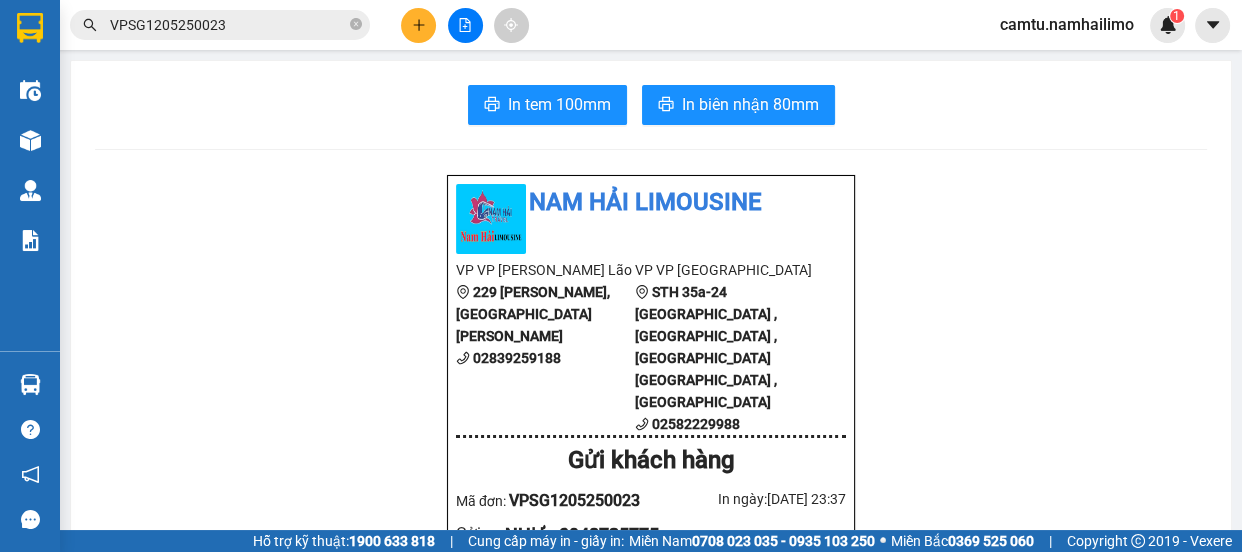 click on "Nam Hải Limousine VP VP Phạm Ngũ Lão   229 Phạm Ngũ Lão, Phường Phạm Ngũ Lão, Quận 1, Thành phố Hồ Chí Minh   02839259188 VP VP Nha Trang   STH 35a-24 Tố Hữu , Phường Phước Hải , Khu Đô Thị Hà Quang 2 , Nha Trang   02582229988 Gửi khách hàng Mã đơn:   VPSG1205250023 In ngày:  13/07/2025   23:37 Gửi :   NHƯ - 0948735775 VP VP Phạm Ngũ Lão Nhận :    BV TÂM TRÍ -TRINH - 0392001019 VP VP Nha Trang Giao DĐ: 57-59 CAO THẮNG  Tên (giá trị hàng) SL Cước món hàng Khác - 2 thung giấy   (0) 1 120.000 Tổng cộng 1 120.000 Loading... Cước rồi : 120.000 VND Tổng phải thu : 0 VND Người gửi hàng xác nhận NV nhận hàng (Kí và ghi rõ họ tên) Trần Thị Cẩm Tú NV nhận hàng (Kí và ghi rõ họ tên) Quy định nhận/gửi hàng : Khi gui hàng quý khách vui lòng cung cấp thông tin đầy đủ và kiểm tra biên lai trước khi rời khoi quầy 1. Hàng không kiểm, không đảm bảo.  Vexere.com" at bounding box center [651, 1044] 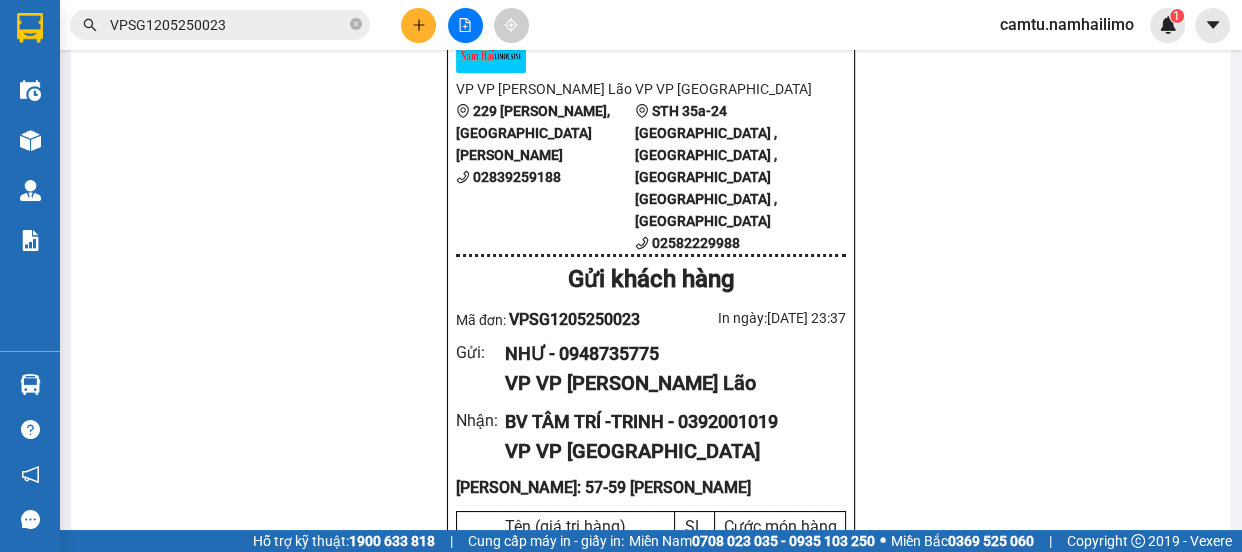 scroll, scrollTop: 272, scrollLeft: 0, axis: vertical 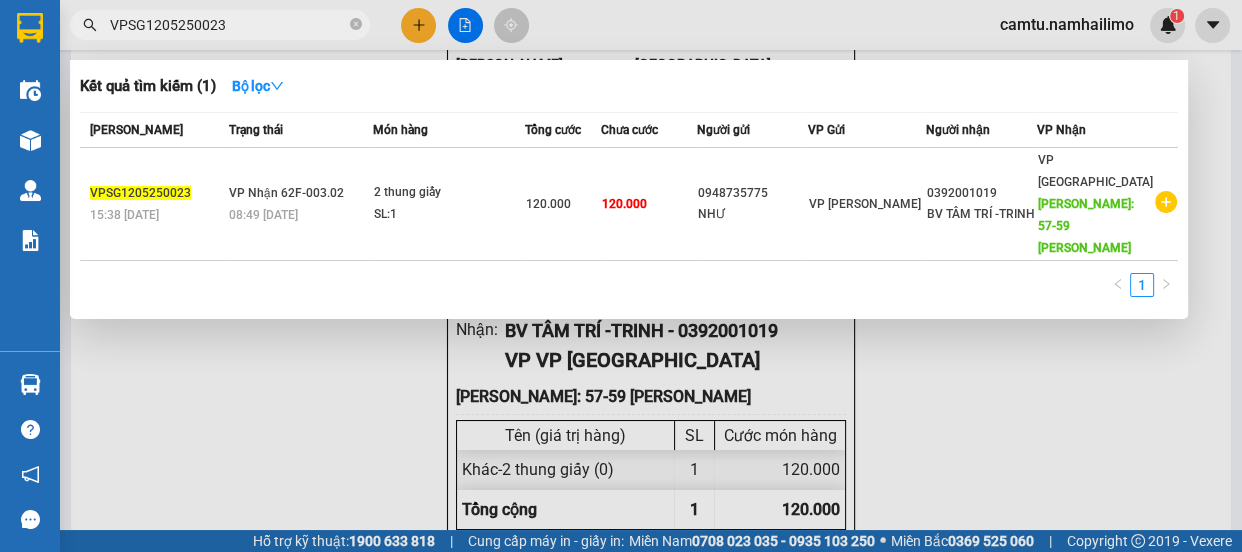 drag, startPoint x: 231, startPoint y: 22, endPoint x: 86, endPoint y: 18, distance: 145.05516 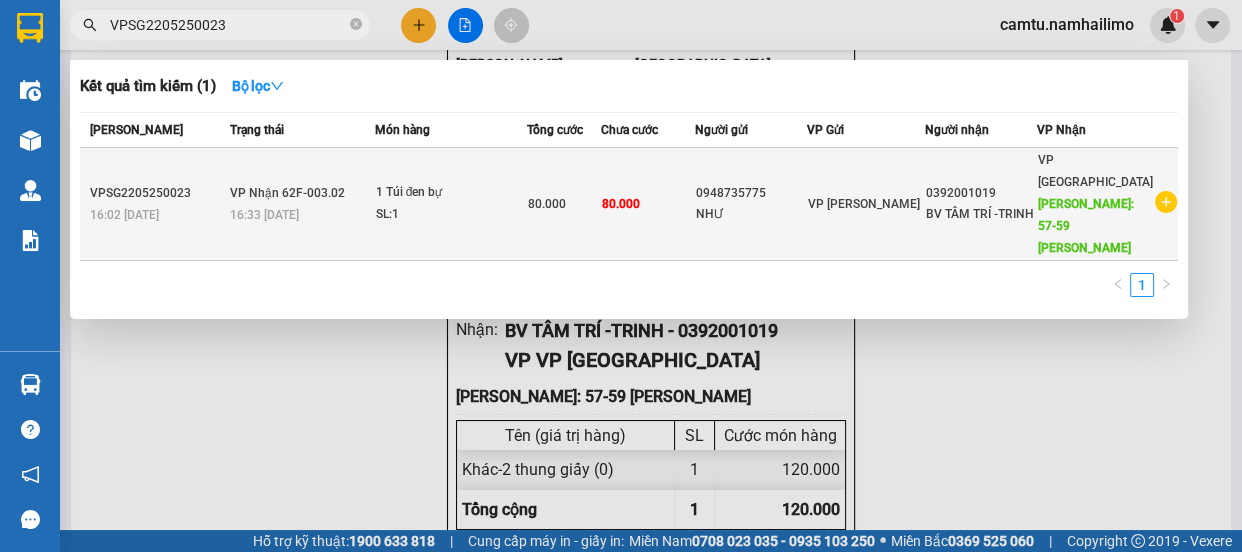 type on "VPSG2205250023" 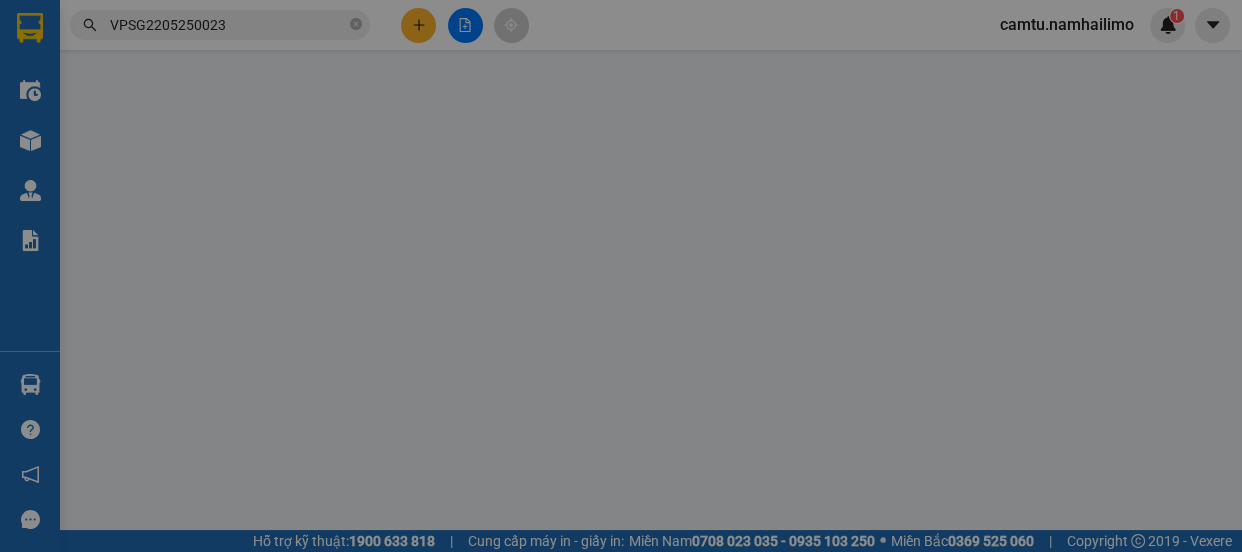 scroll, scrollTop: 0, scrollLeft: 0, axis: both 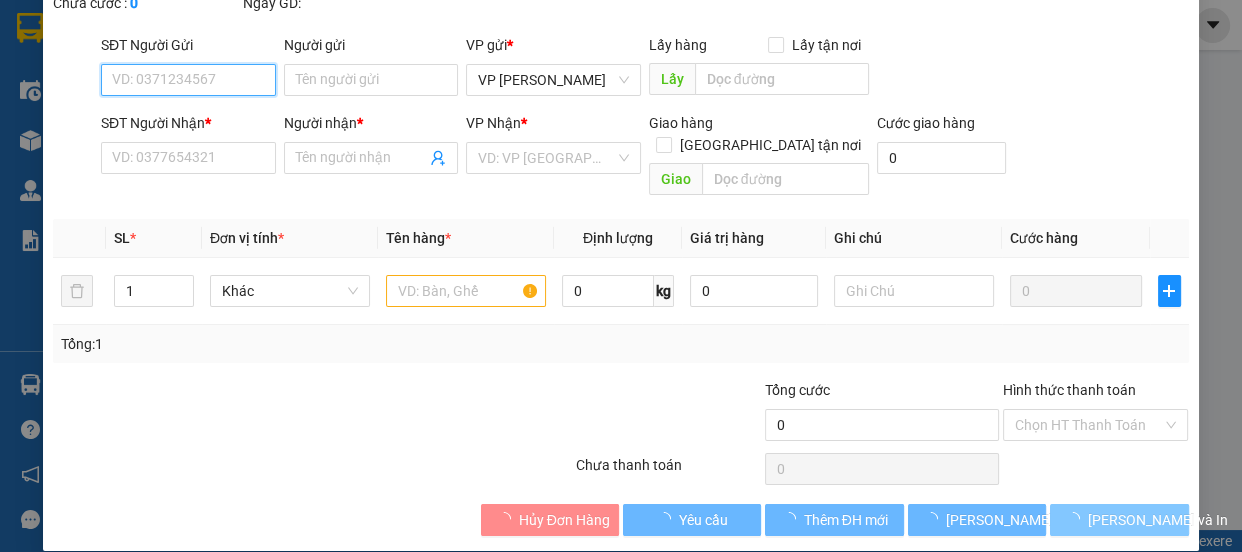 type on "0948735775" 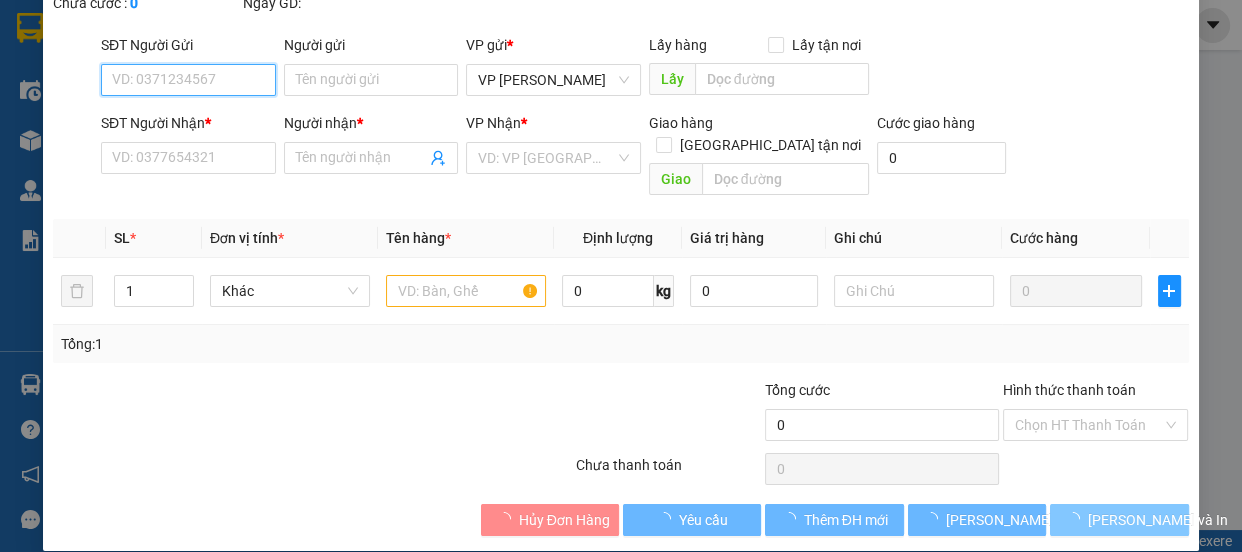 type on "NHƯ" 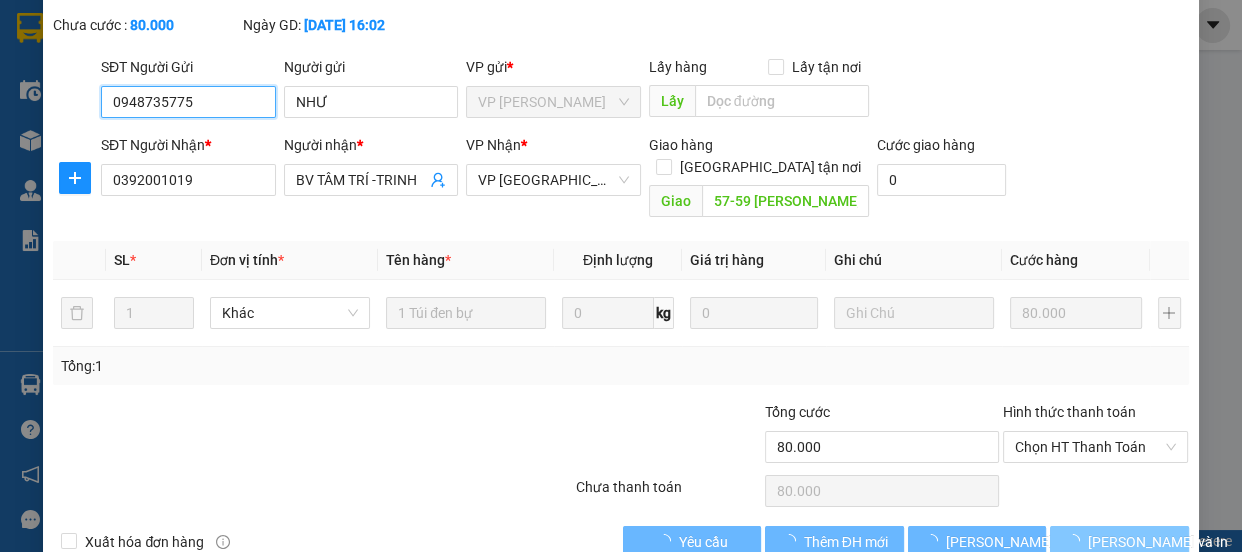 scroll, scrollTop: 145, scrollLeft: 0, axis: vertical 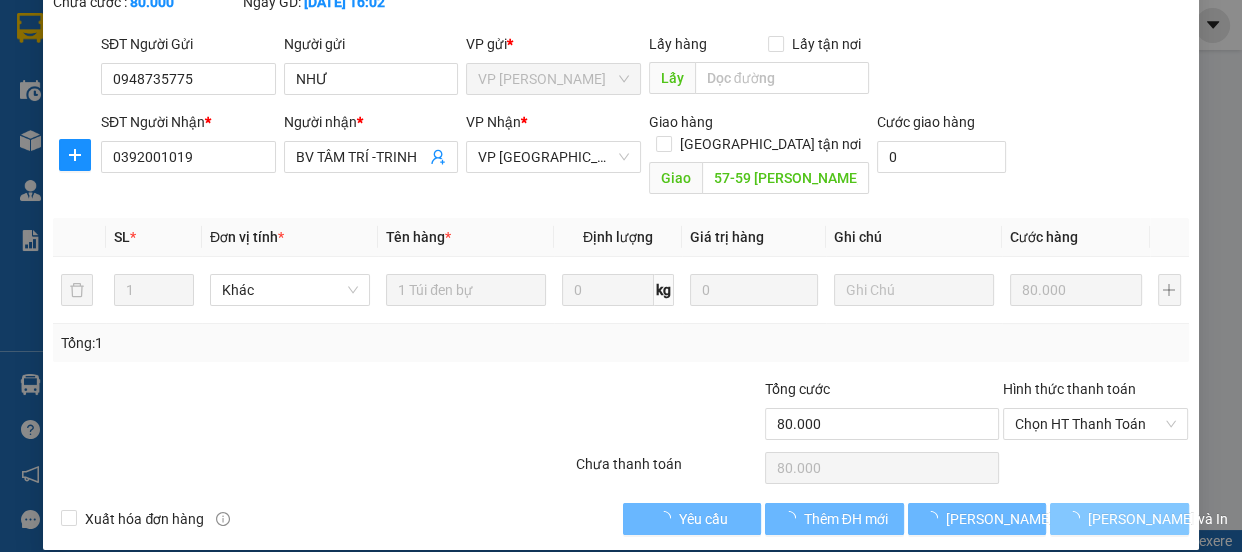click on "[PERSON_NAME] và In" at bounding box center [1158, 519] 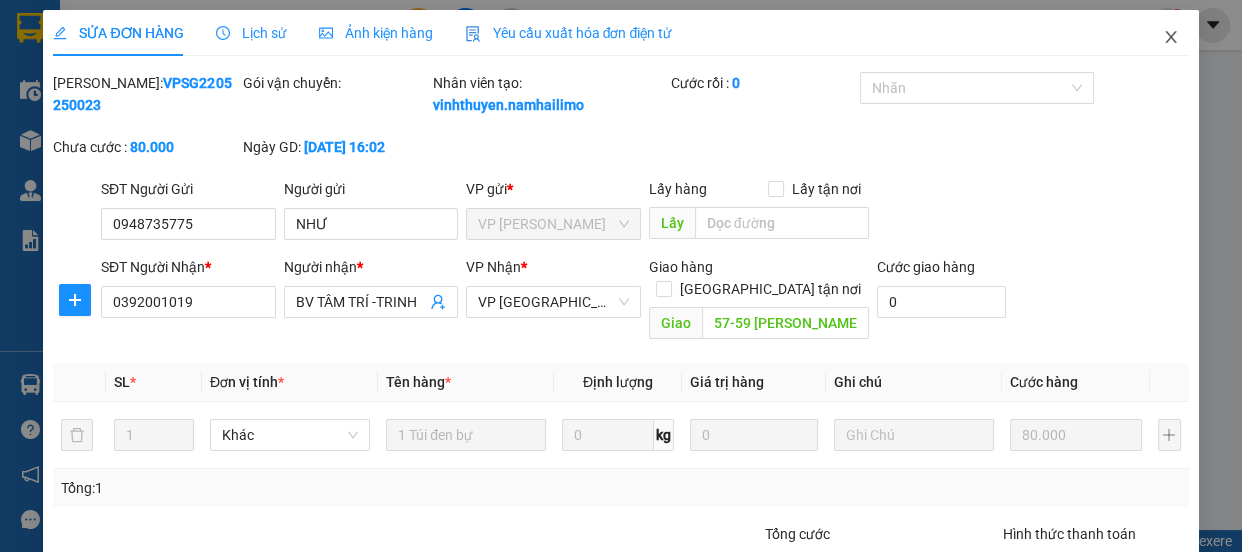 click 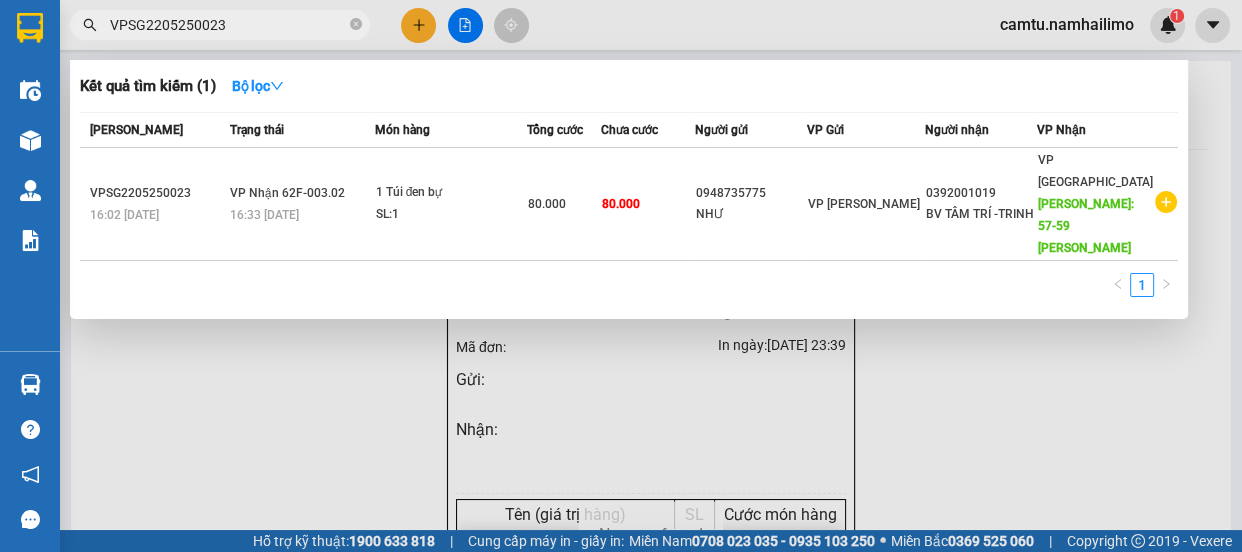 click on "VPSG2205250023" at bounding box center [228, 25] 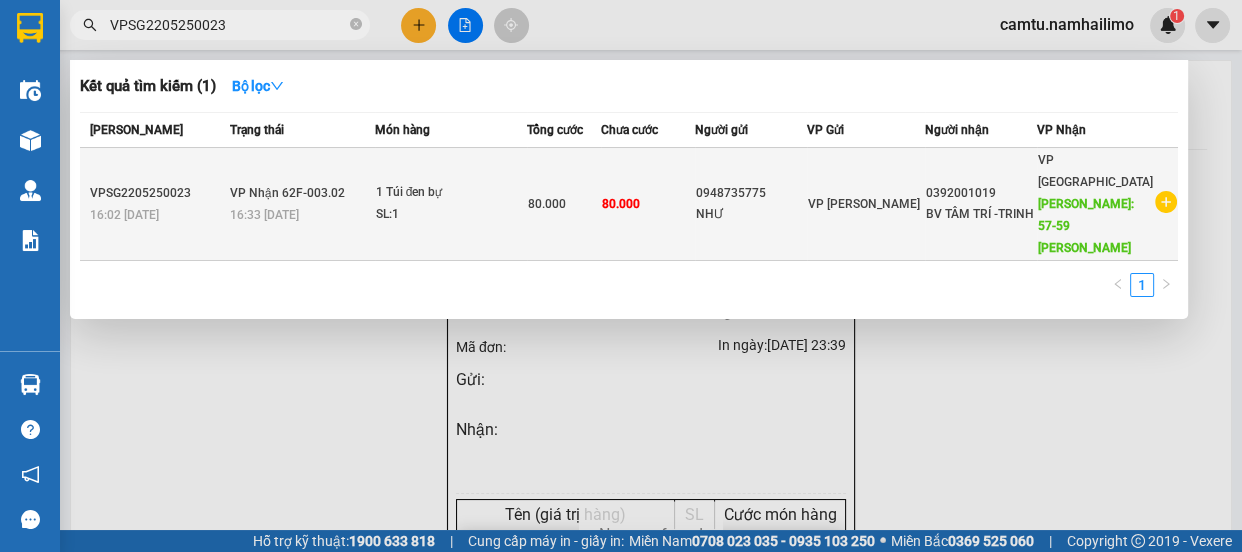 click on "NHƯ" at bounding box center [750, 214] 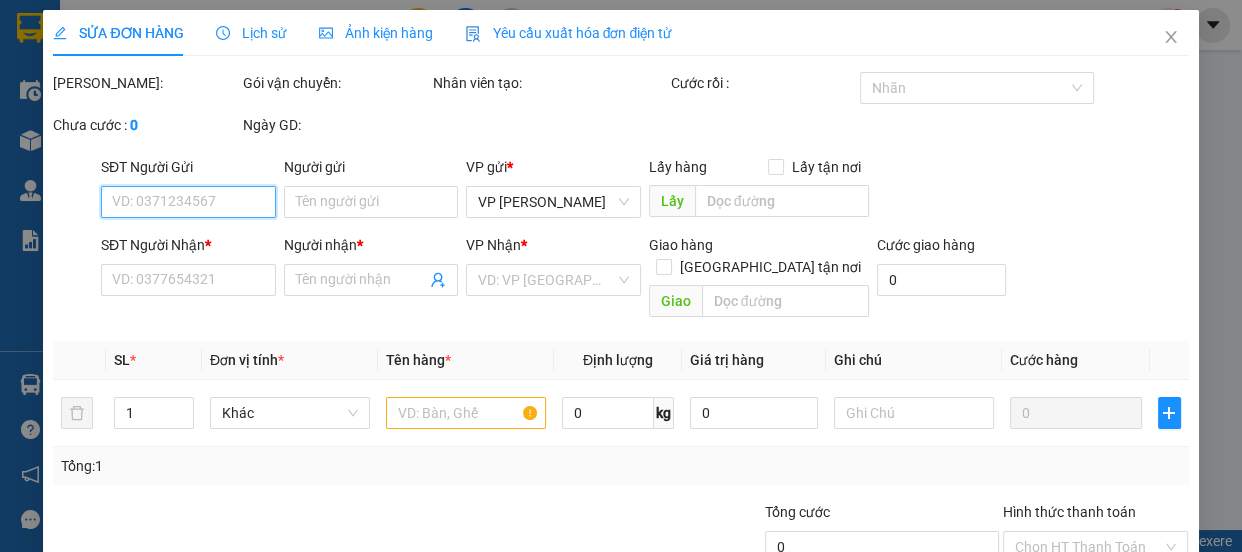 scroll, scrollTop: 122, scrollLeft: 0, axis: vertical 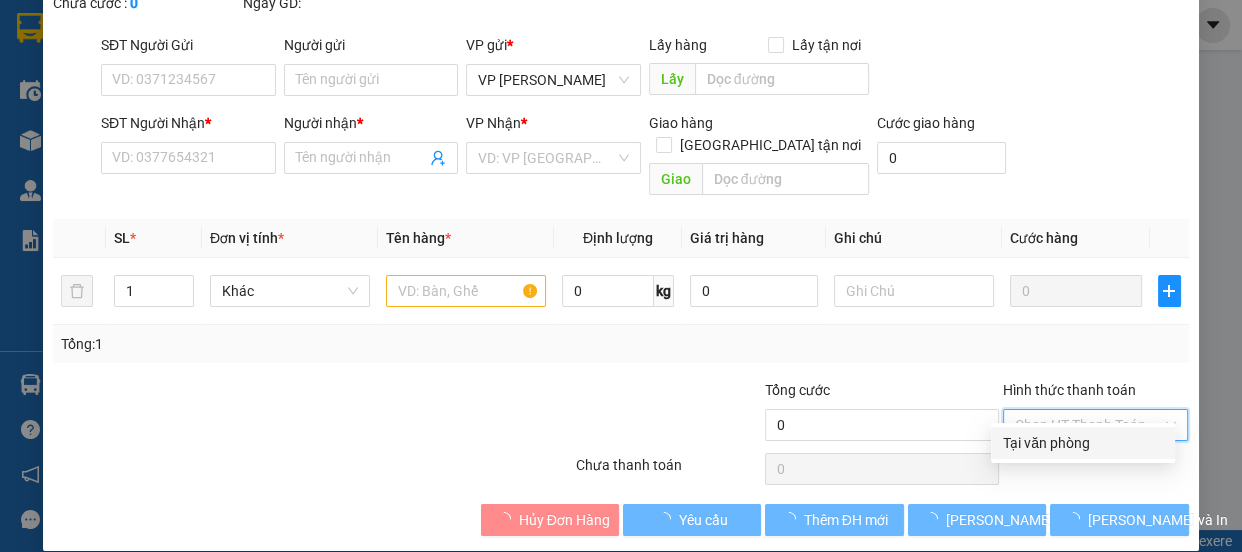 click on "Hình thức thanh toán" at bounding box center (1089, 425) 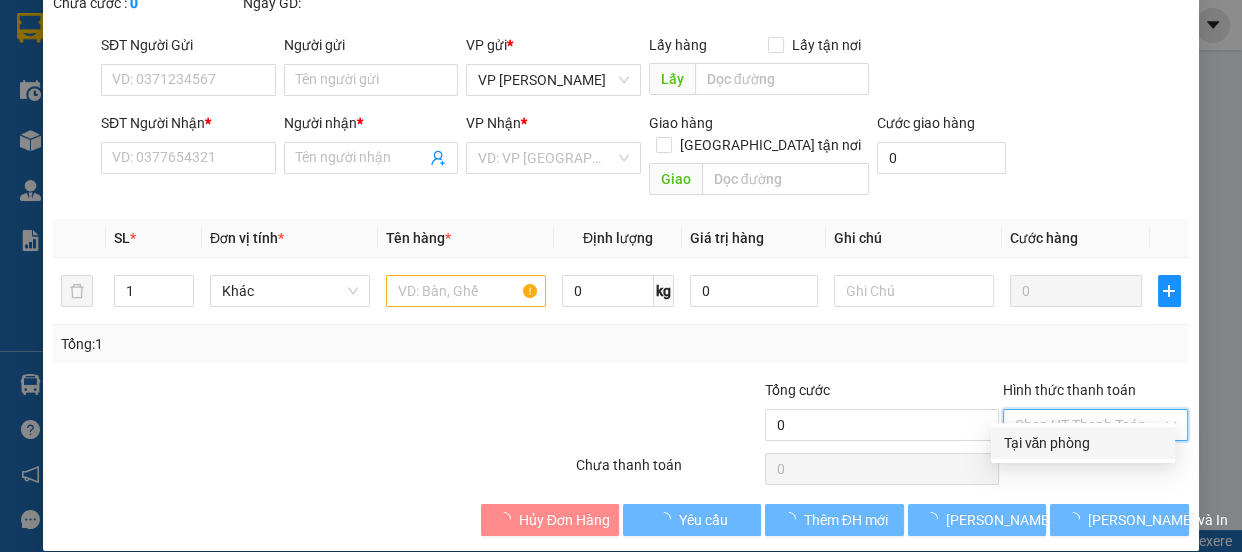 type on "0948735775" 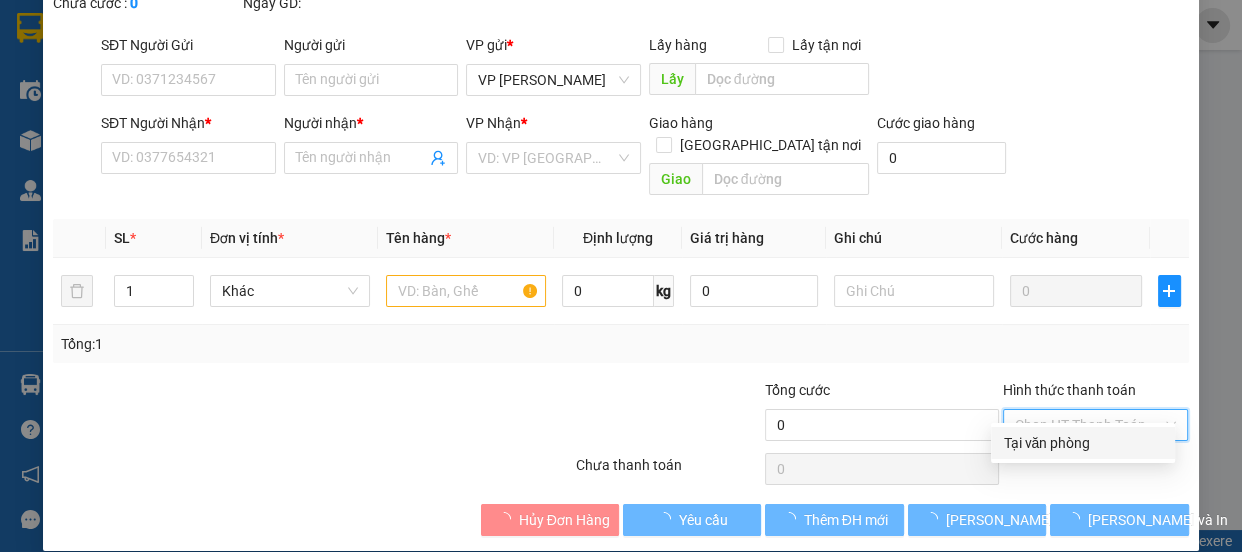 type on "NHƯ" 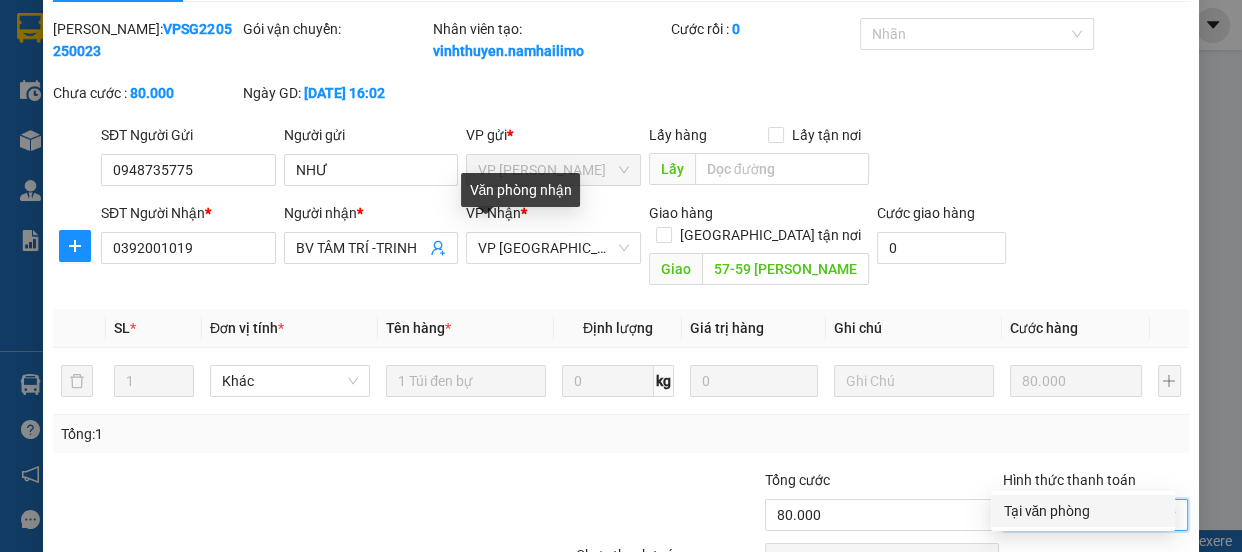 scroll, scrollTop: 166, scrollLeft: 0, axis: vertical 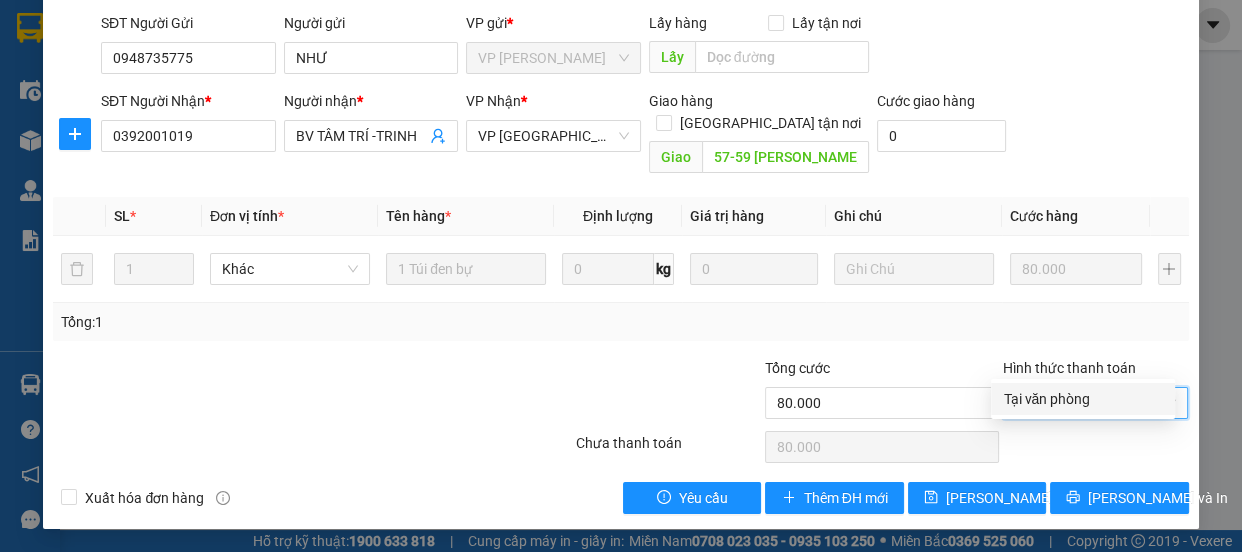 click on "Tại văn phòng" at bounding box center (1083, 399) 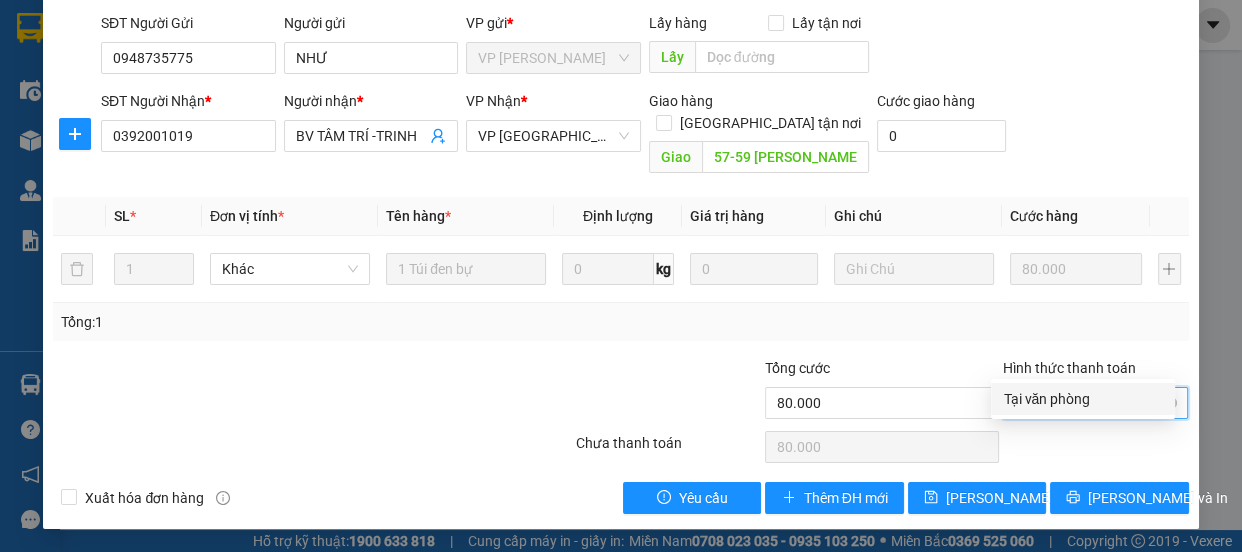type on "0" 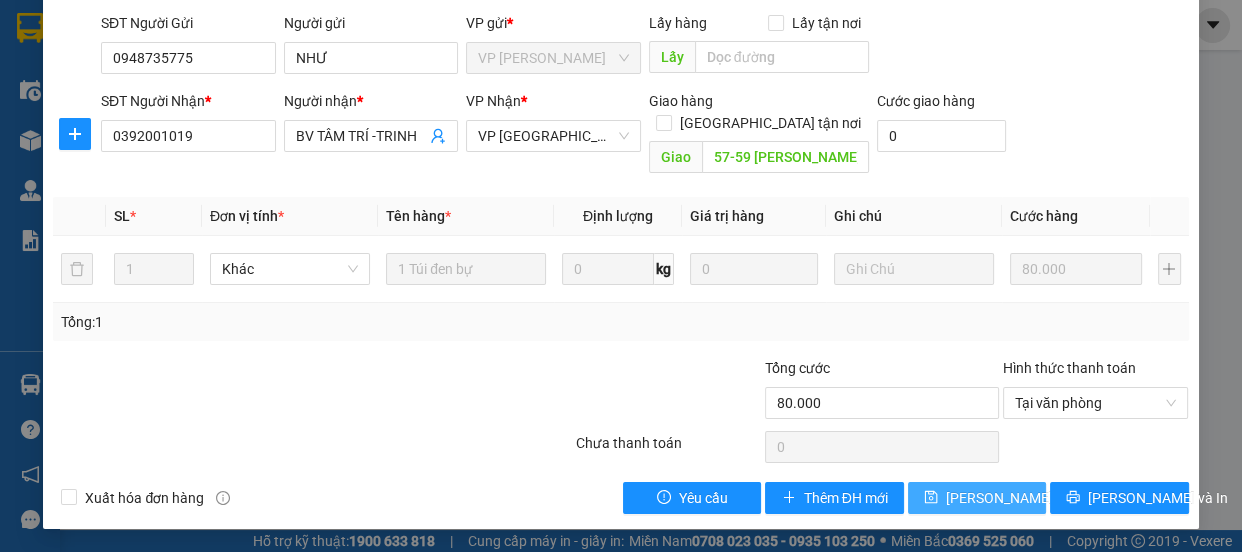 click on "[PERSON_NAME] thay đổi" at bounding box center (1026, 498) 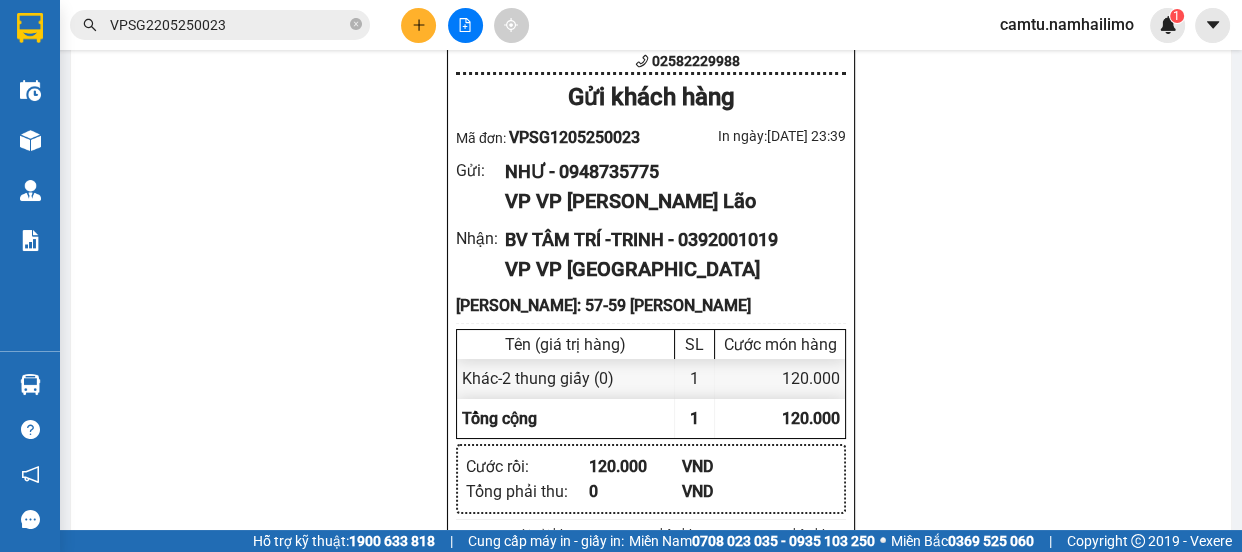 scroll, scrollTop: 0, scrollLeft: 0, axis: both 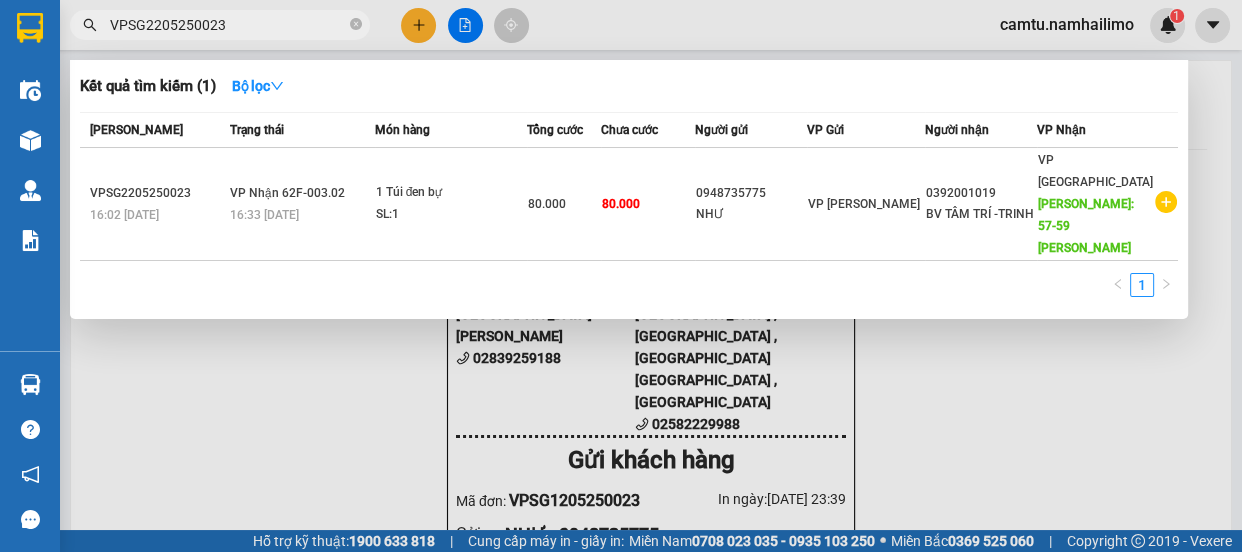 drag, startPoint x: 239, startPoint y: 13, endPoint x: 110, endPoint y: 37, distance: 131.21356 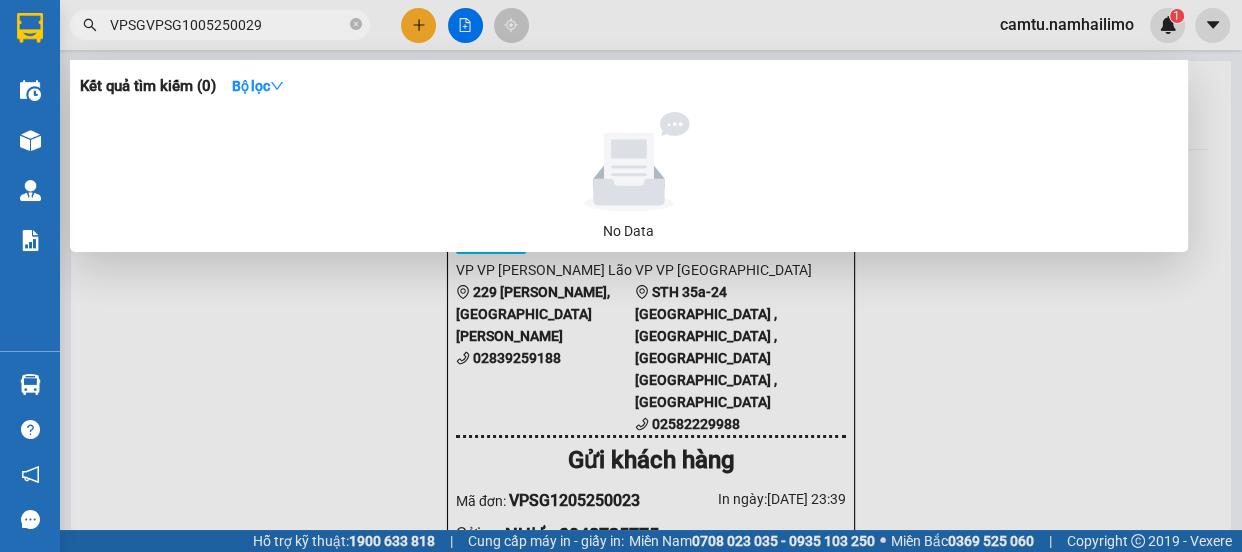 click on "VPSGVPSG1005250029" at bounding box center [228, 25] 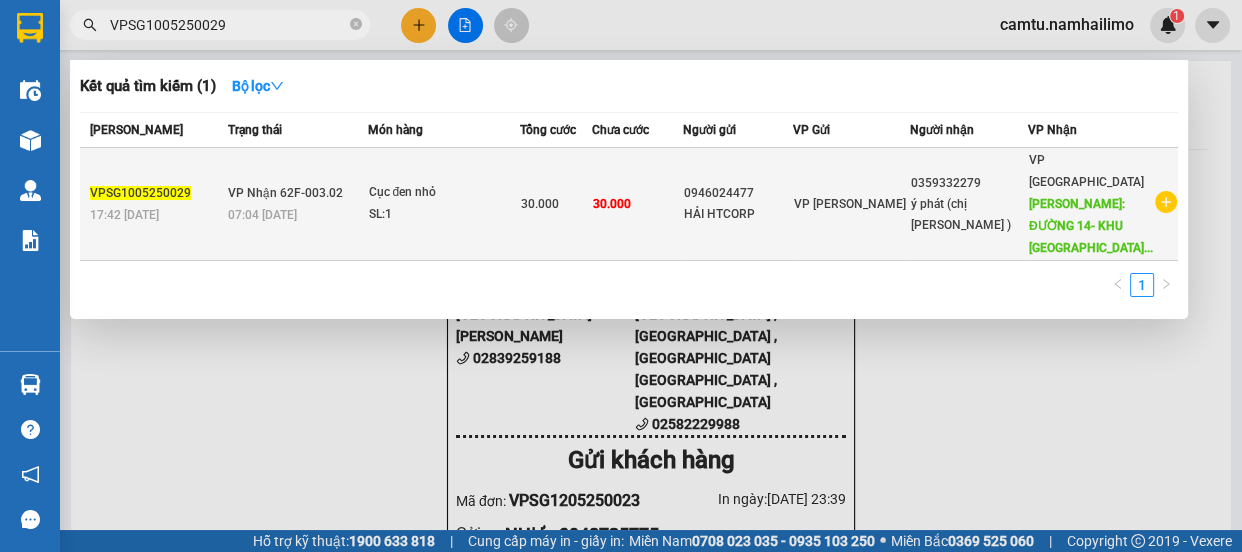 type on "VPSG1005250029" 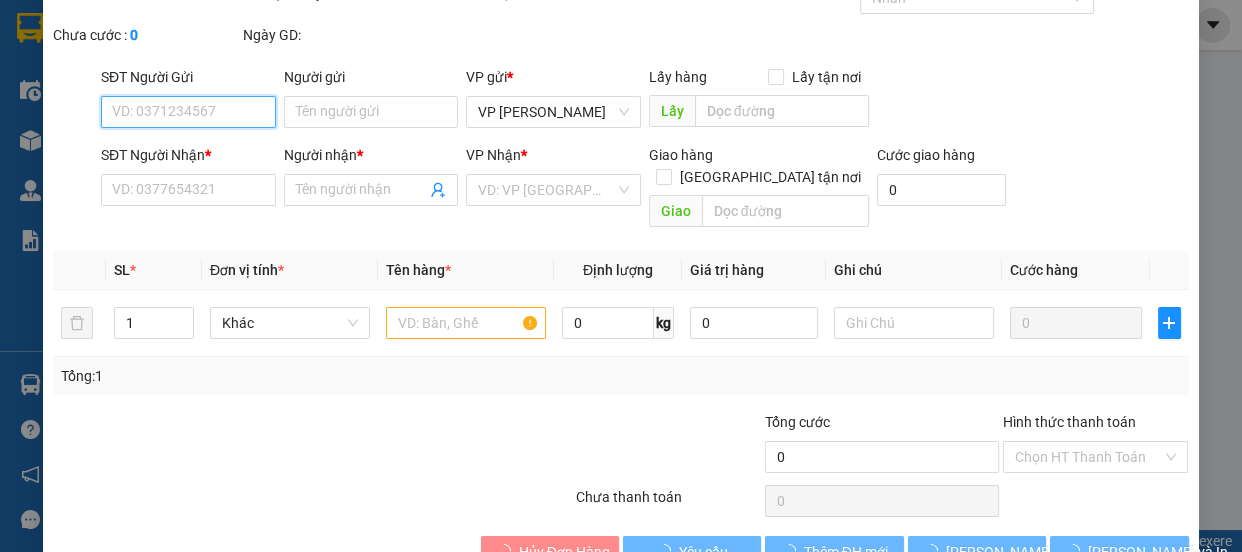 scroll, scrollTop: 122, scrollLeft: 0, axis: vertical 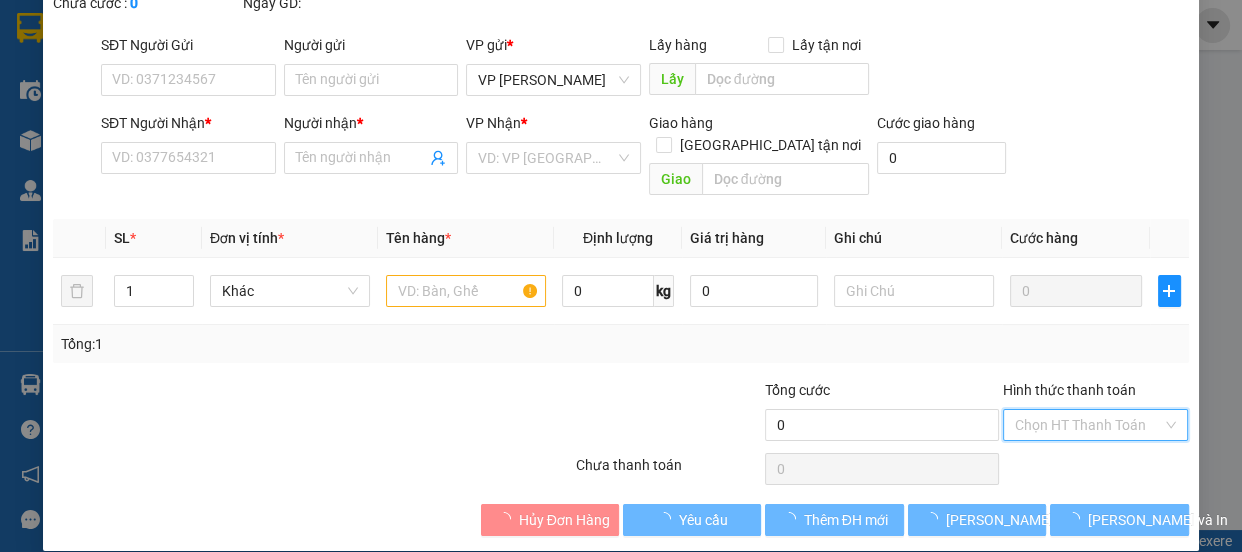 click on "Hình thức thanh toán" at bounding box center [1089, 425] 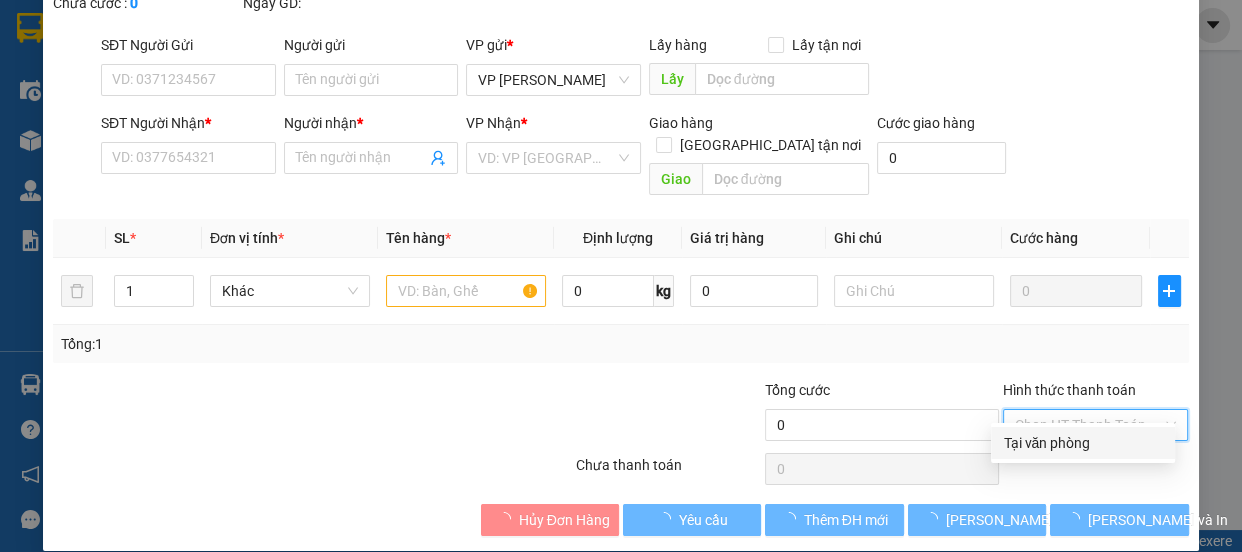 scroll, scrollTop: 0, scrollLeft: 0, axis: both 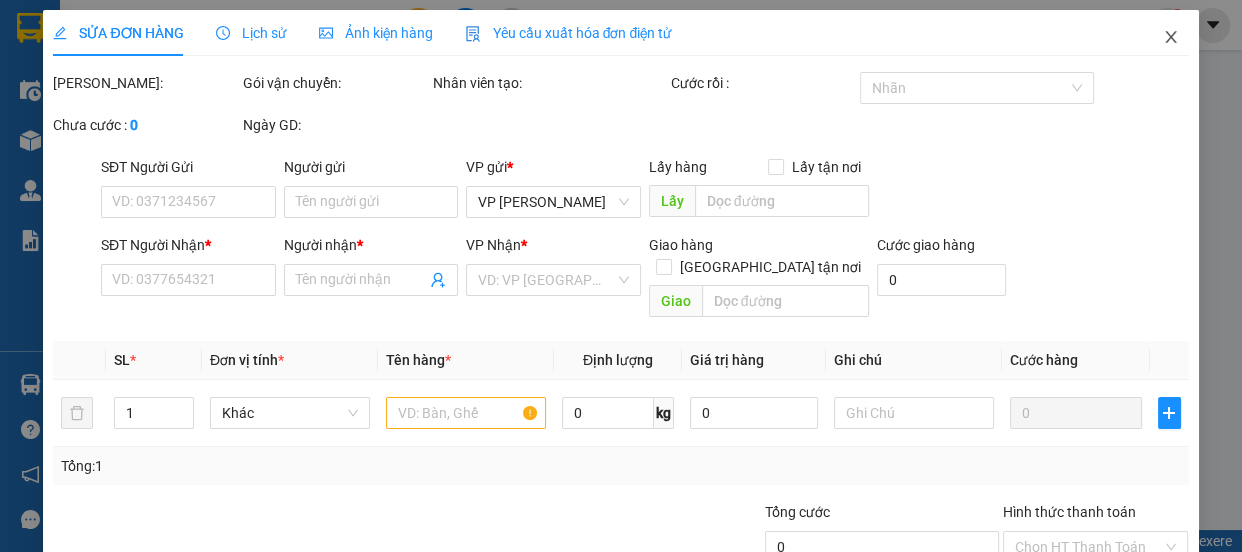 click 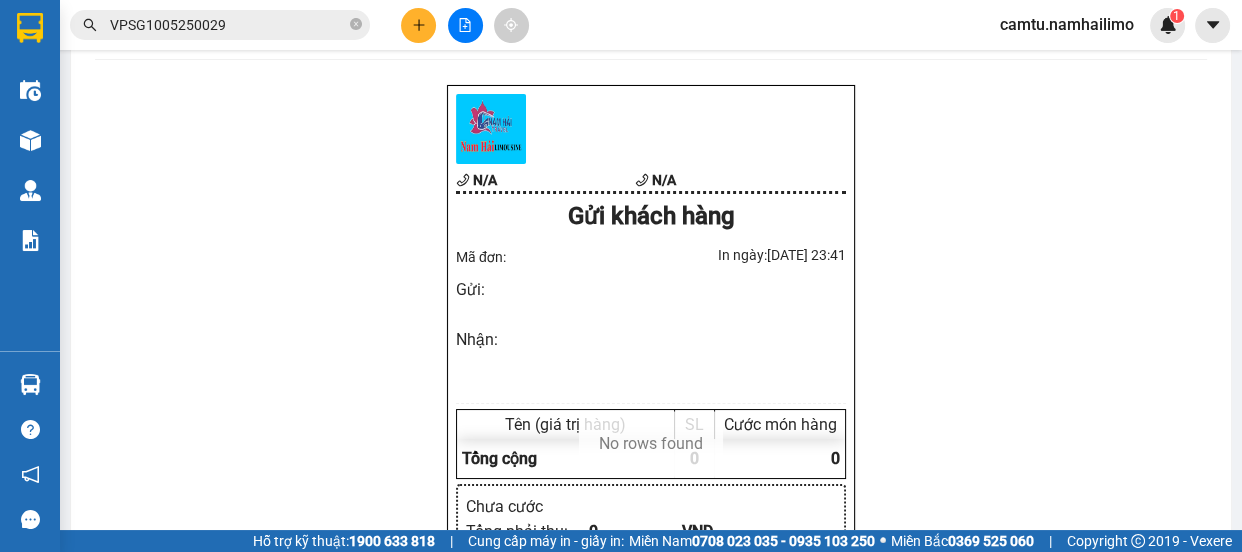 scroll, scrollTop: 181, scrollLeft: 0, axis: vertical 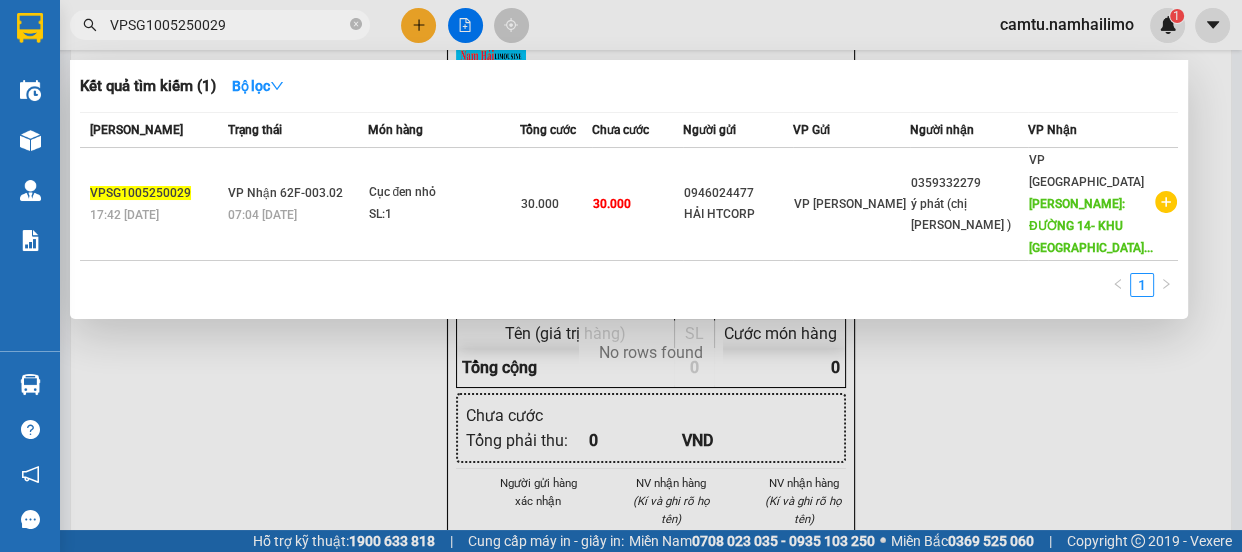 click on "VPSG1005250029" at bounding box center [228, 25] 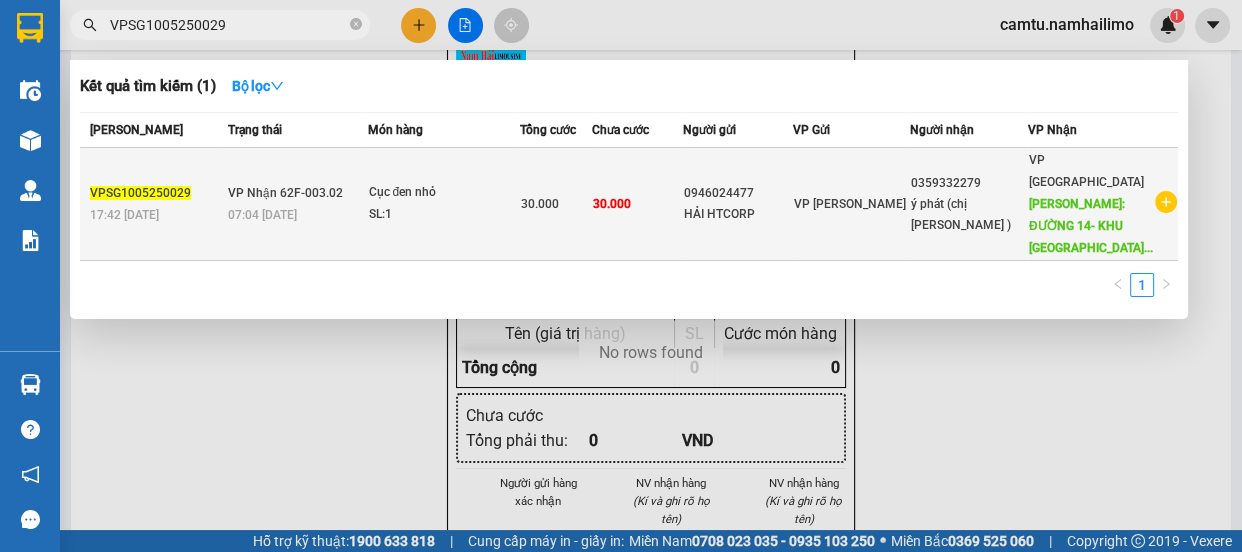 click on "30.000" at bounding box center (555, 204) 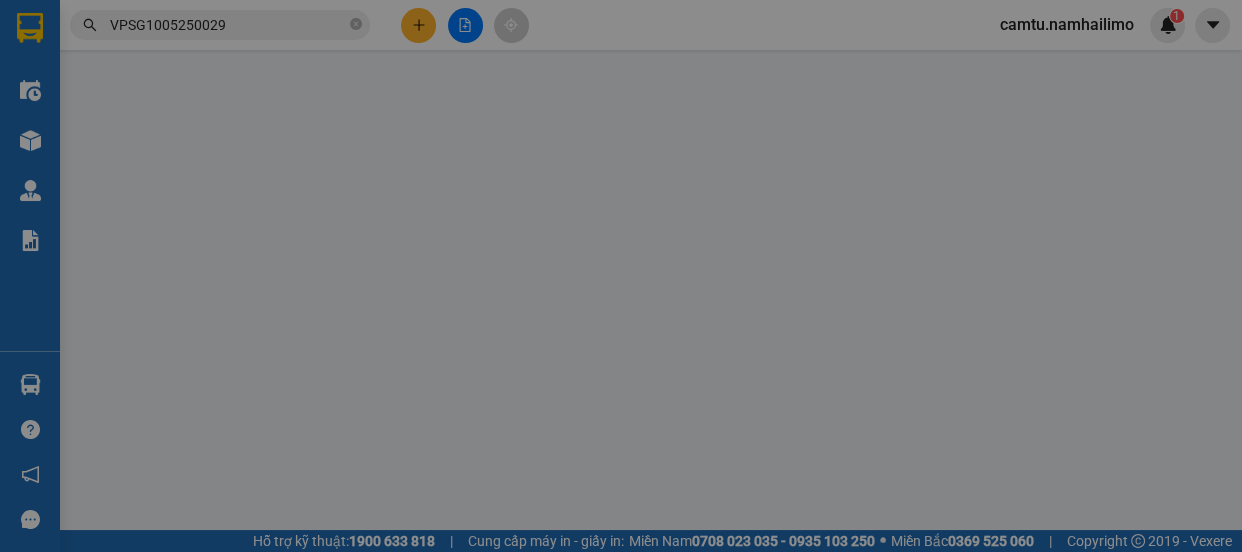 scroll, scrollTop: 0, scrollLeft: 0, axis: both 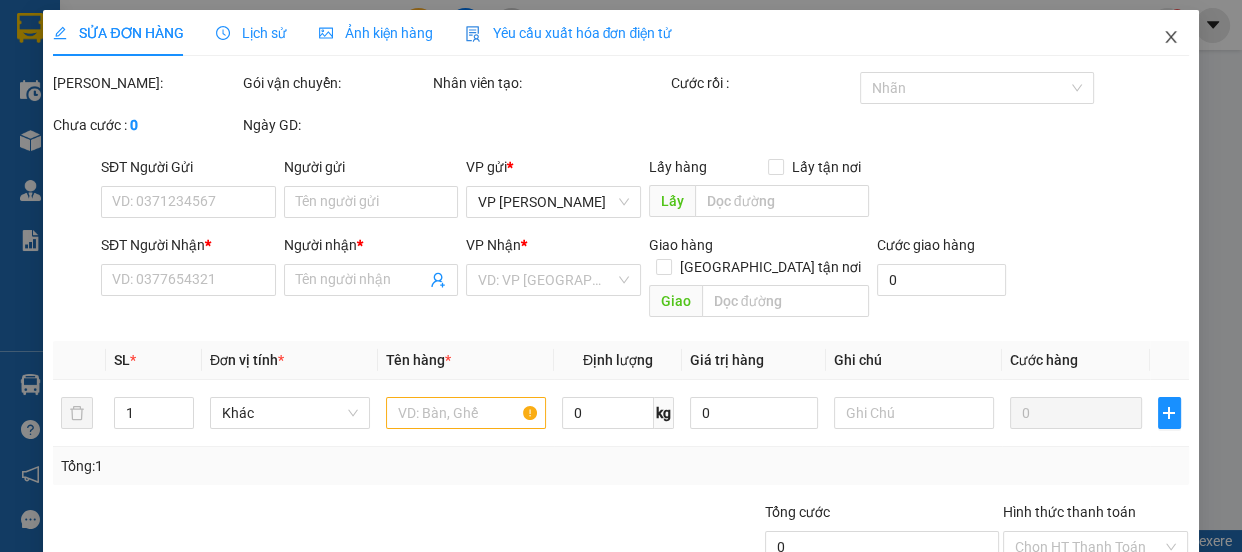 click 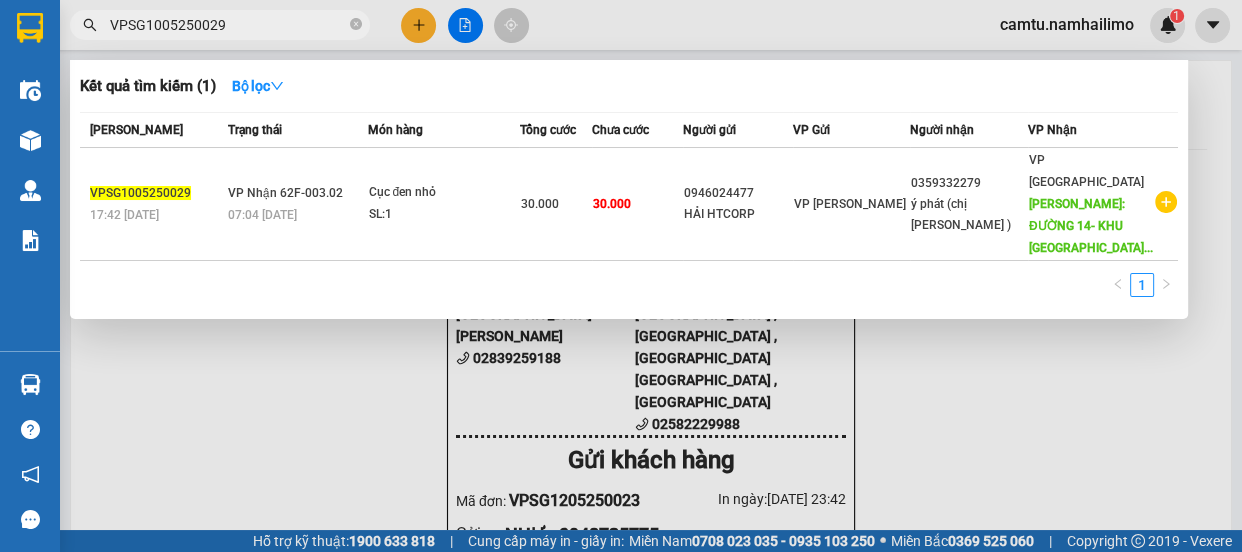 click on "VPSG1005250029" at bounding box center [228, 25] 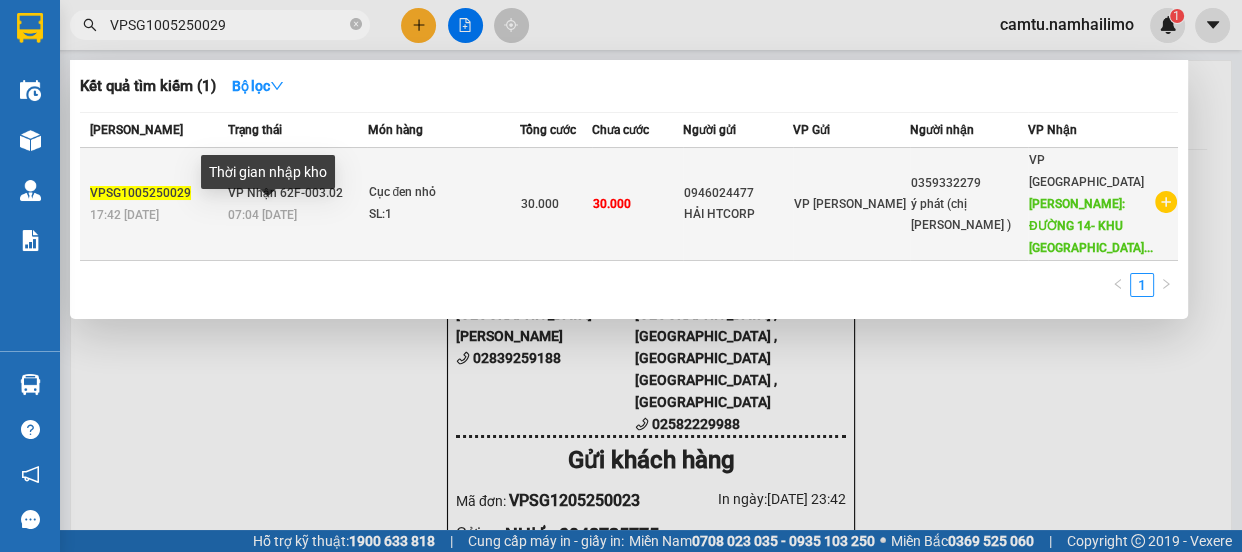 click on "07:04 - 11/05" at bounding box center (262, 215) 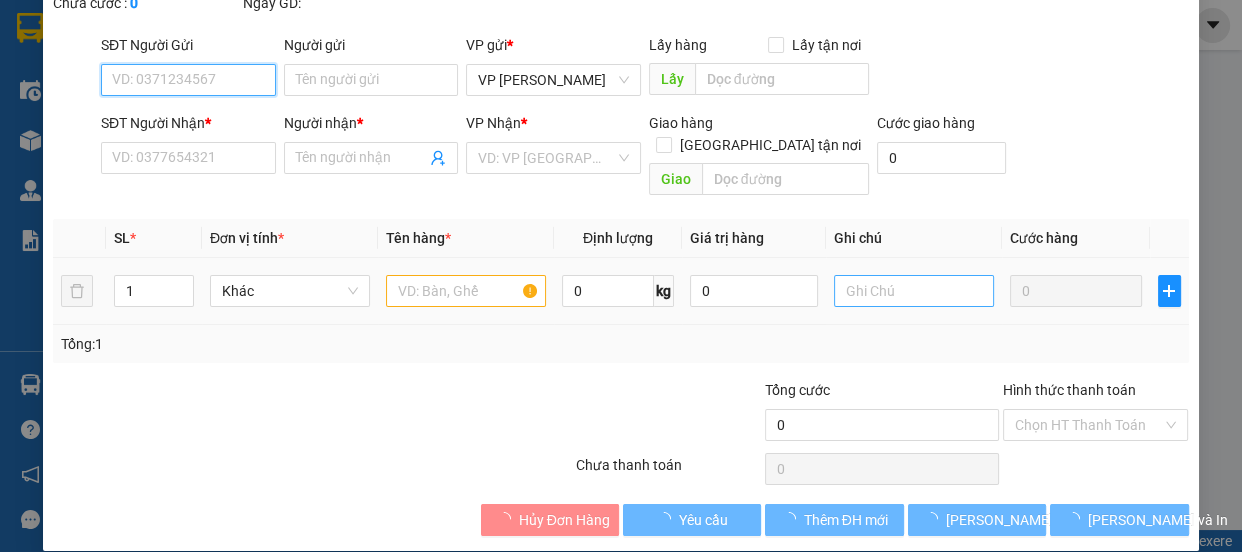 scroll, scrollTop: 0, scrollLeft: 0, axis: both 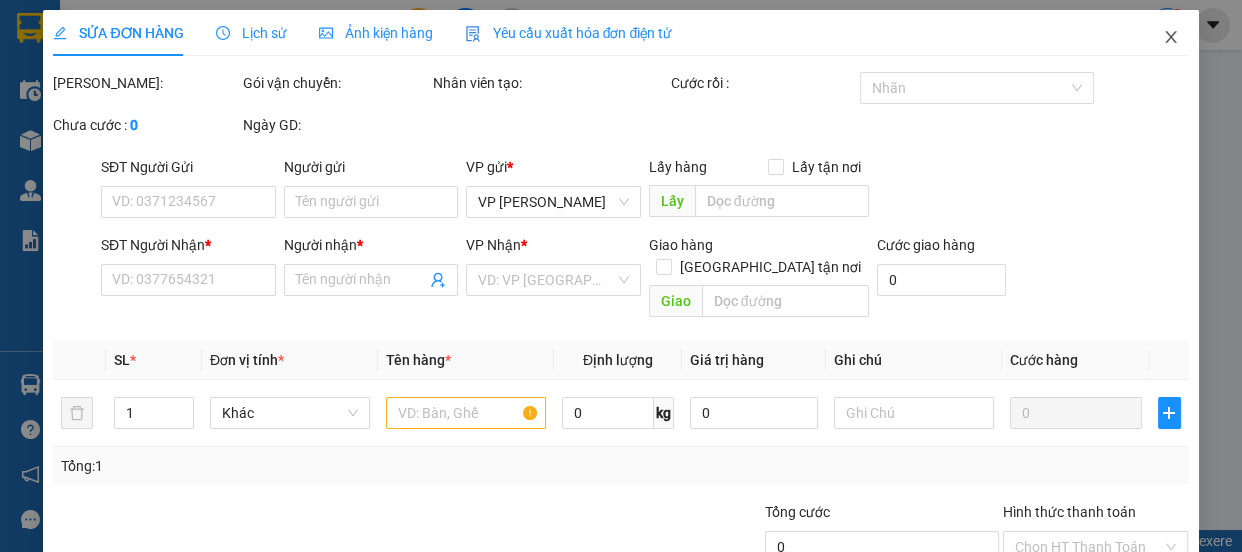 click 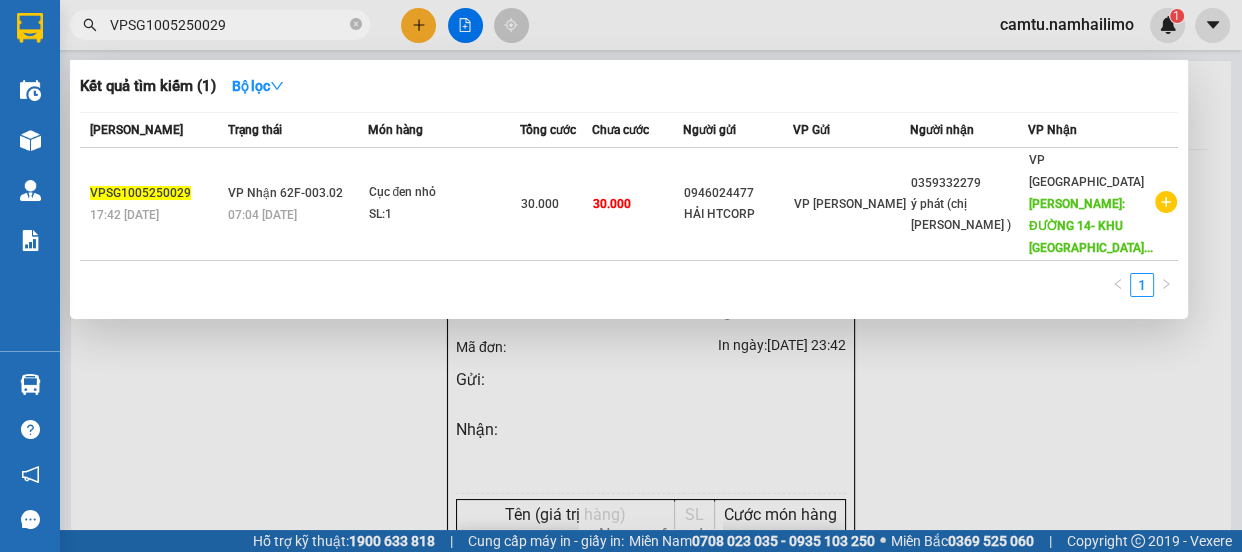 drag, startPoint x: 284, startPoint y: 30, endPoint x: 94, endPoint y: 21, distance: 190.21304 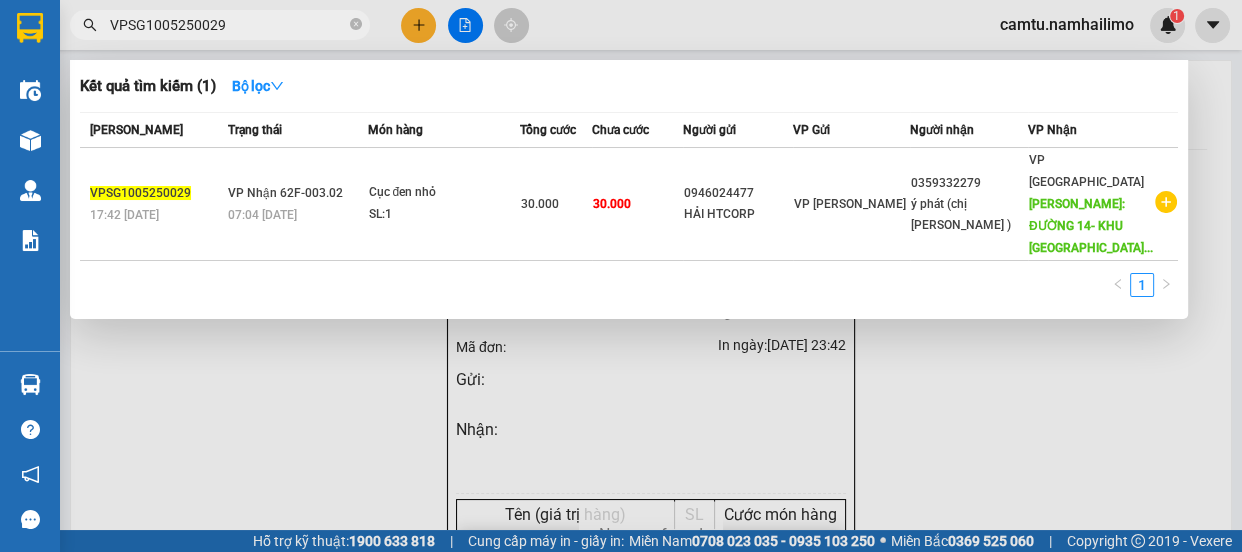 click on "VPSG1005250029" at bounding box center (195, 25) 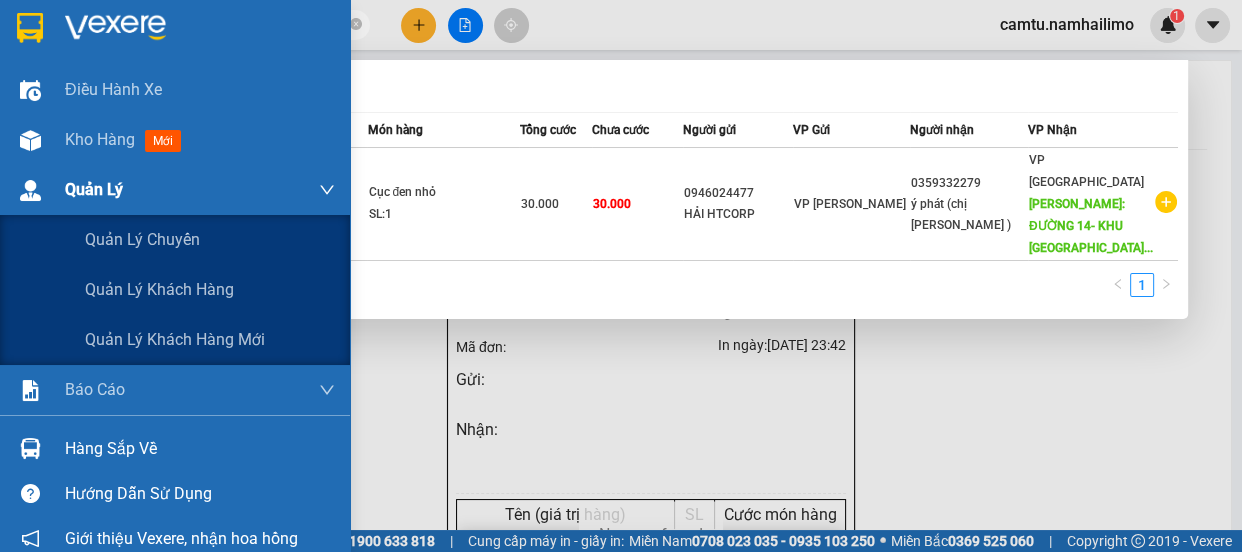click at bounding box center (30, 190) 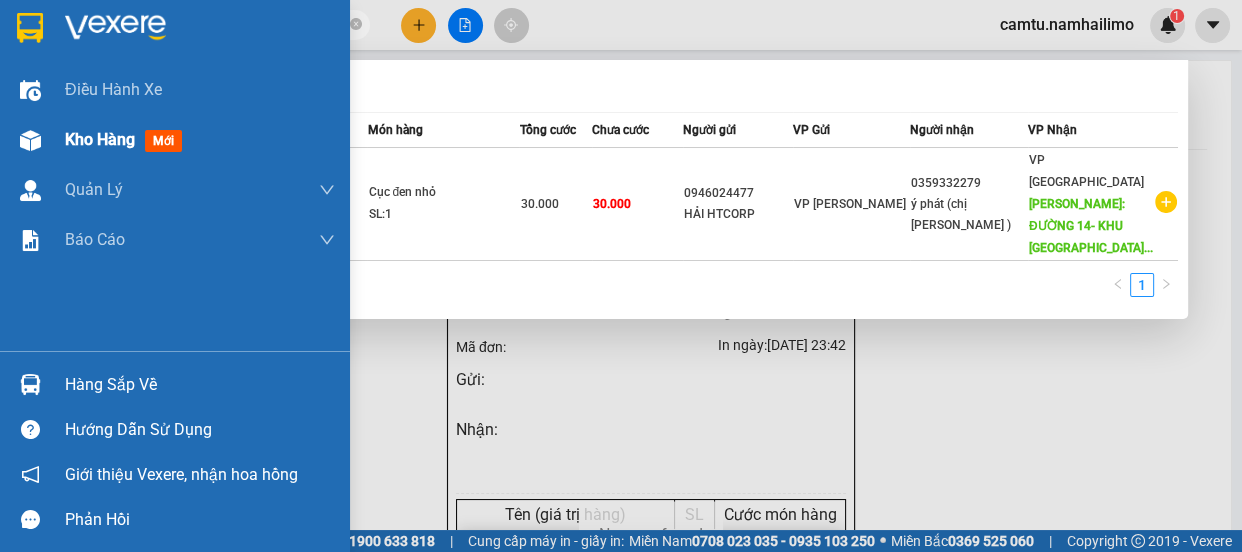 click at bounding box center (30, 140) 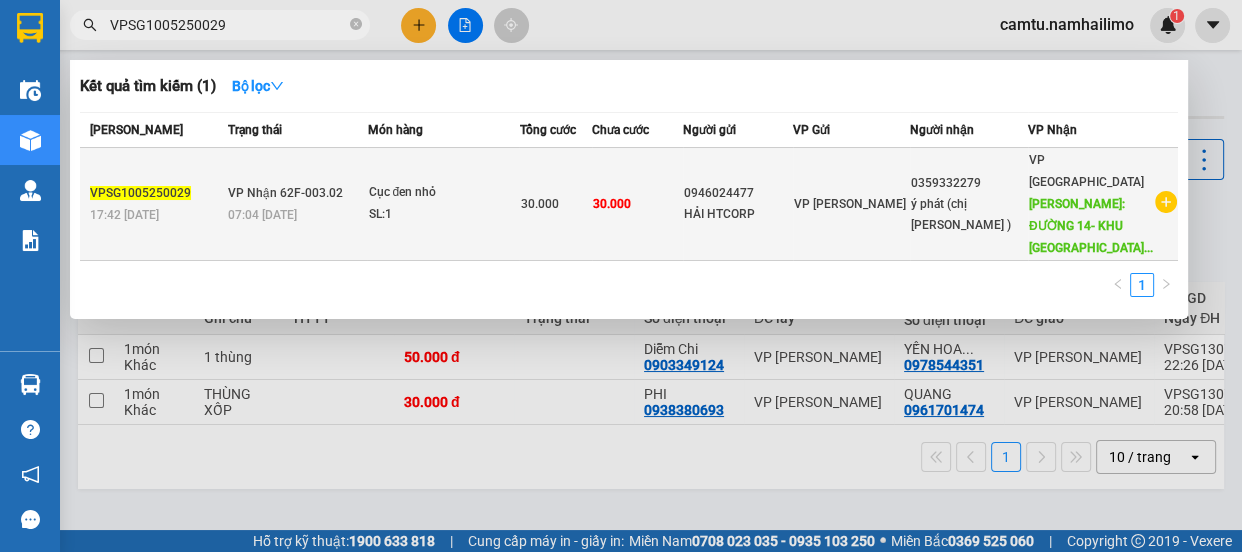 click on "VP Nhận   62F-003.02 07:04 - 11/05" at bounding box center [295, 204] 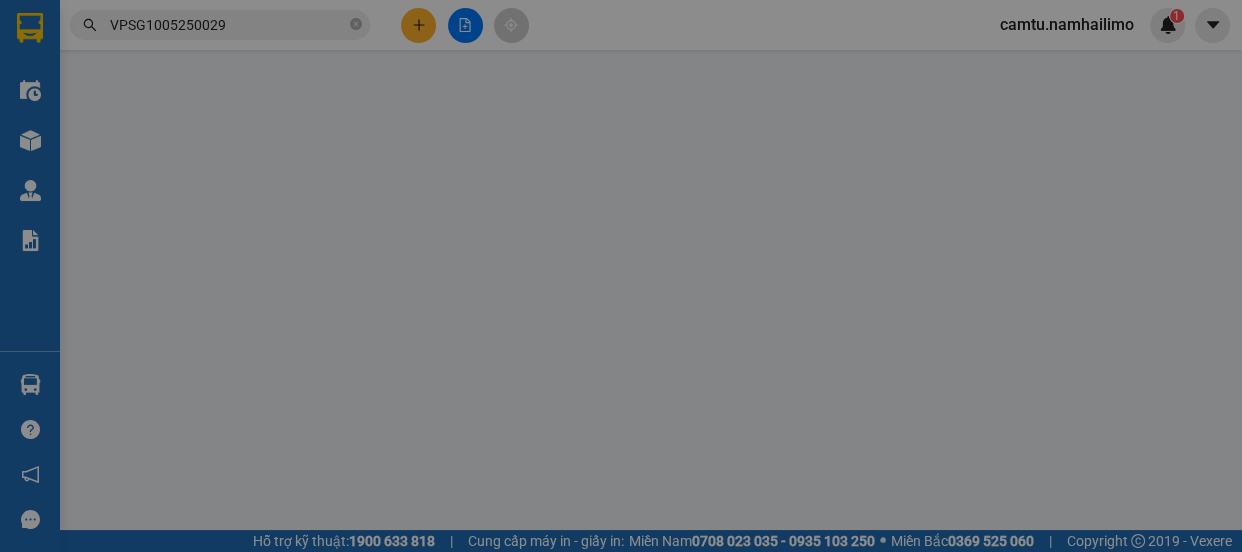 type on "0946024477" 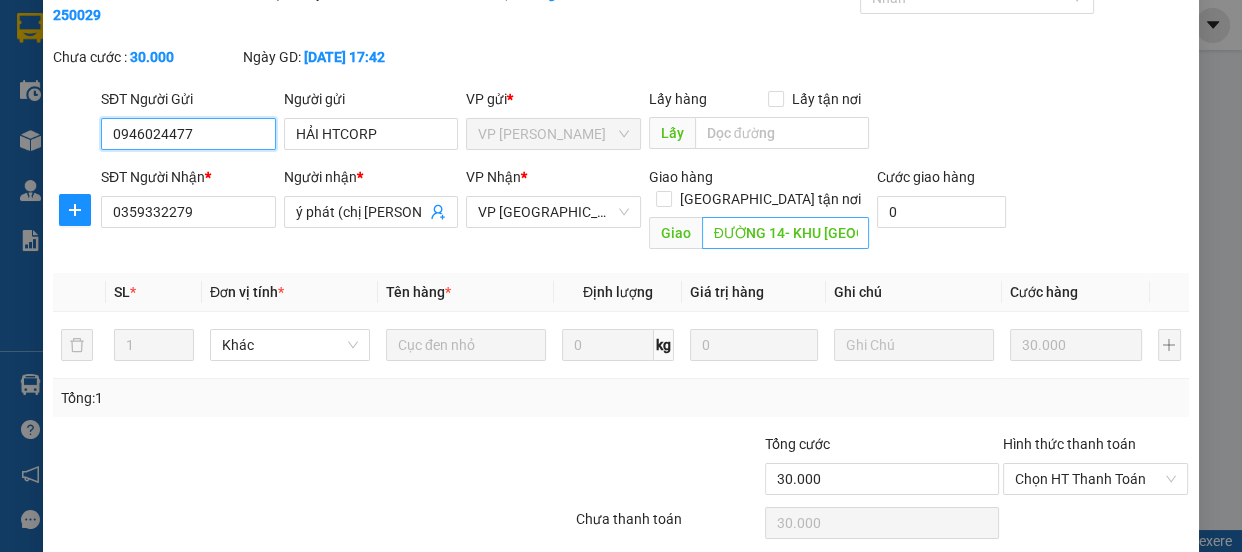 scroll, scrollTop: 166, scrollLeft: 0, axis: vertical 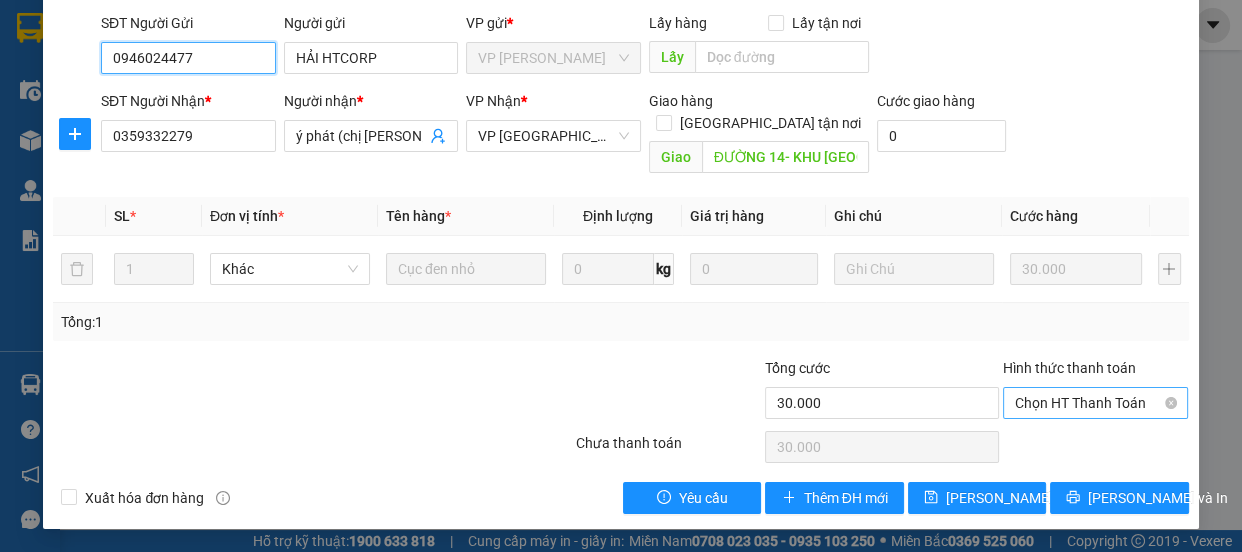 click on "Chọn HT Thanh Toán" at bounding box center (1096, 403) 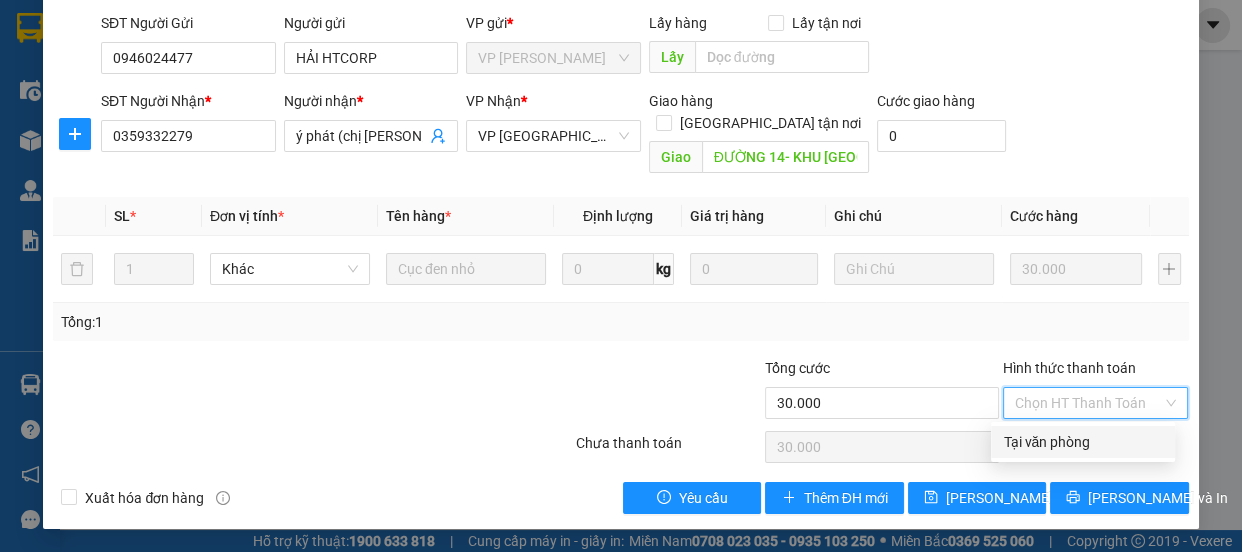 click on "Tại văn phòng" at bounding box center (1083, 442) 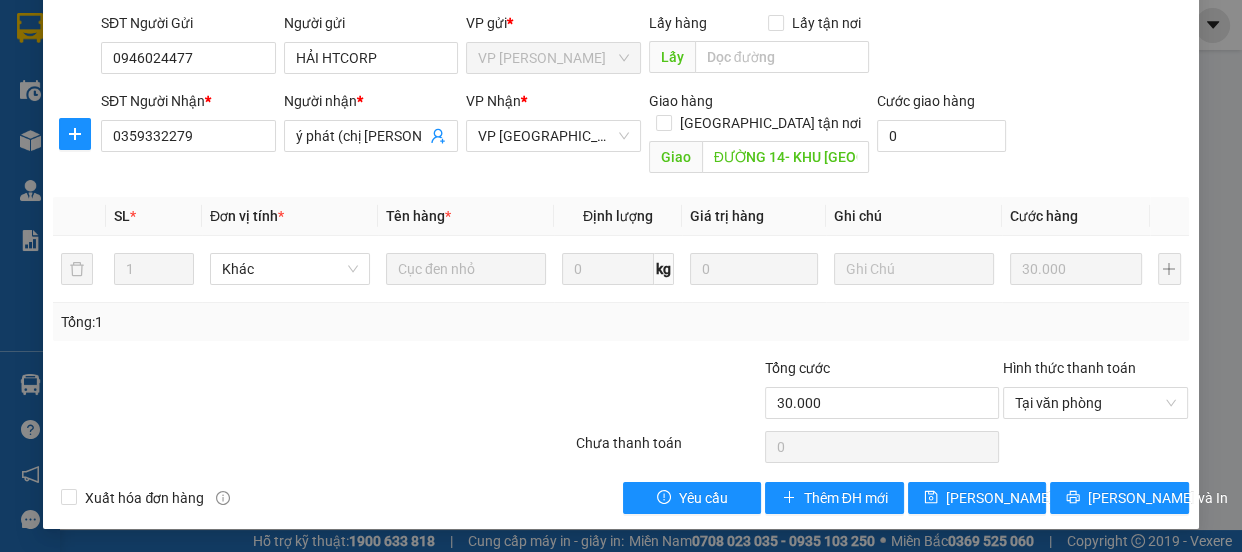 click at bounding box center (1096, 447) 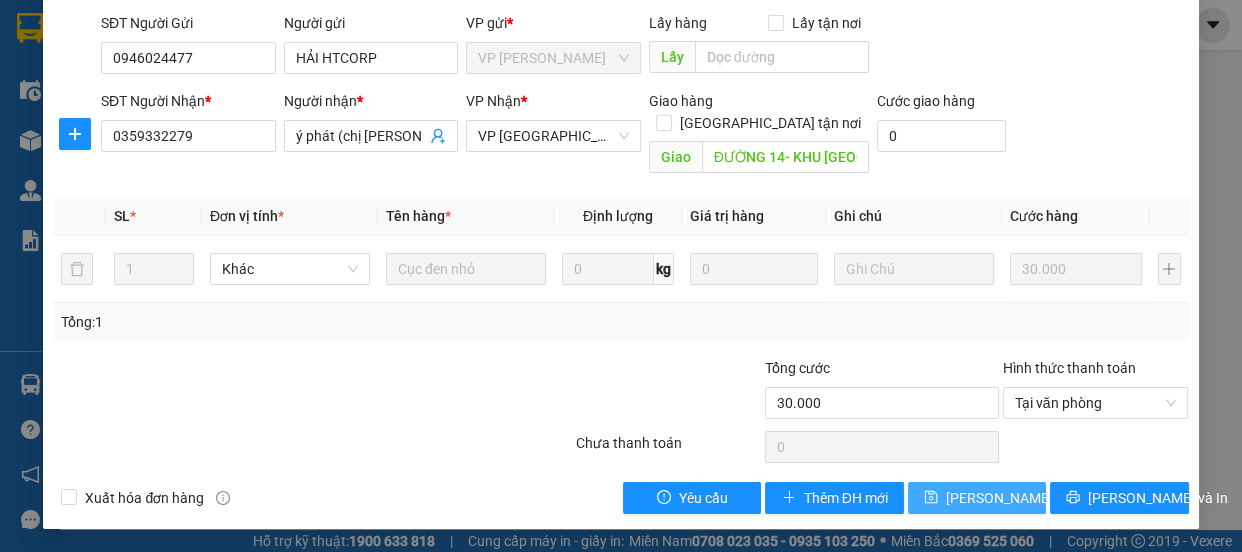 click on "[PERSON_NAME] thay đổi" at bounding box center (1026, 498) 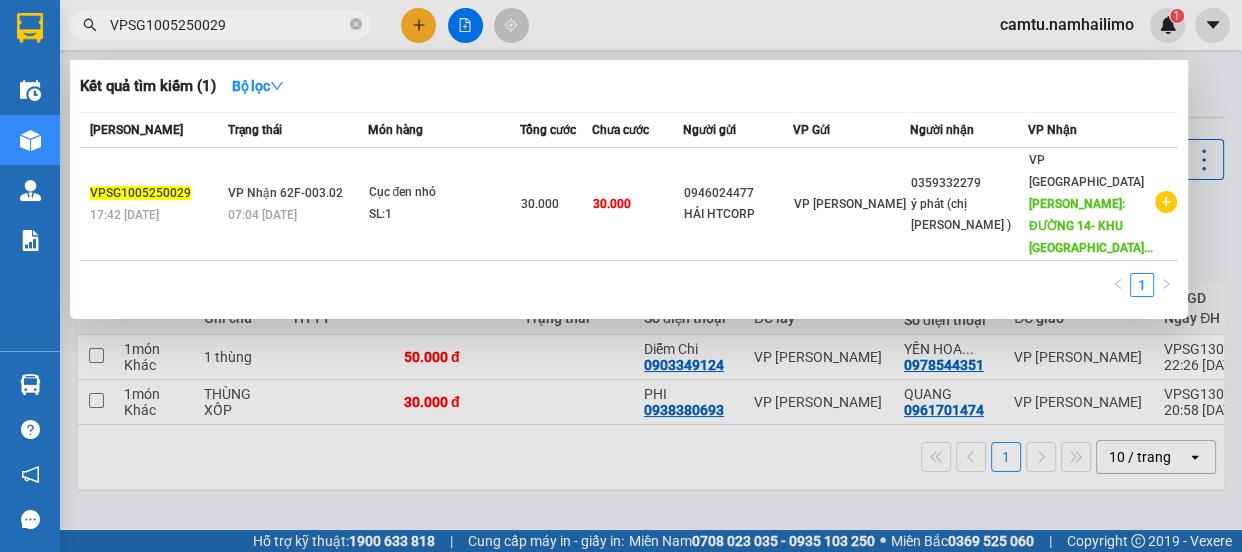 click on "VPSG1005250029" at bounding box center (228, 25) 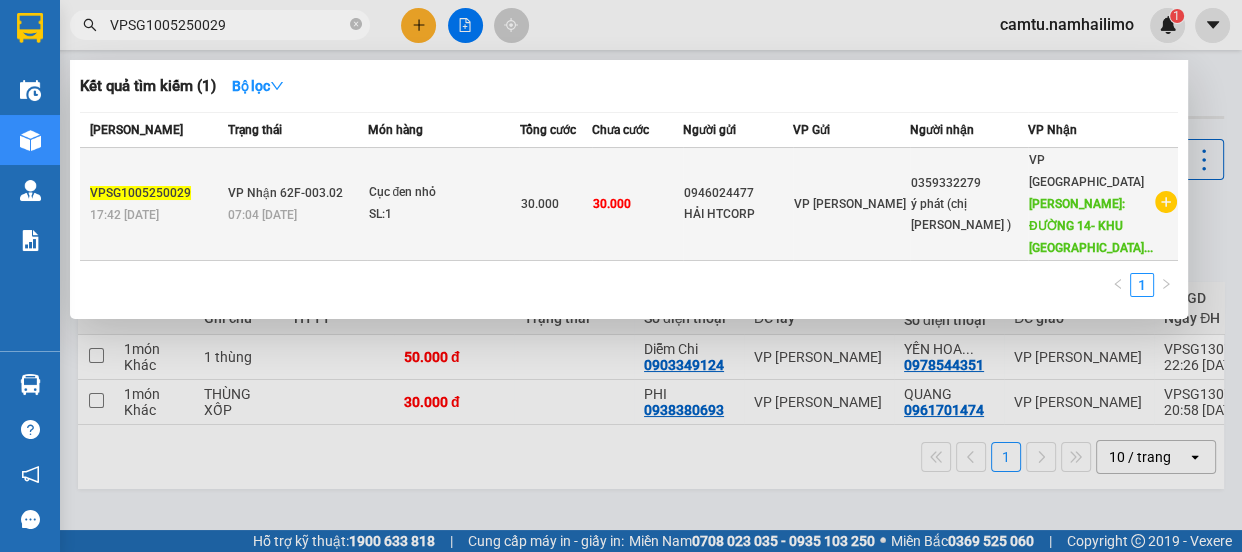 click on "ý phát (chị [PERSON_NAME] )" at bounding box center (969, 215) 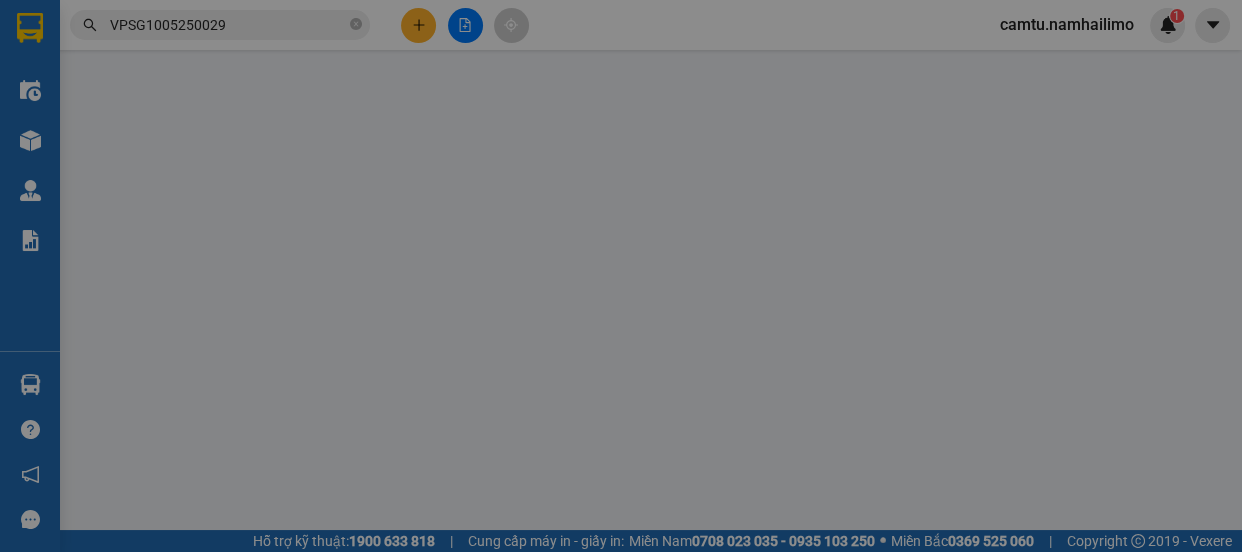 type on "0946024477" 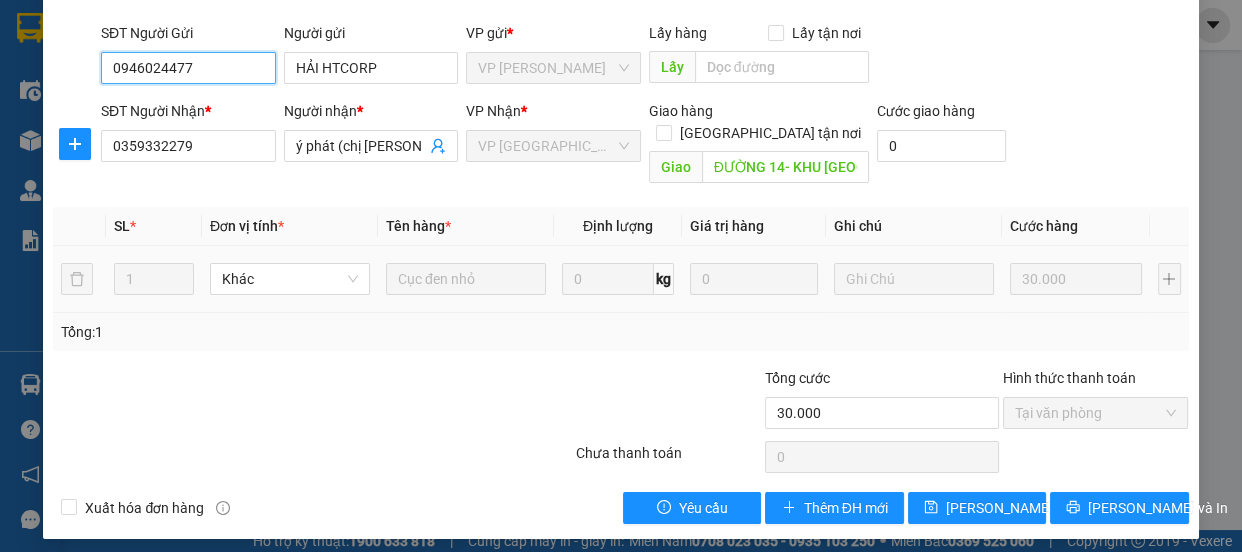 scroll, scrollTop: 166, scrollLeft: 0, axis: vertical 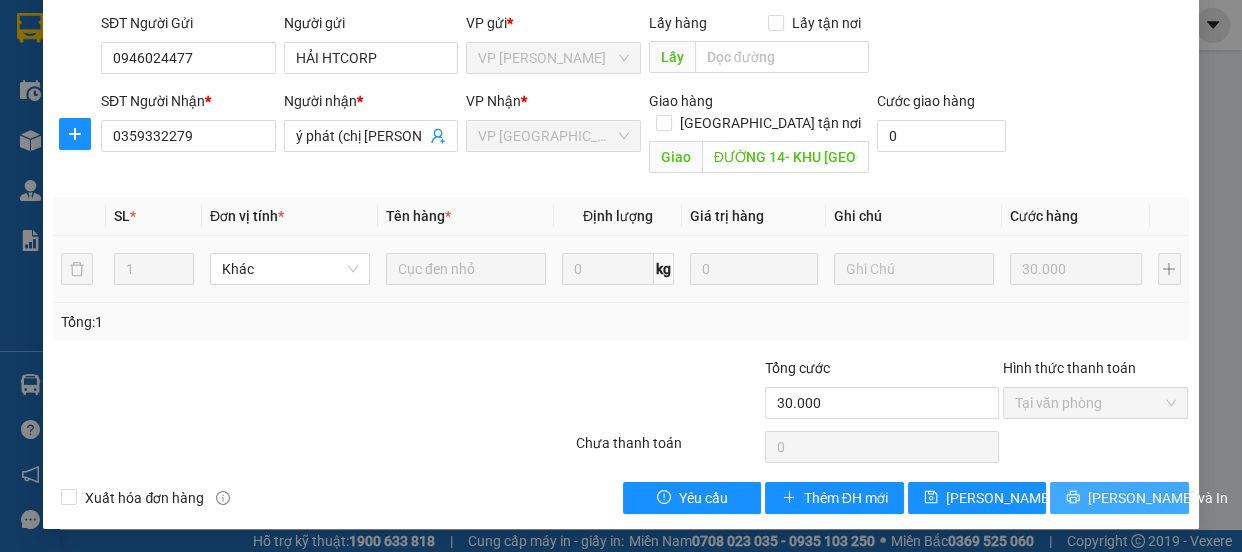 click 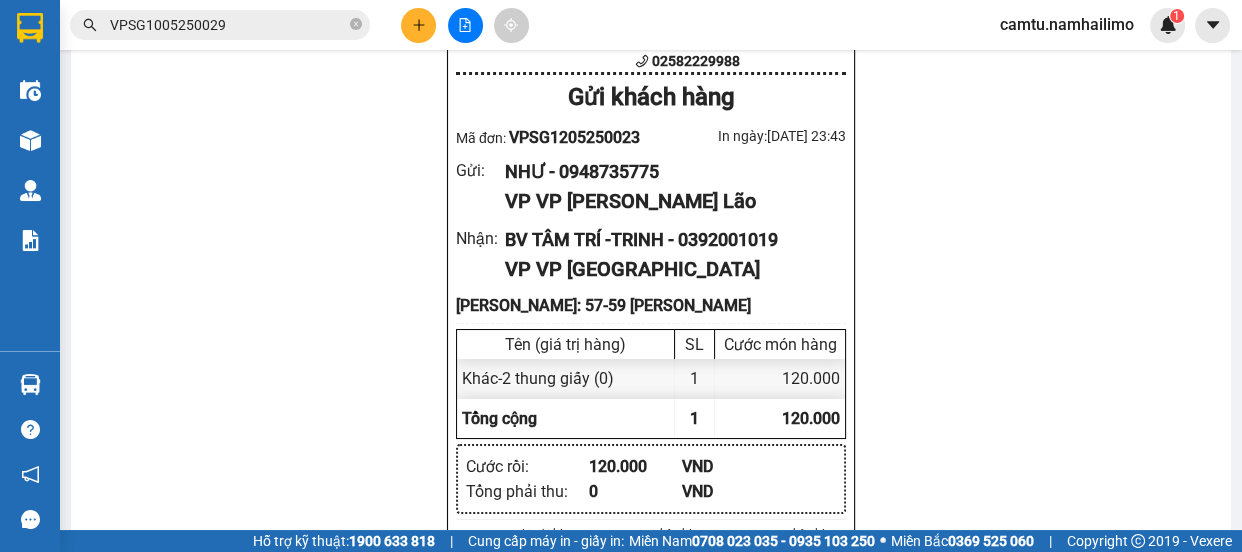 scroll, scrollTop: 181, scrollLeft: 0, axis: vertical 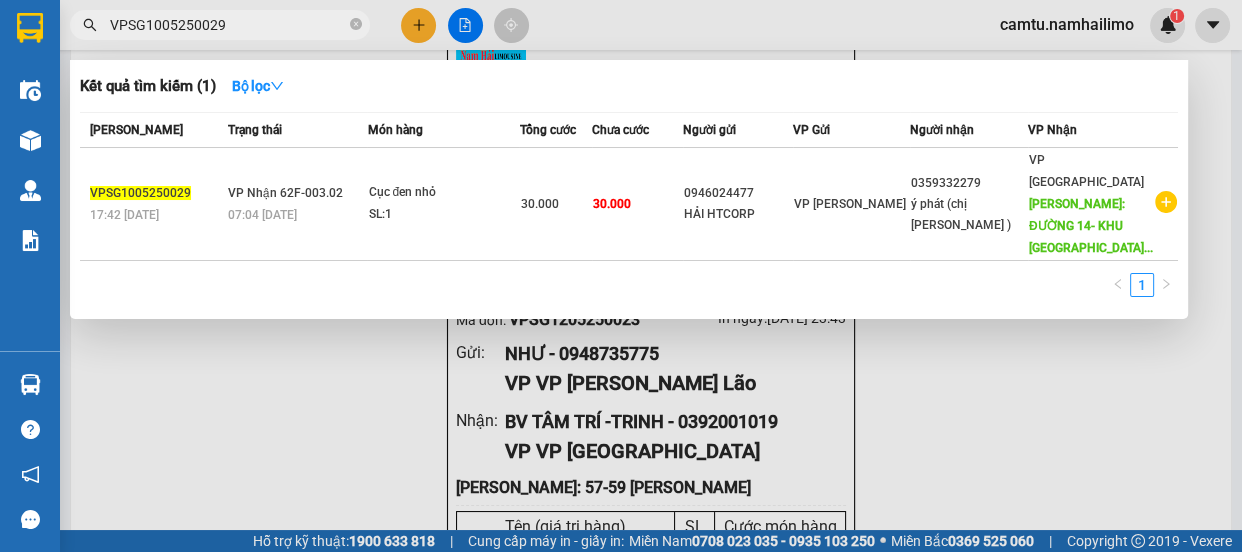 click on "VPSG1005250029" at bounding box center [228, 25] 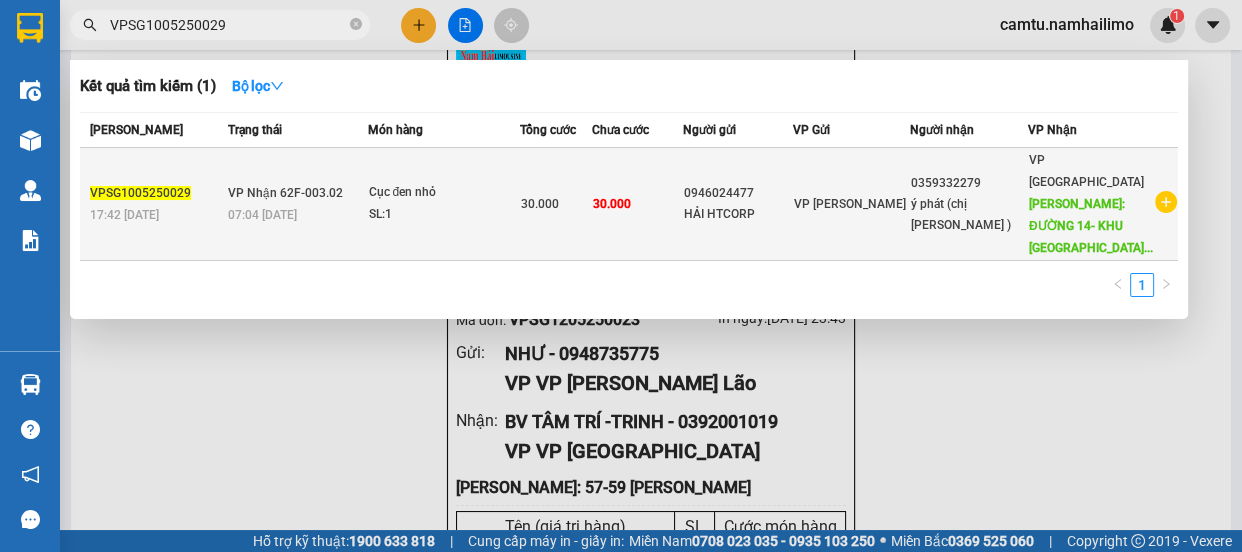 click on "07:04 - 11/05" at bounding box center [297, 215] 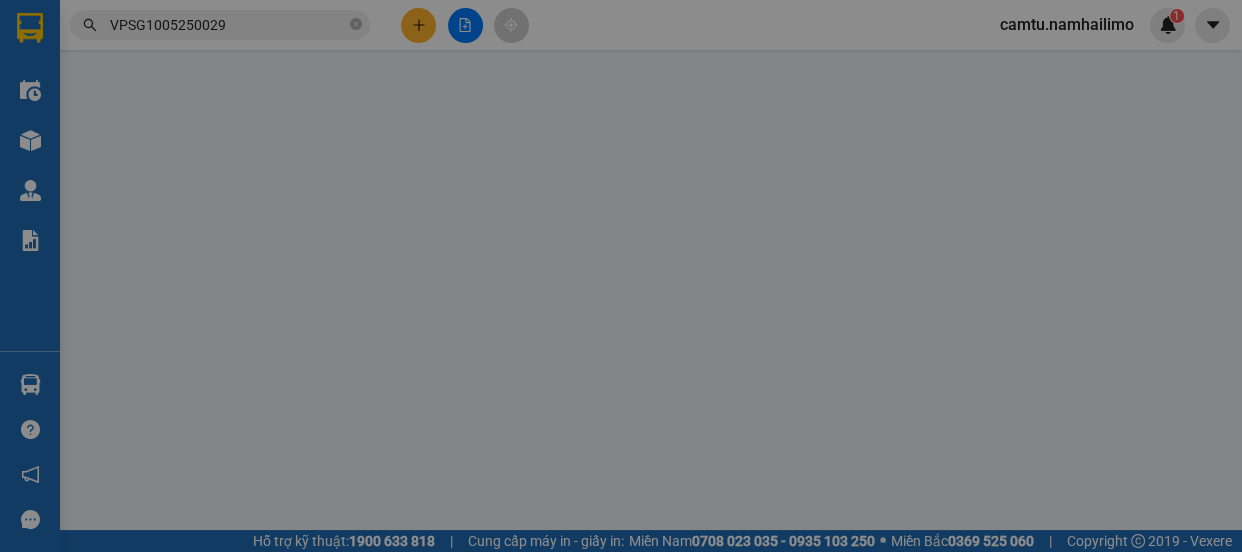 scroll, scrollTop: 0, scrollLeft: 0, axis: both 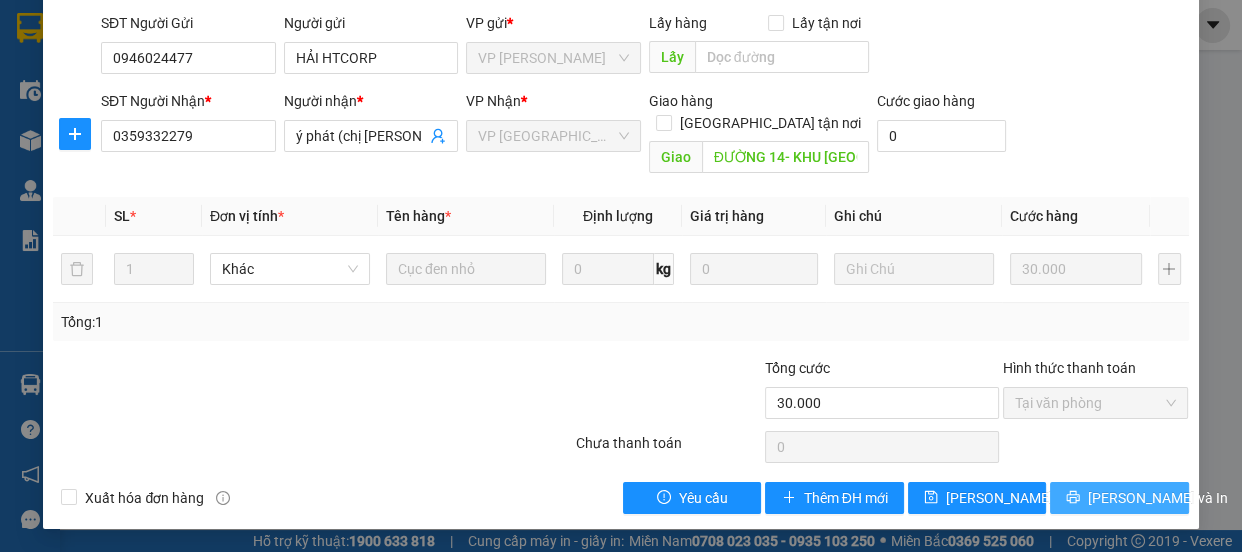 click on "[PERSON_NAME] và In" at bounding box center [1119, 498] 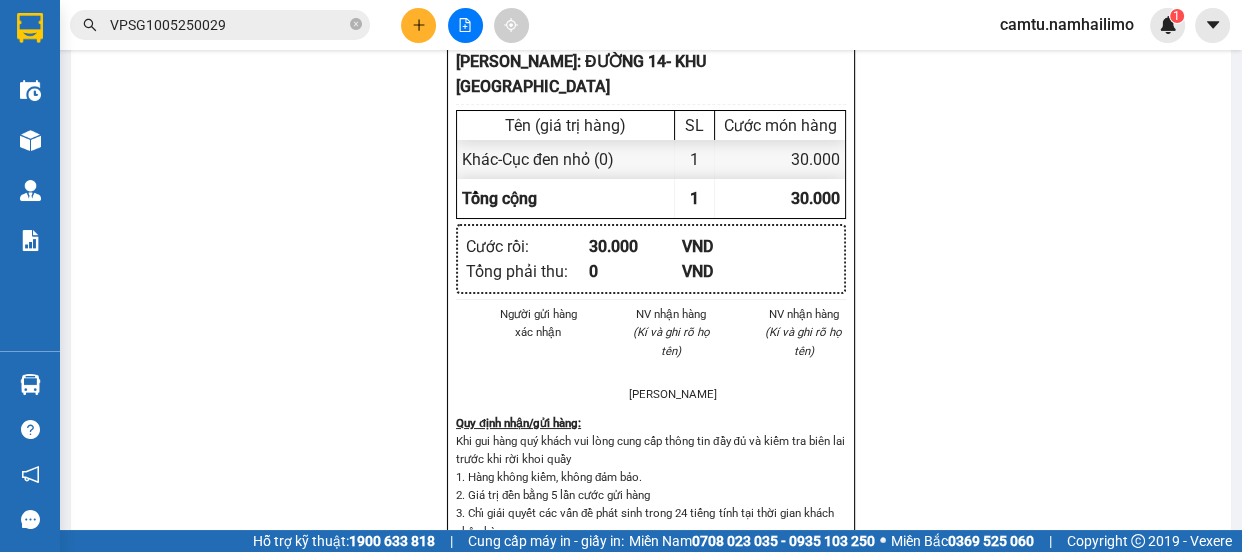 scroll, scrollTop: 727, scrollLeft: 0, axis: vertical 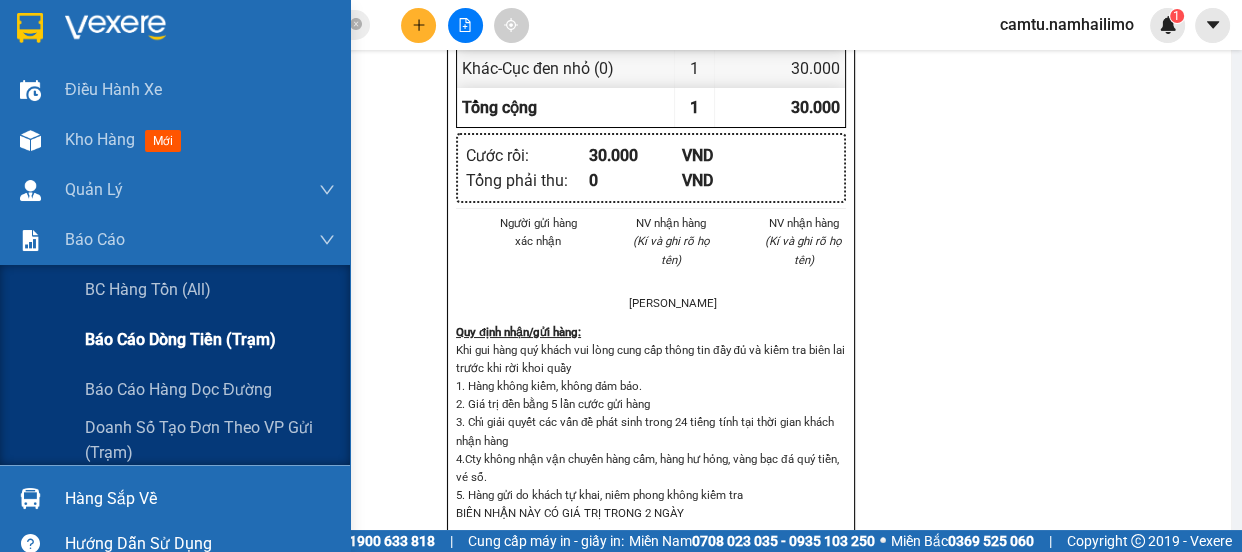click on "Báo cáo dòng tiền (trạm)" at bounding box center [180, 339] 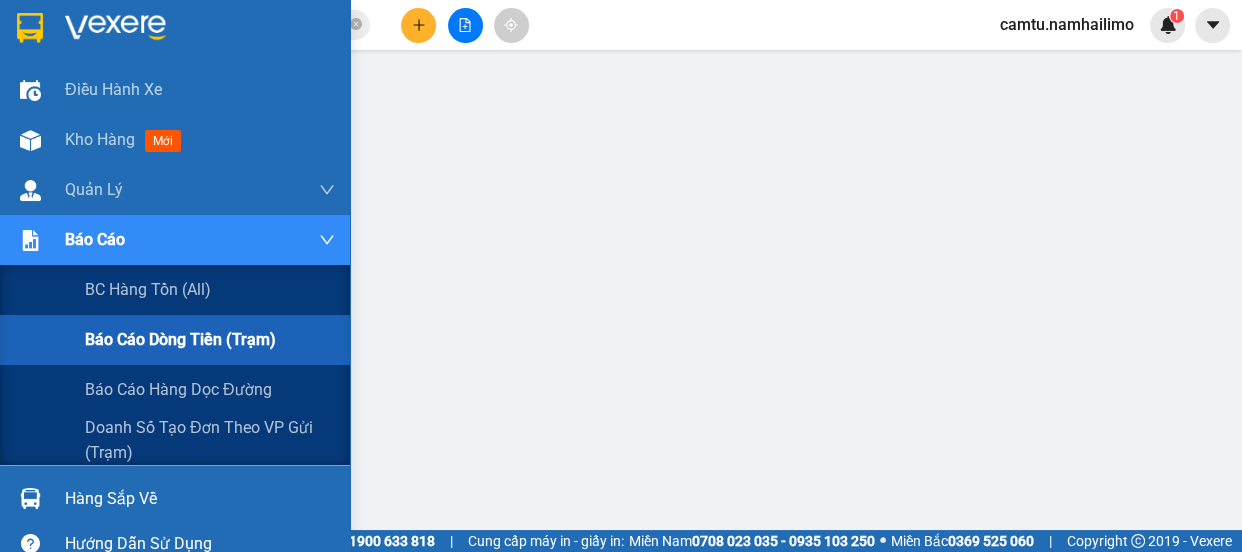 scroll, scrollTop: 573, scrollLeft: 0, axis: vertical 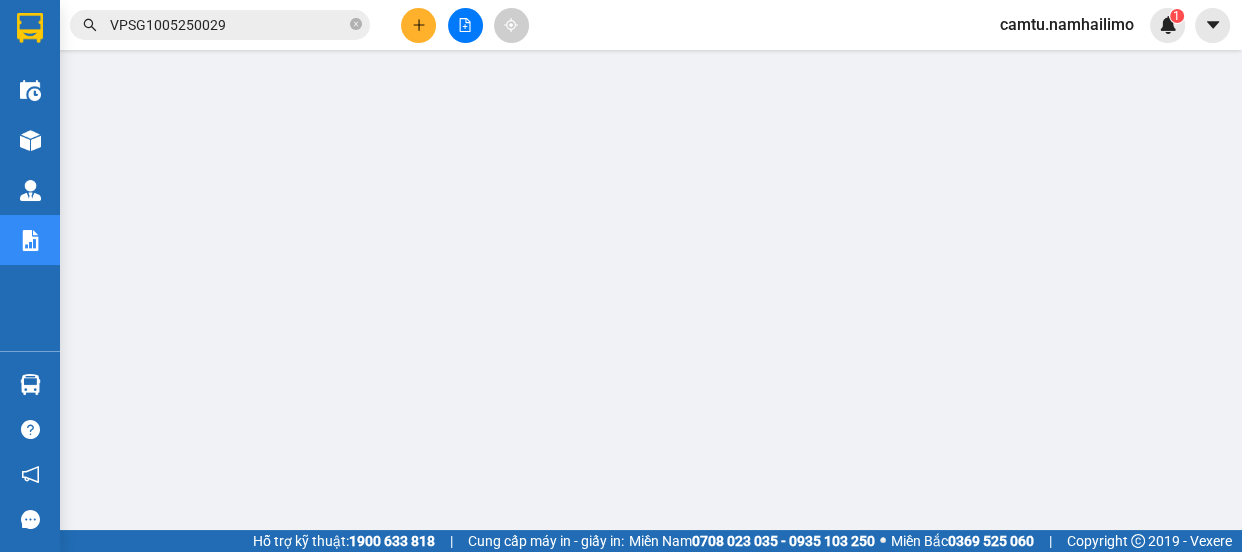 click at bounding box center [651, -63] 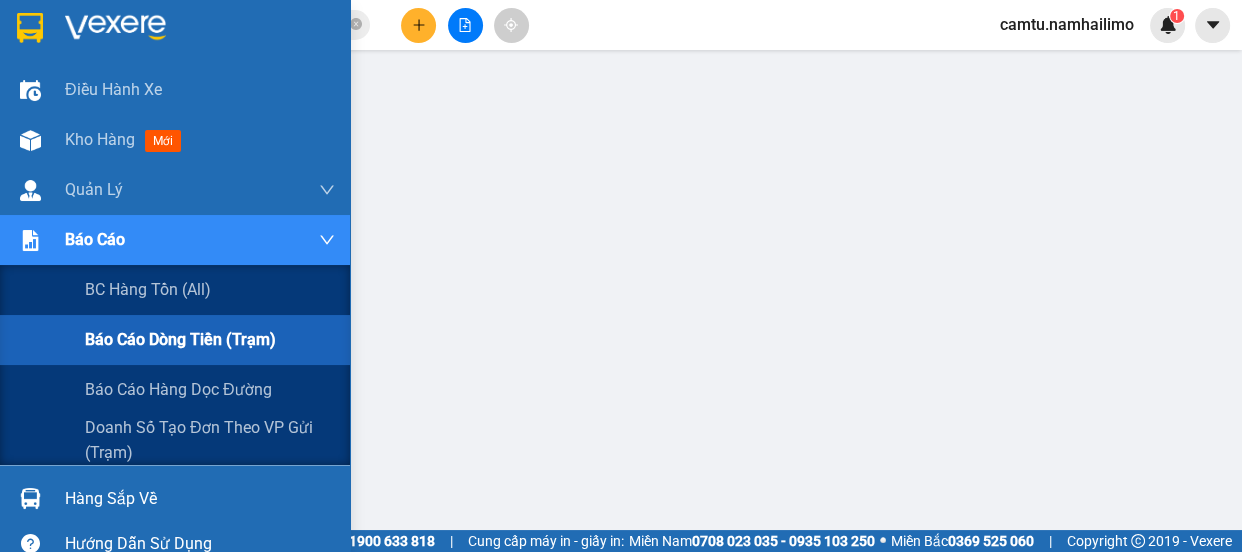 click on "Báo cáo dòng tiền (trạm)" at bounding box center [180, 339] 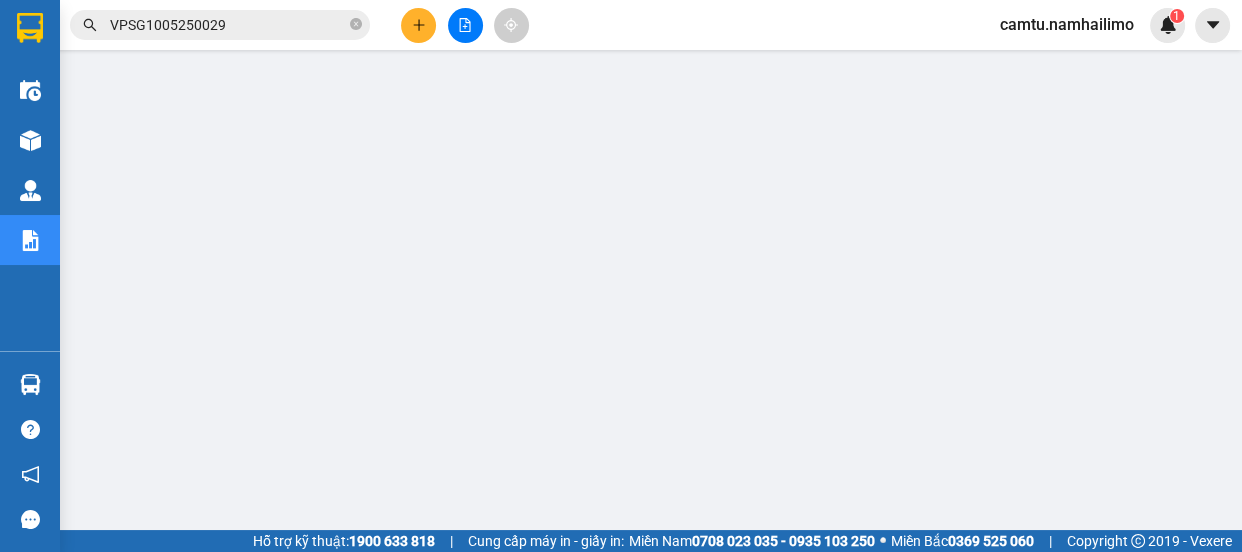 click at bounding box center [651, 119] 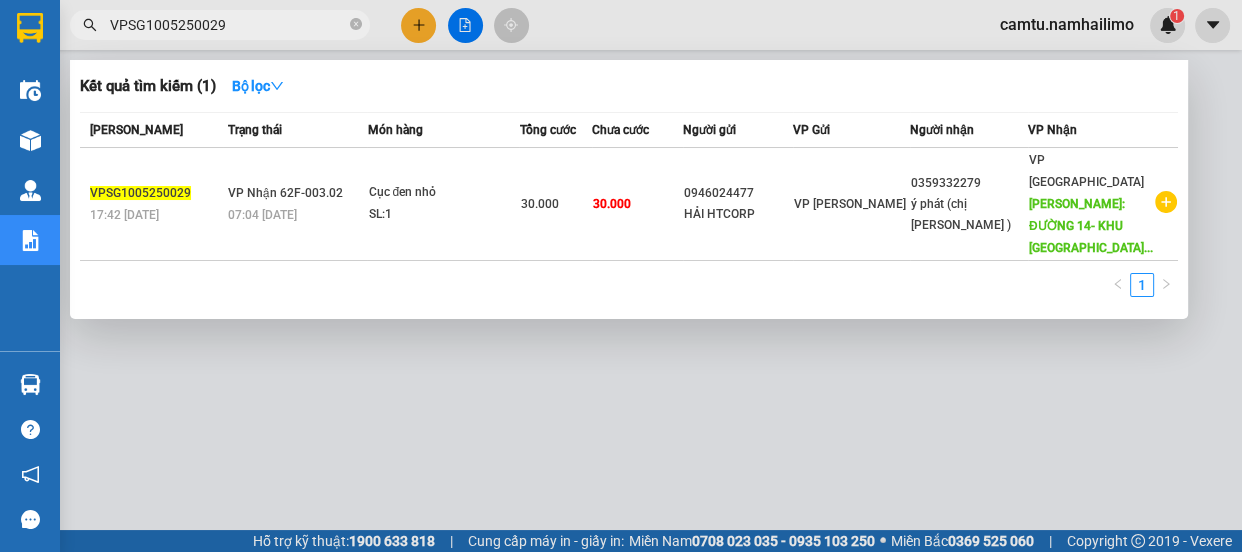 click on "VPSG1005250029" at bounding box center (228, 25) 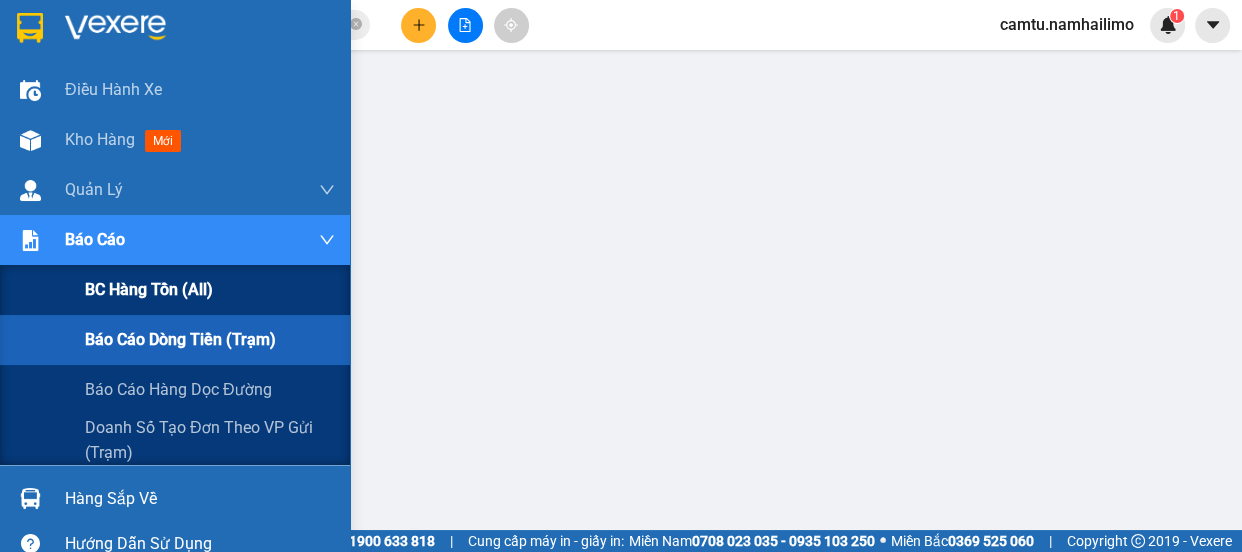click on "BC hàng tồn (all)" at bounding box center (149, 289) 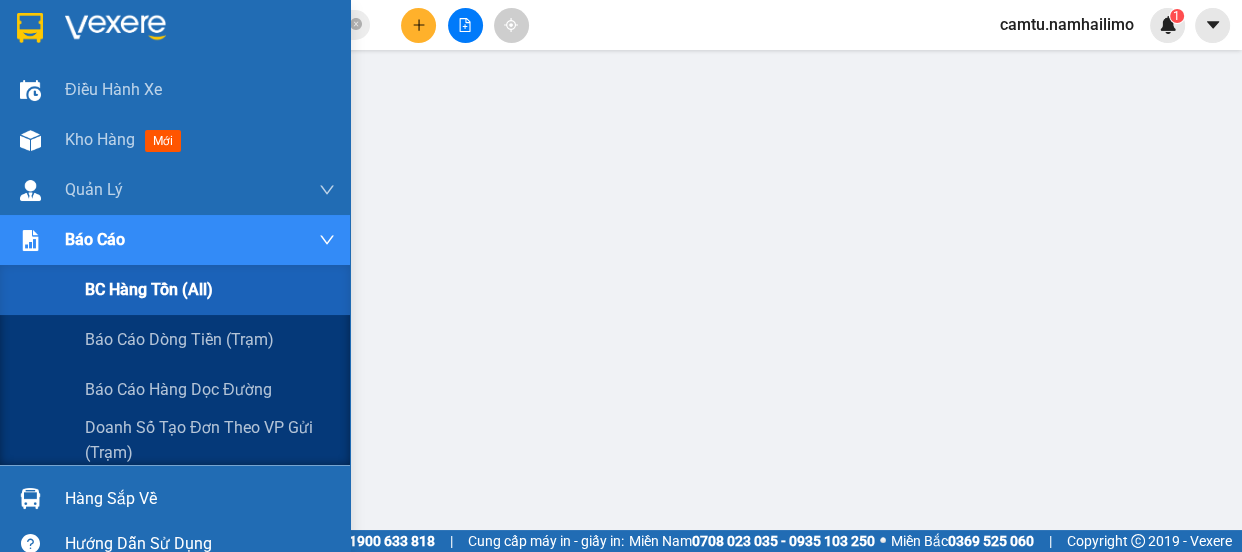 click at bounding box center [30, 240] 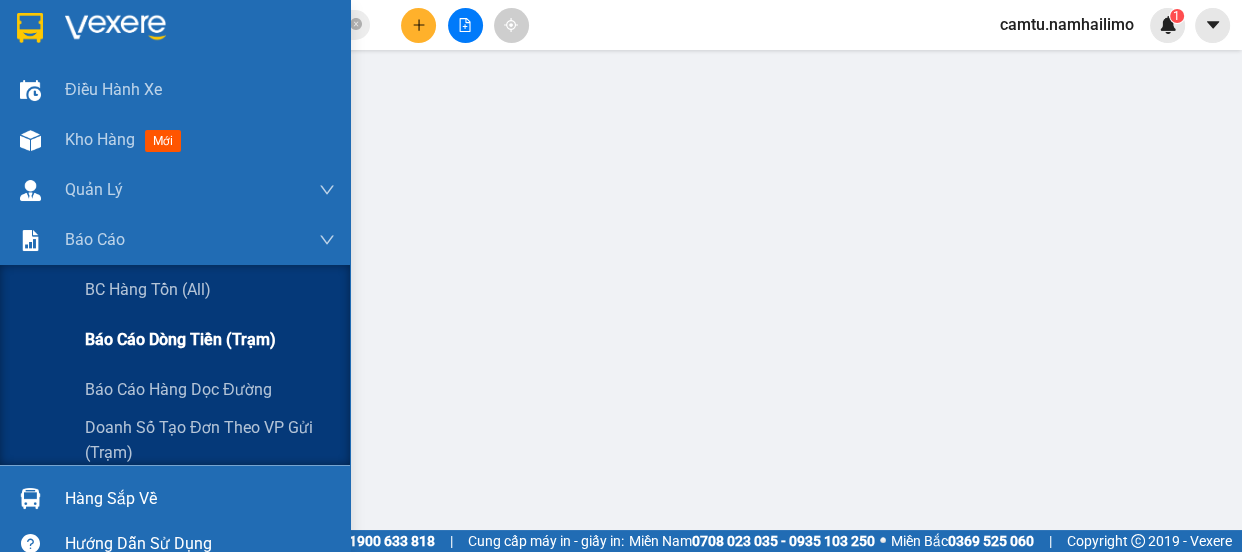 click on "Báo cáo dòng tiền (trạm)" at bounding box center (180, 339) 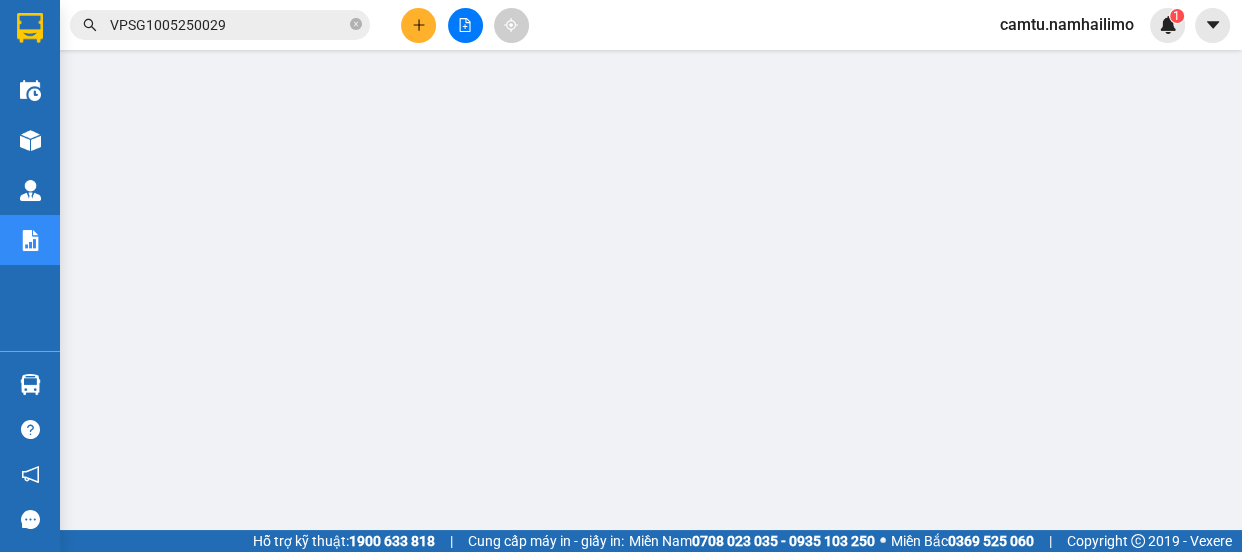 click at bounding box center [651, 119] 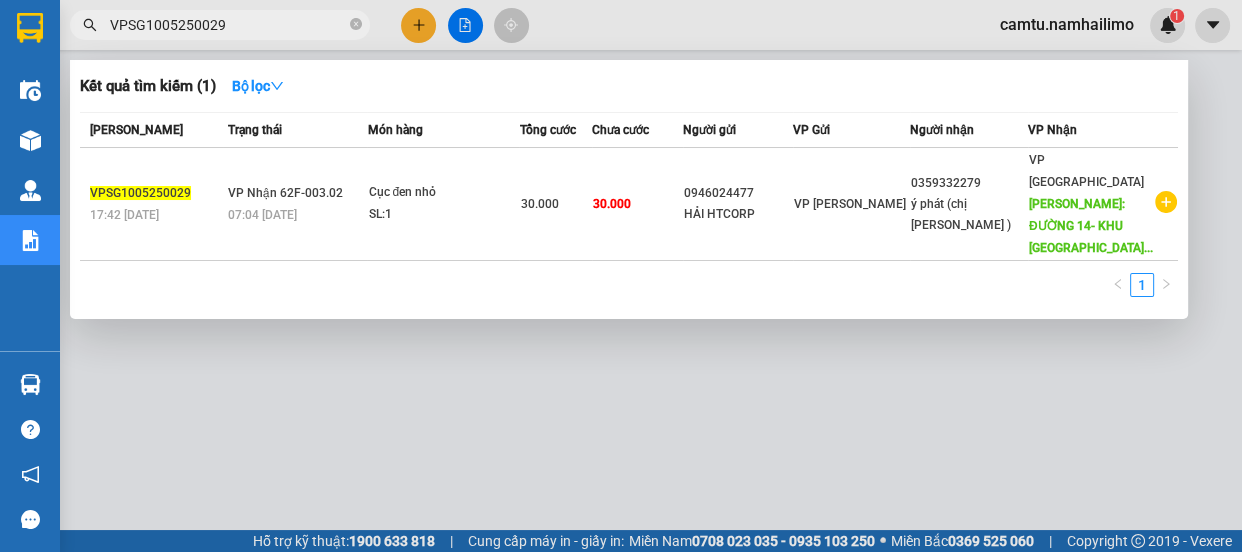 click on "VPSG1005250029" at bounding box center [228, 25] 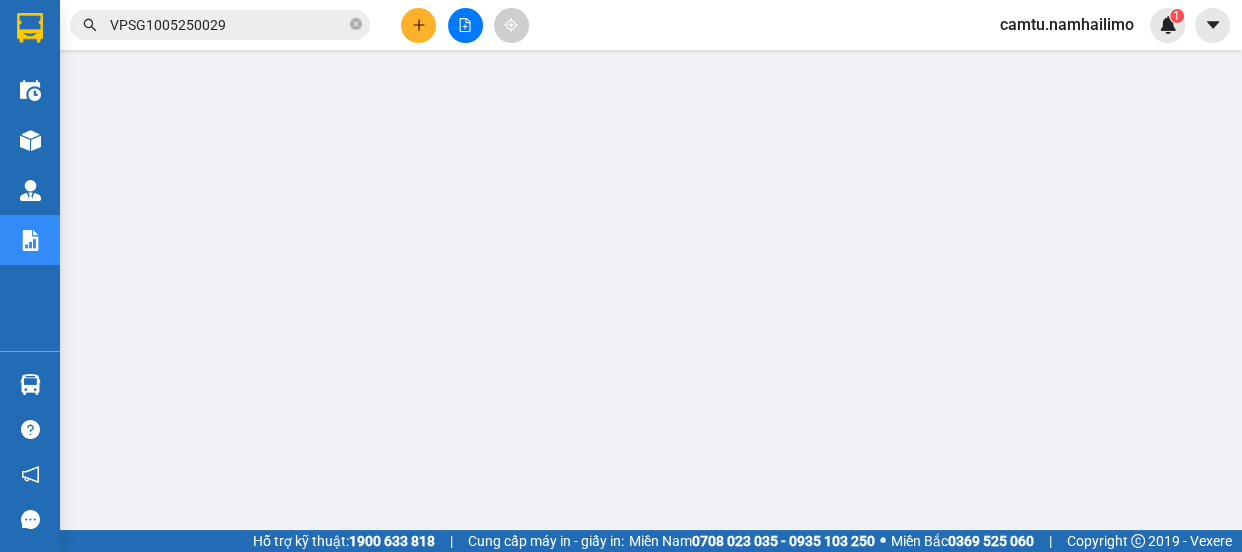 scroll, scrollTop: 0, scrollLeft: 0, axis: both 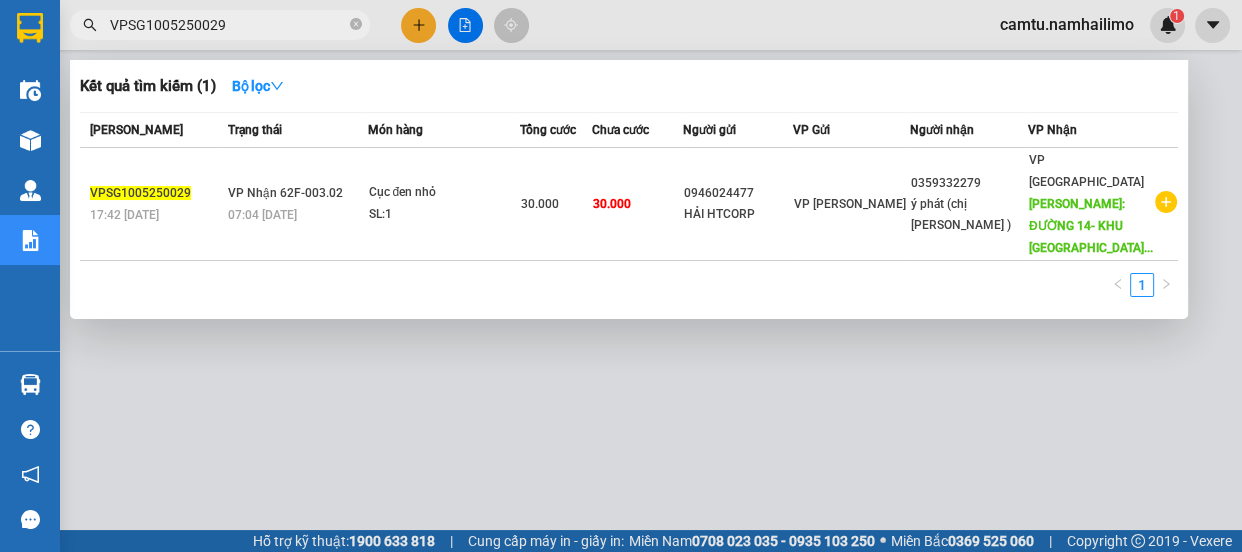 drag, startPoint x: 235, startPoint y: 21, endPoint x: 88, endPoint y: 28, distance: 147.16656 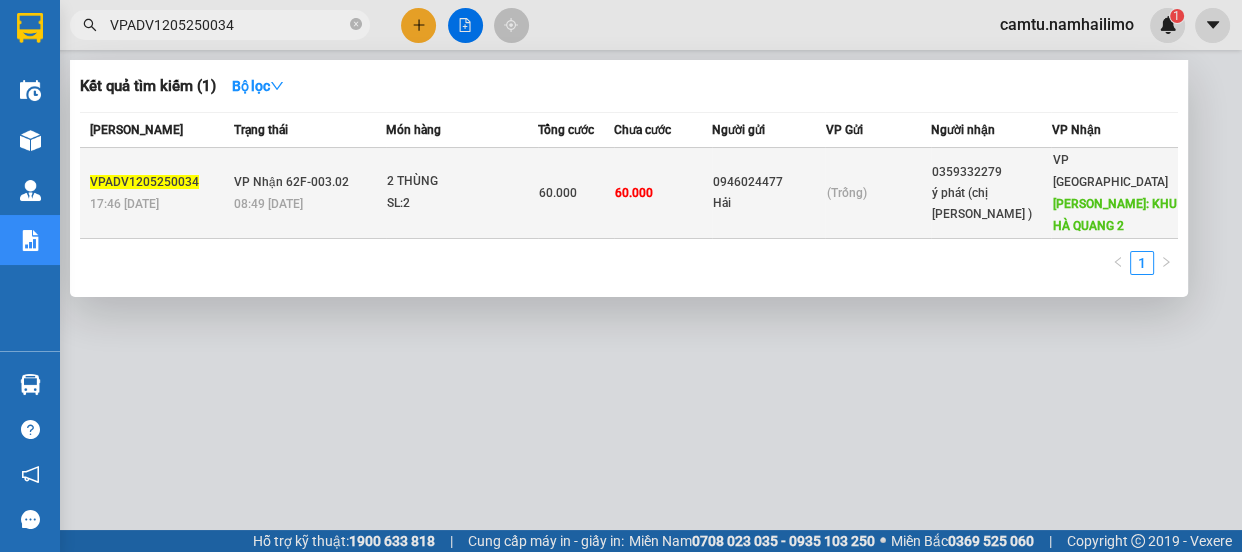 type on "VPADV1205250034" 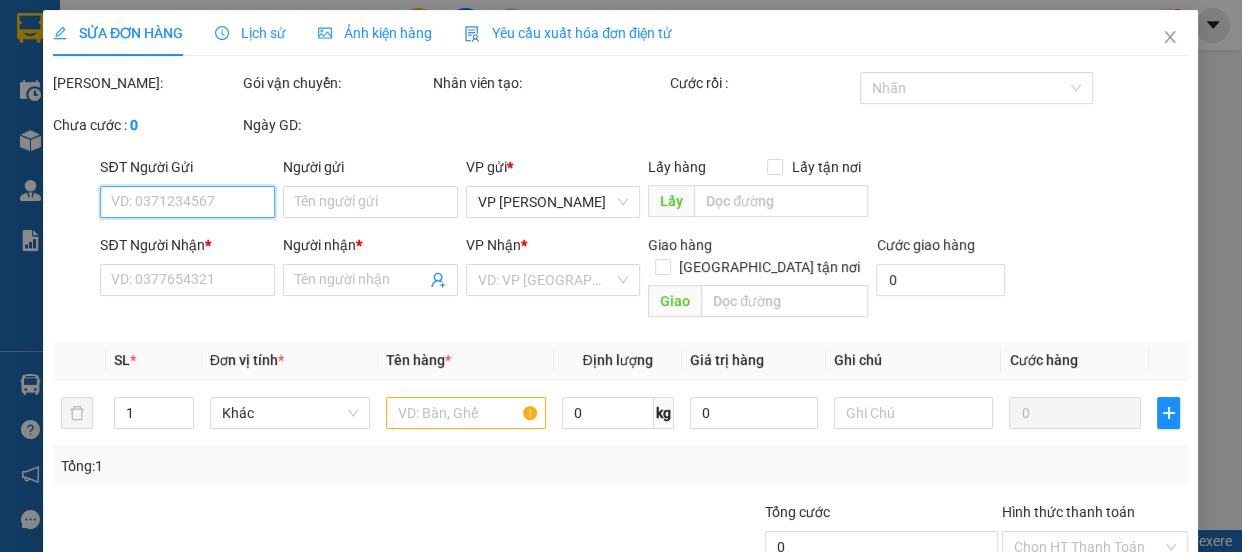 type on "0946024477" 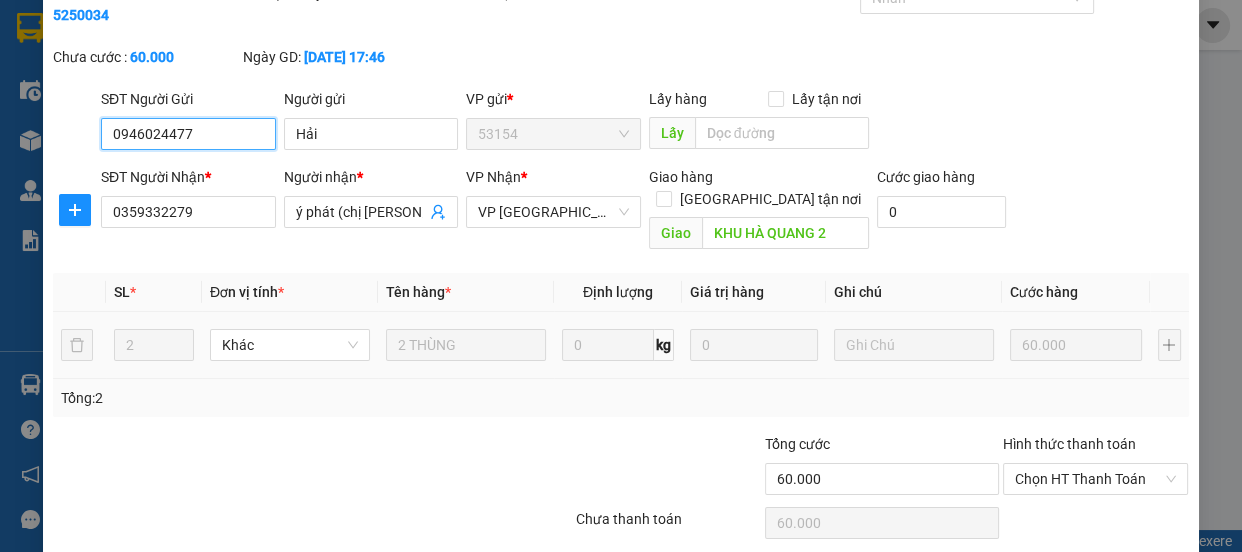 scroll, scrollTop: 144, scrollLeft: 0, axis: vertical 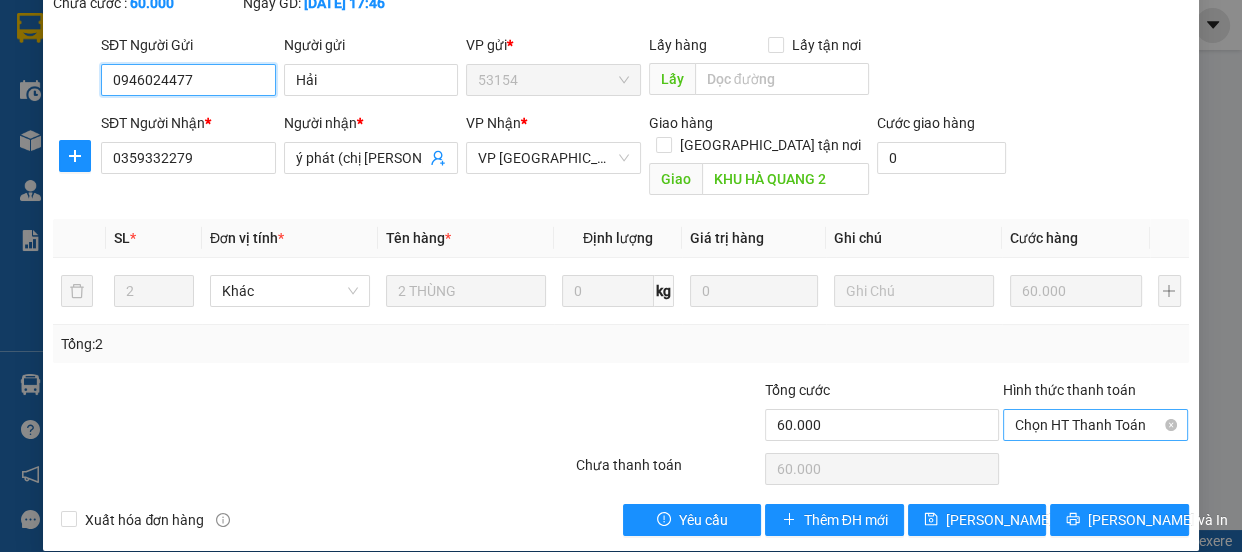 click on "Chọn HT Thanh Toán" at bounding box center [1096, 425] 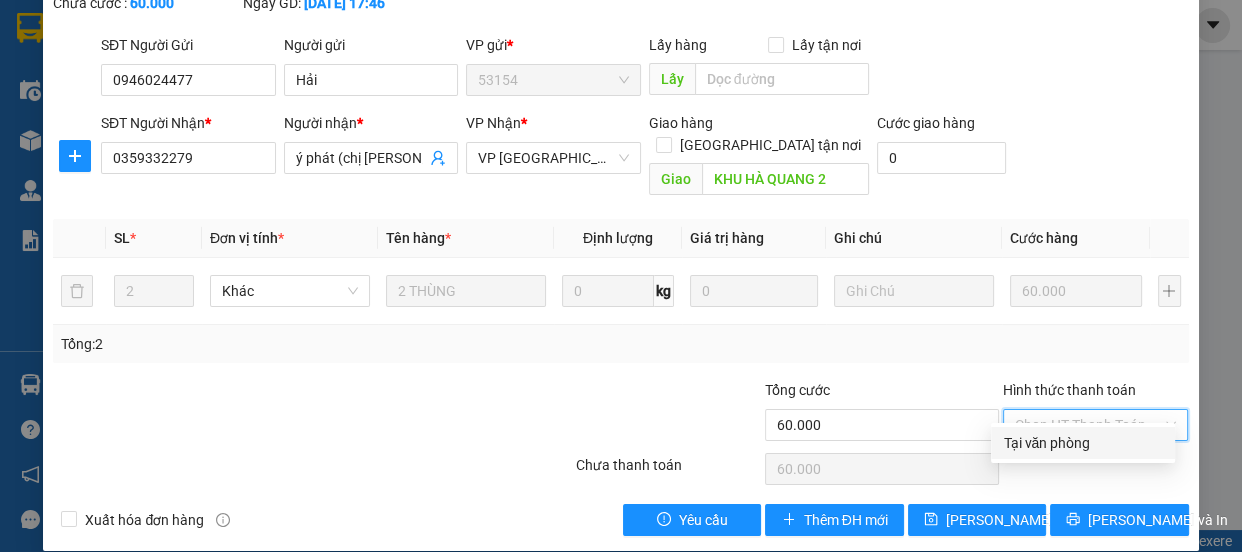click on "Tại văn phòng" at bounding box center (1083, 443) 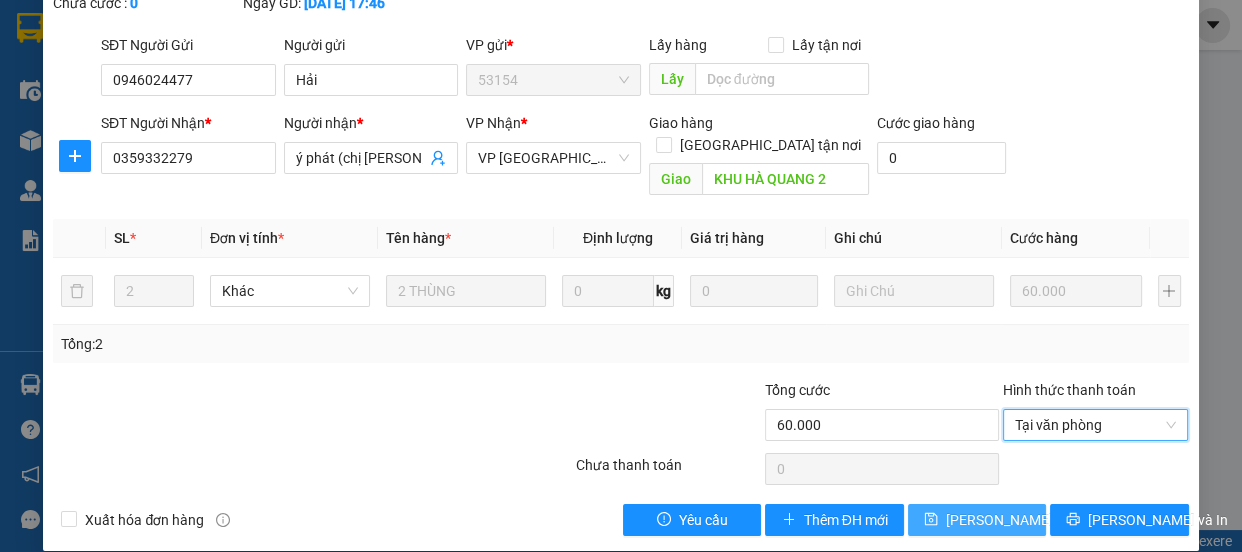 click on "[PERSON_NAME] thay đổi" at bounding box center [1026, 520] 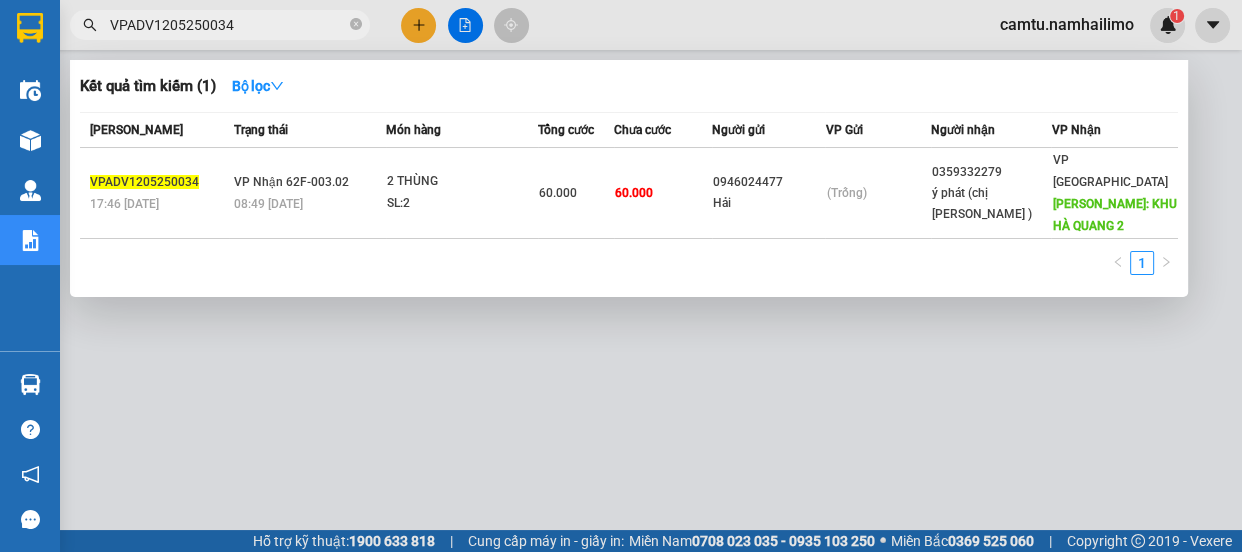 click on "VPADV1205250034" at bounding box center [228, 25] 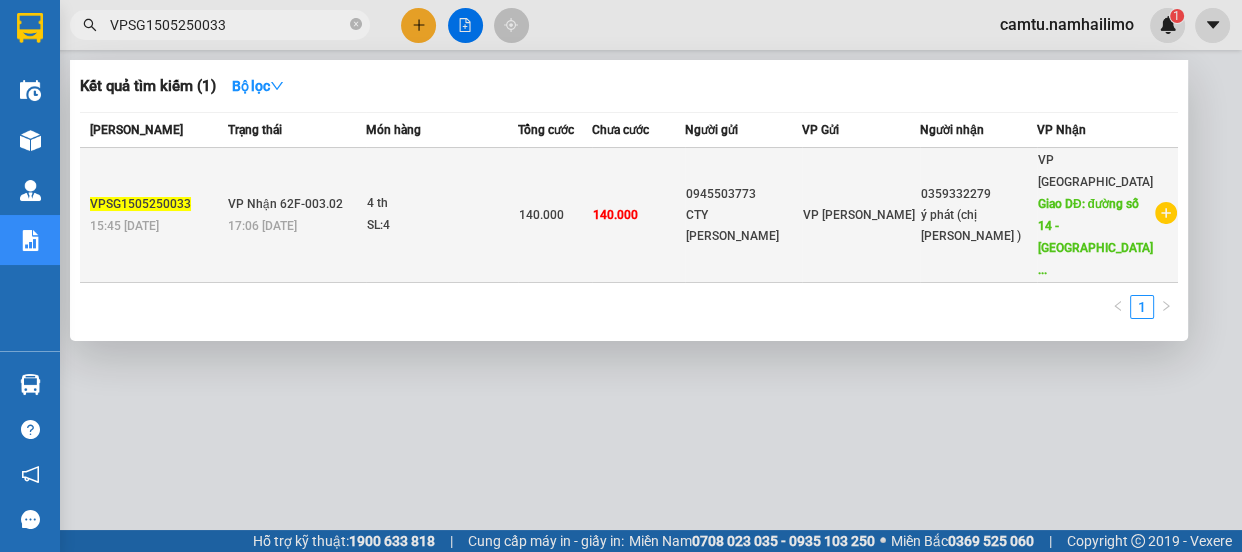 type on "VPSG1505250033" 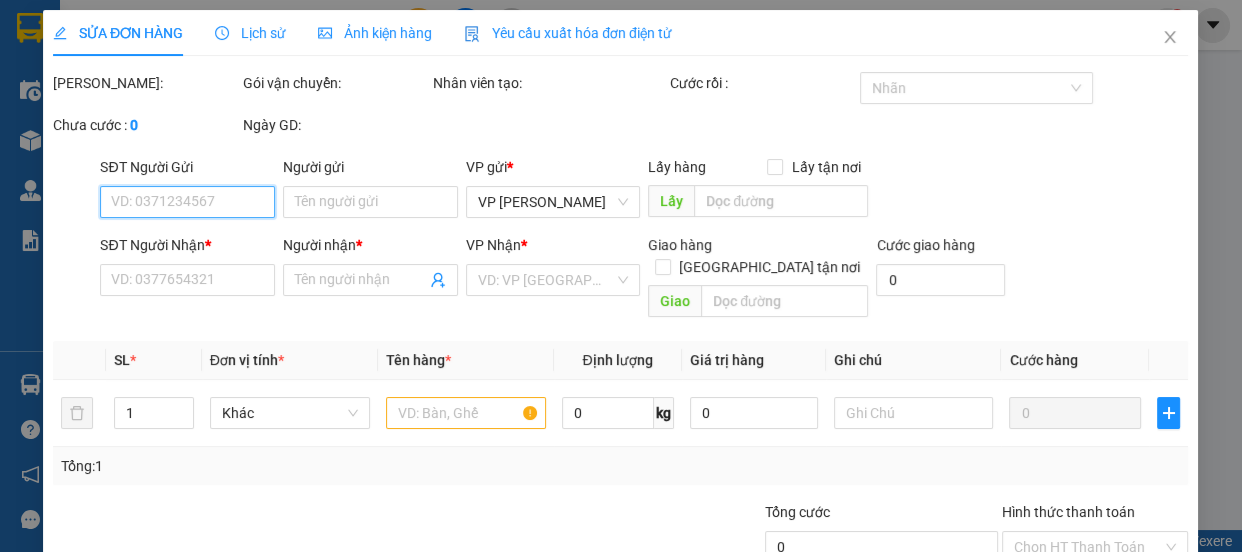 type on "0945503773" 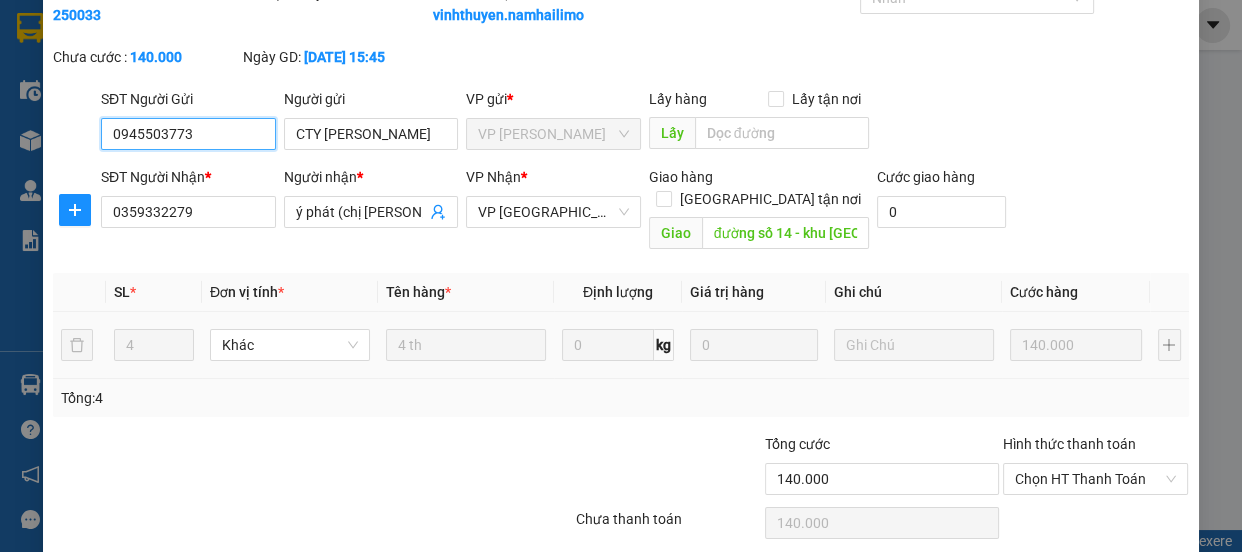 scroll, scrollTop: 166, scrollLeft: 0, axis: vertical 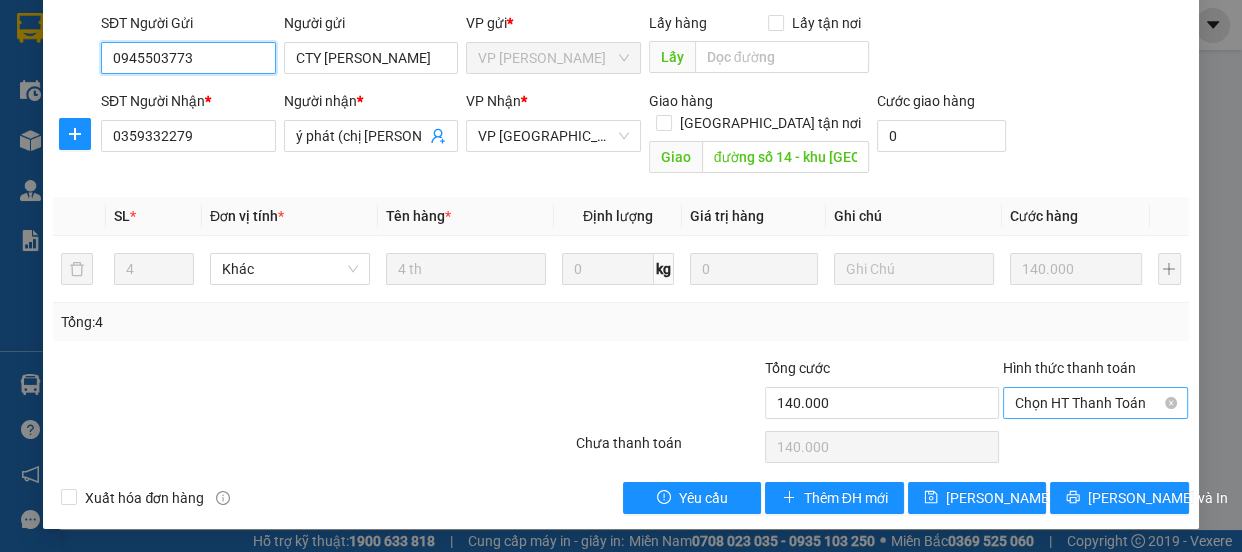 click on "Chọn HT Thanh Toán" at bounding box center [1096, 403] 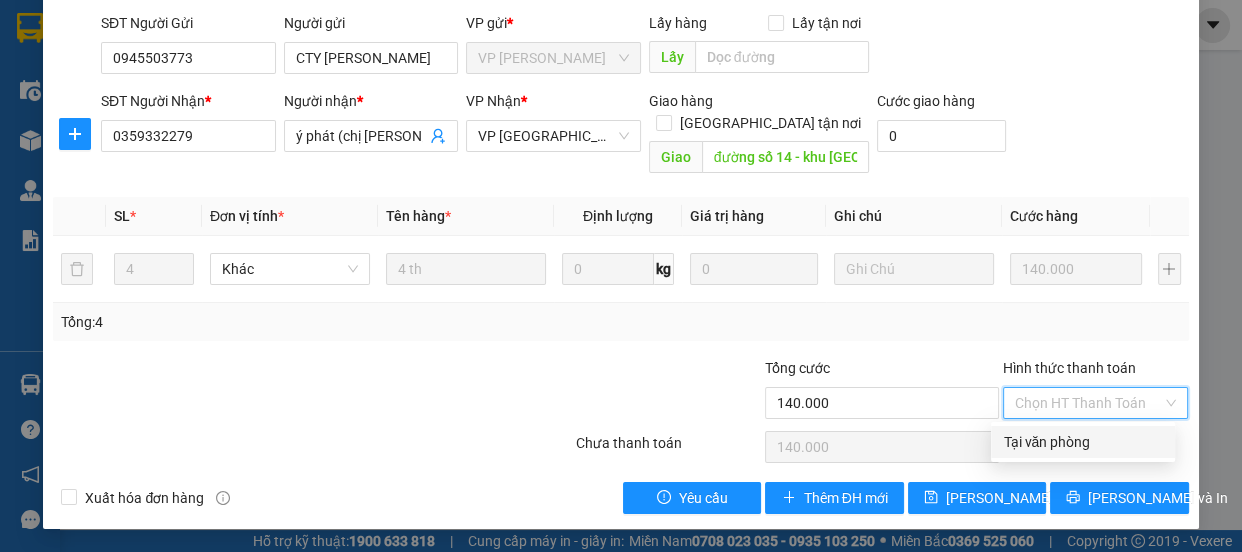 click on "Tại văn phòng" at bounding box center (1083, 442) 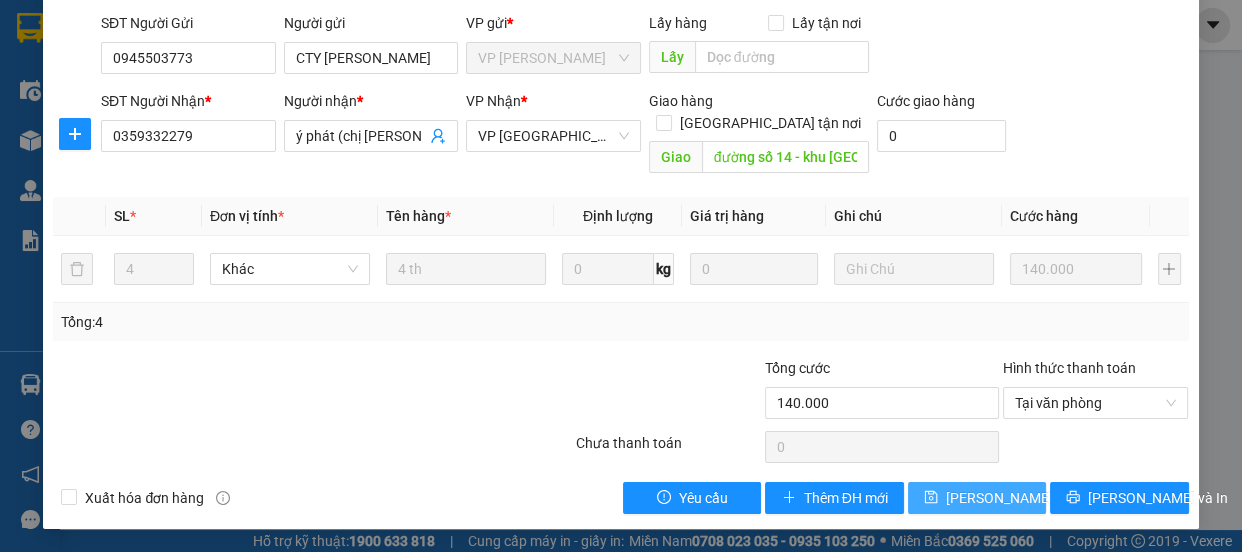 click on "[PERSON_NAME] thay đổi" at bounding box center (1026, 498) 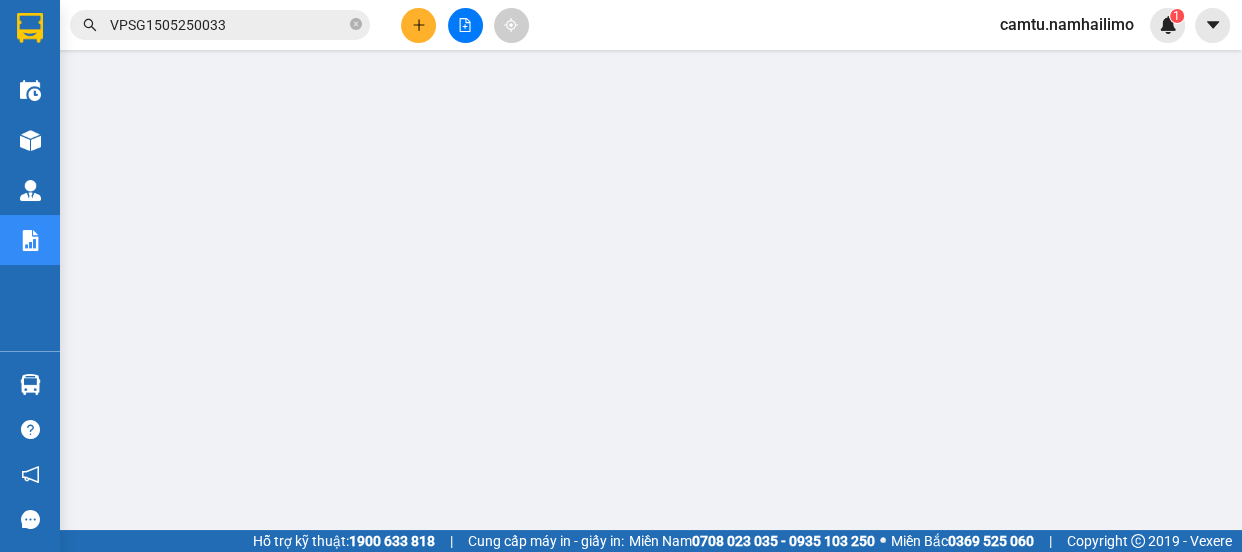 scroll, scrollTop: 90, scrollLeft: 0, axis: vertical 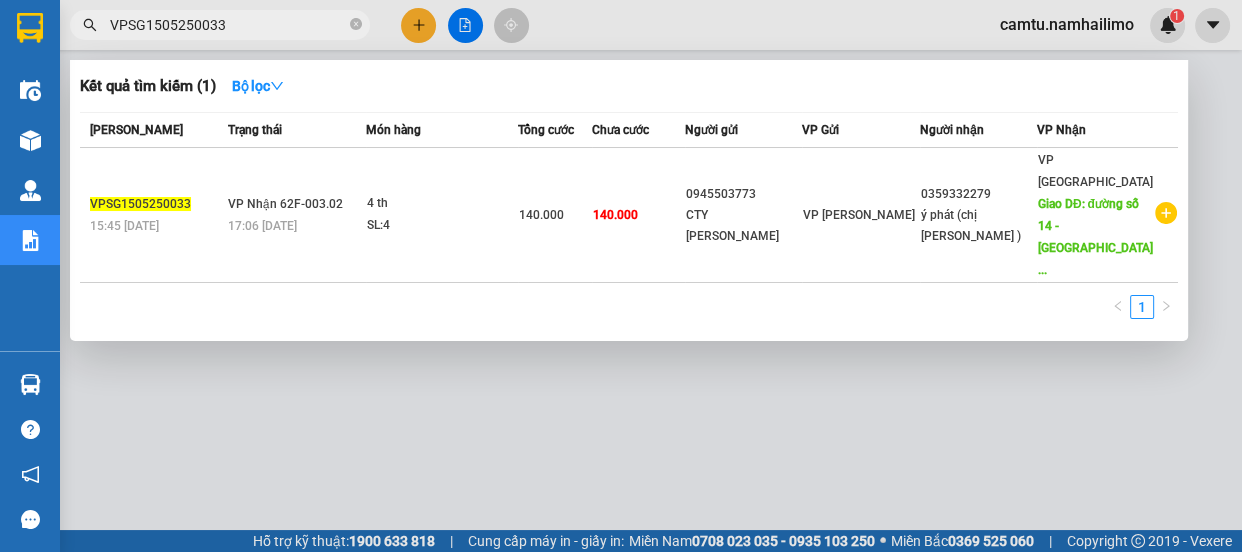 drag, startPoint x: 225, startPoint y: 29, endPoint x: 103, endPoint y: 26, distance: 122.03688 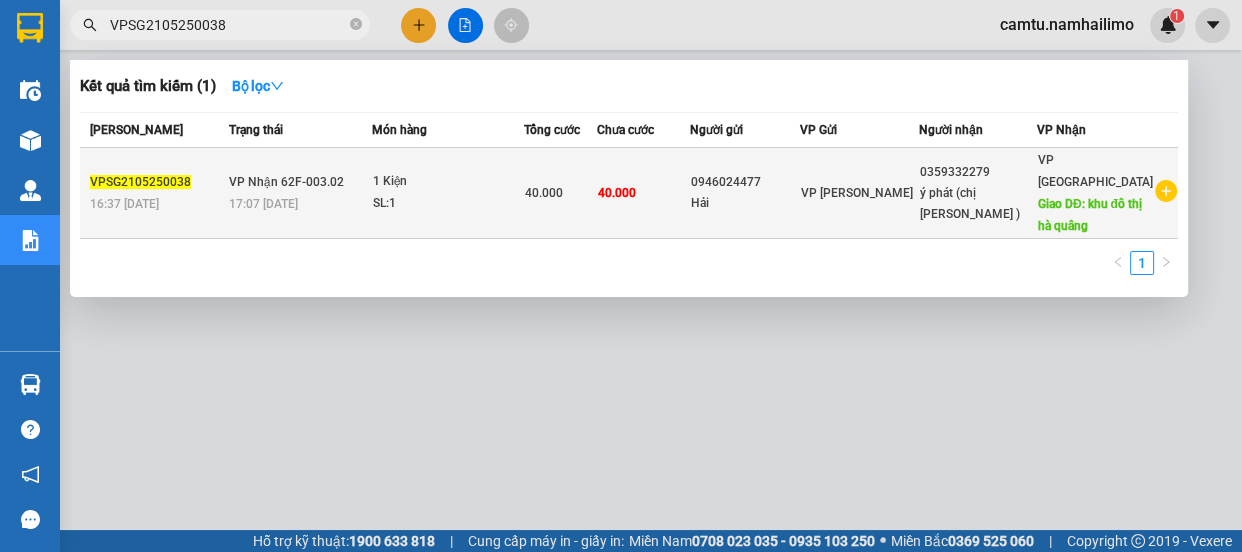 type on "VPSG2105250038" 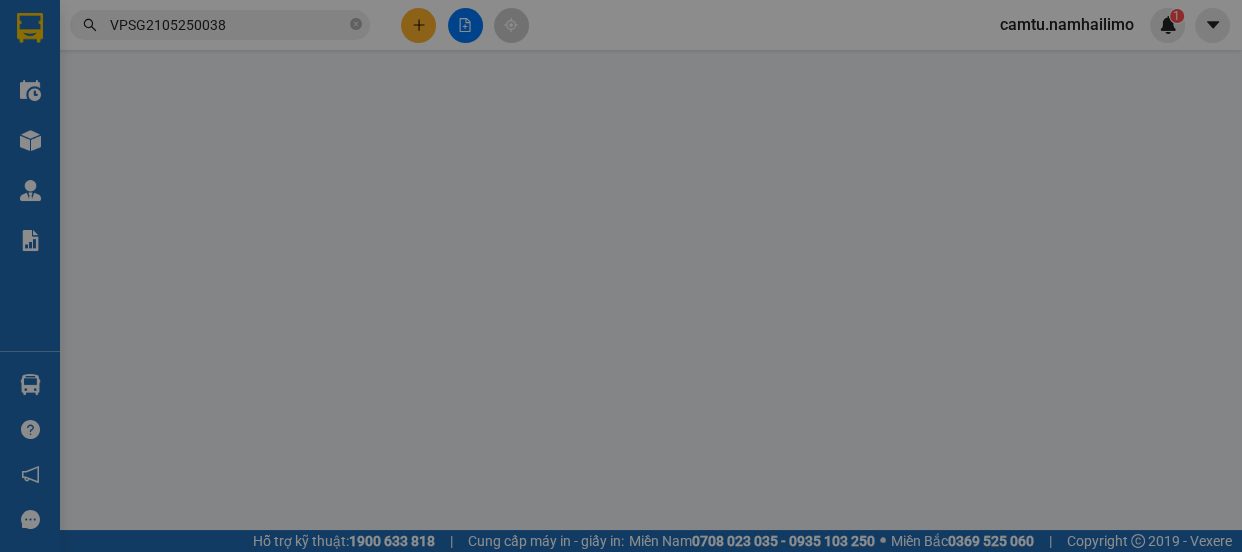 scroll, scrollTop: 0, scrollLeft: 0, axis: both 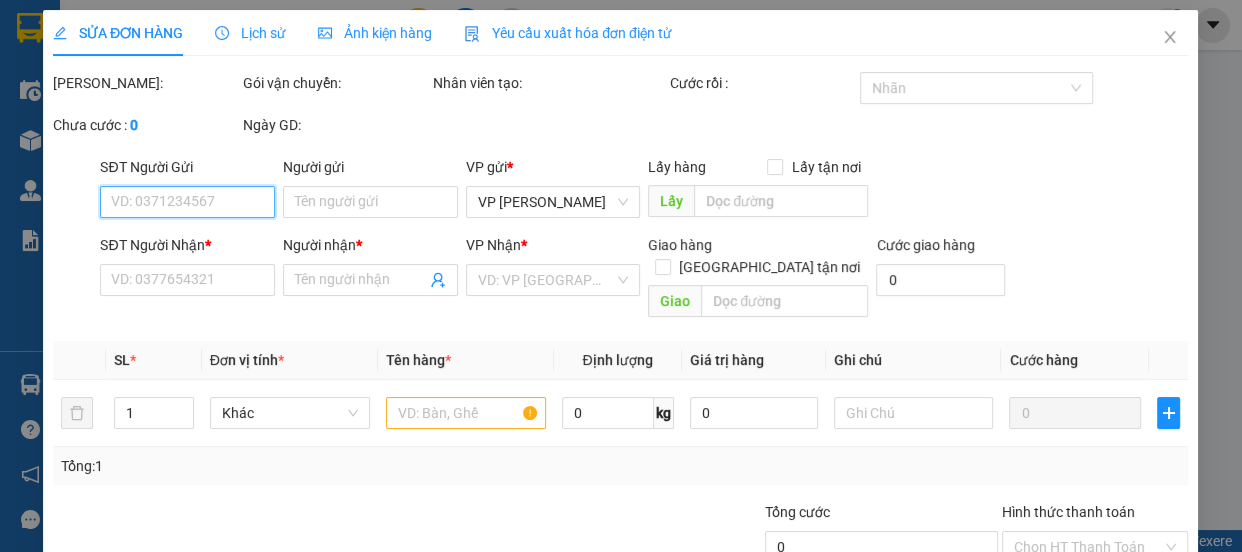 type on "0946024477" 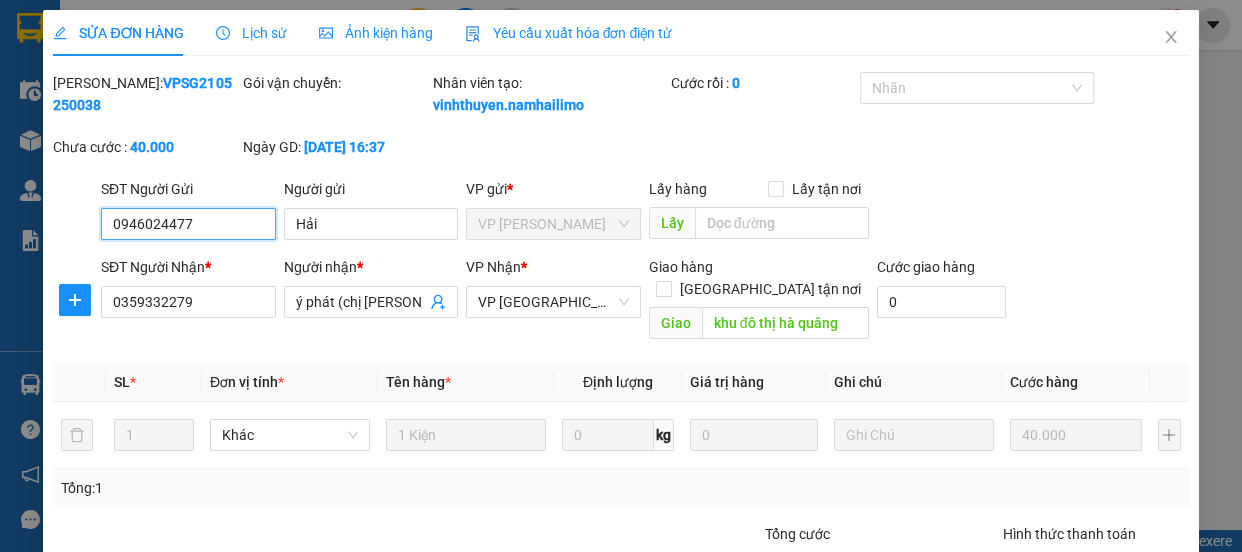 scroll, scrollTop: 166, scrollLeft: 0, axis: vertical 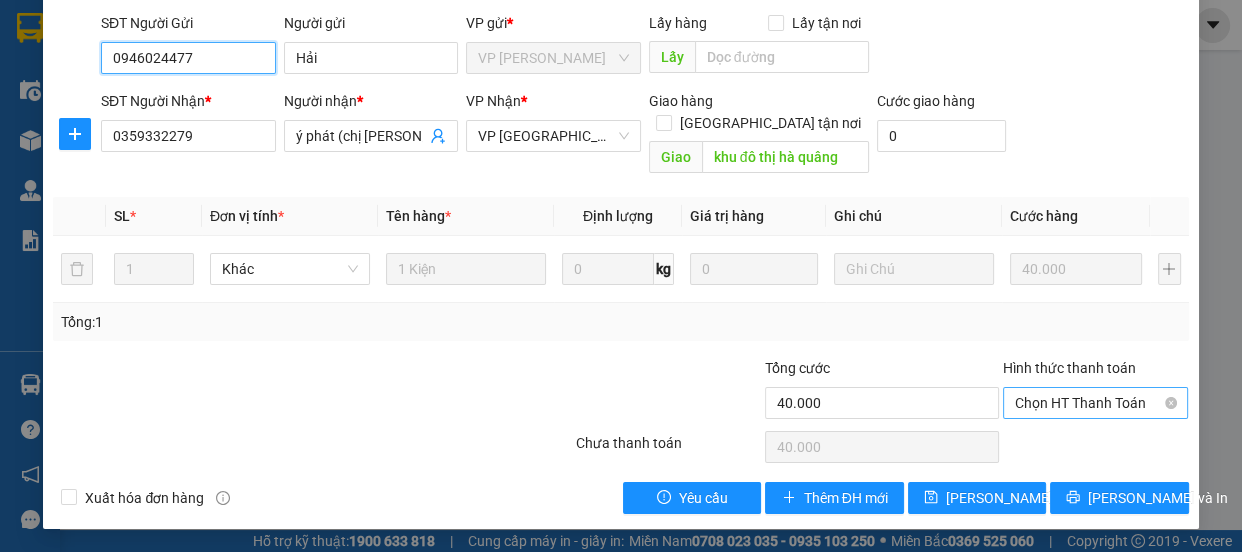 click on "Chọn HT Thanh Toán" at bounding box center (1096, 403) 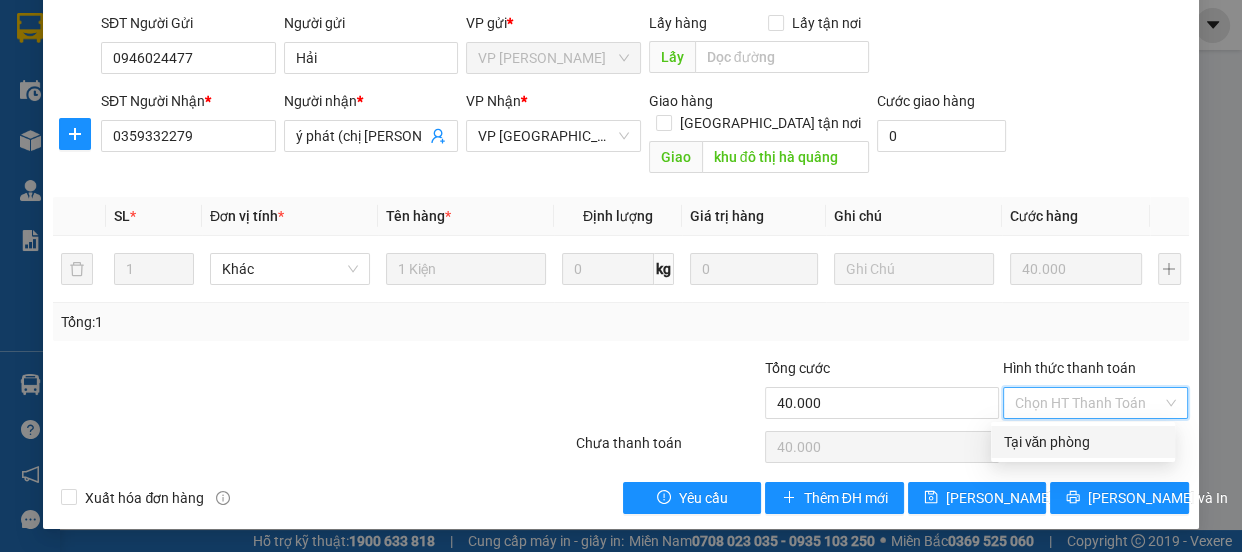 click on "Tại văn phòng" at bounding box center (1083, 442) 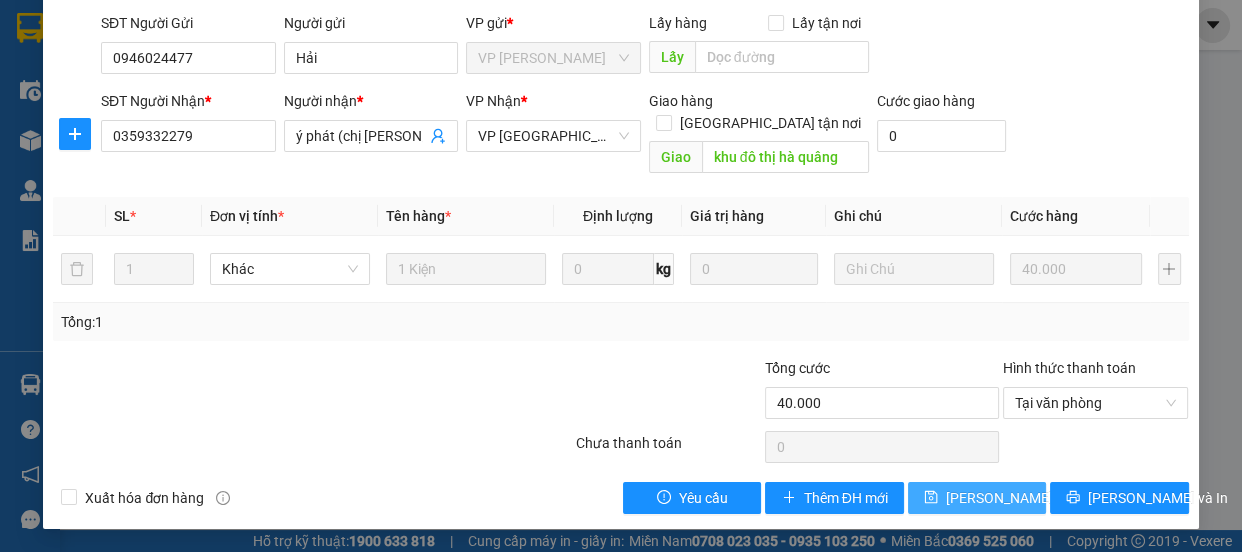 click on "[PERSON_NAME] thay đổi" at bounding box center (977, 498) 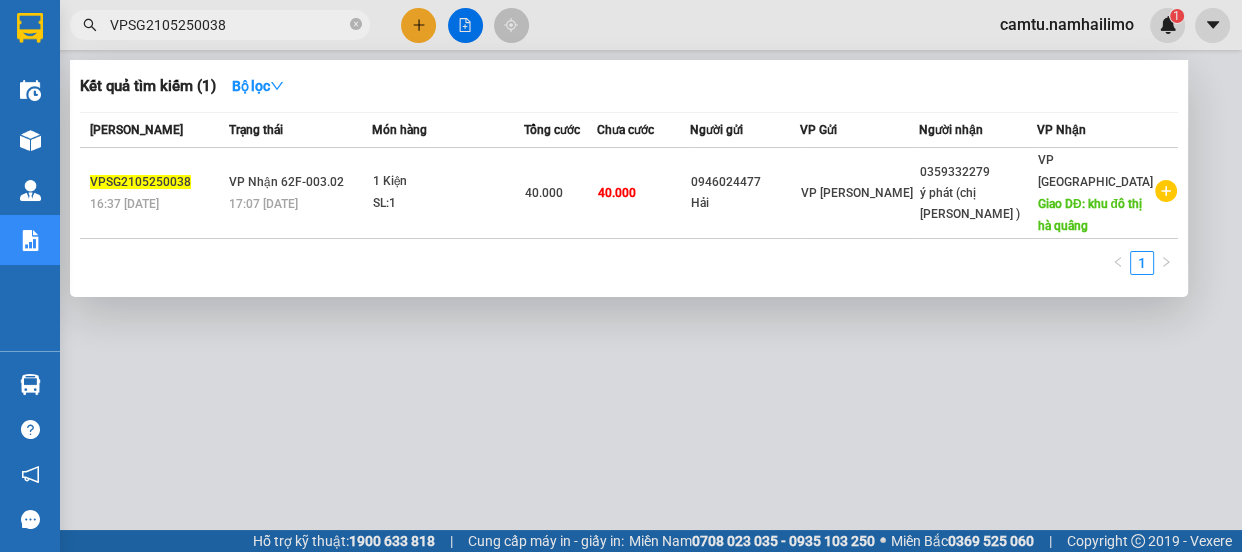 drag, startPoint x: 234, startPoint y: 27, endPoint x: 91, endPoint y: 17, distance: 143.34923 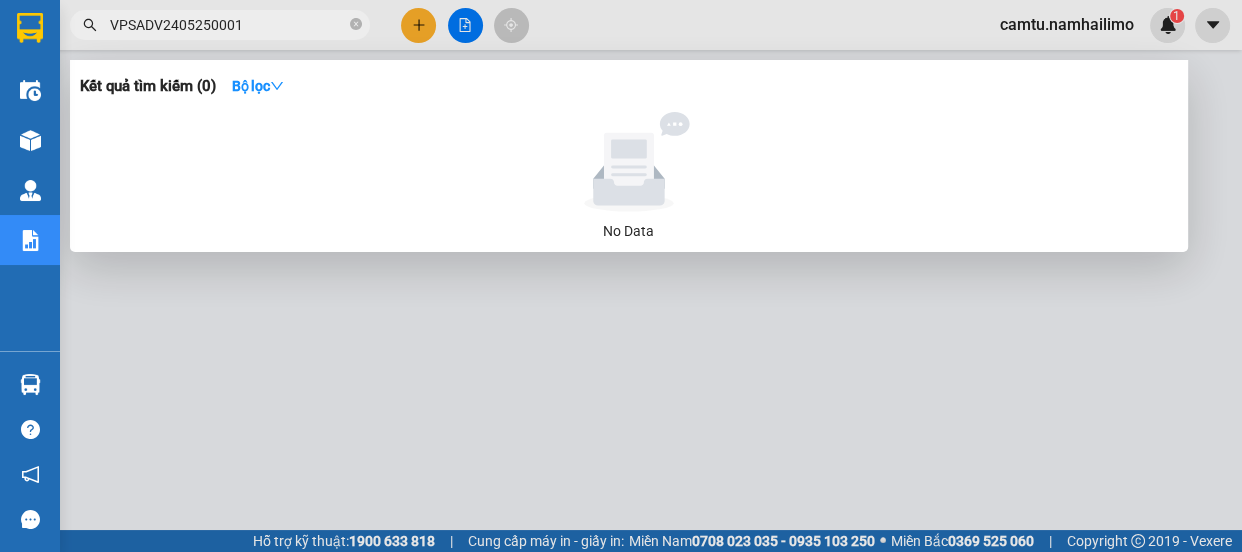 click at bounding box center (621, 276) 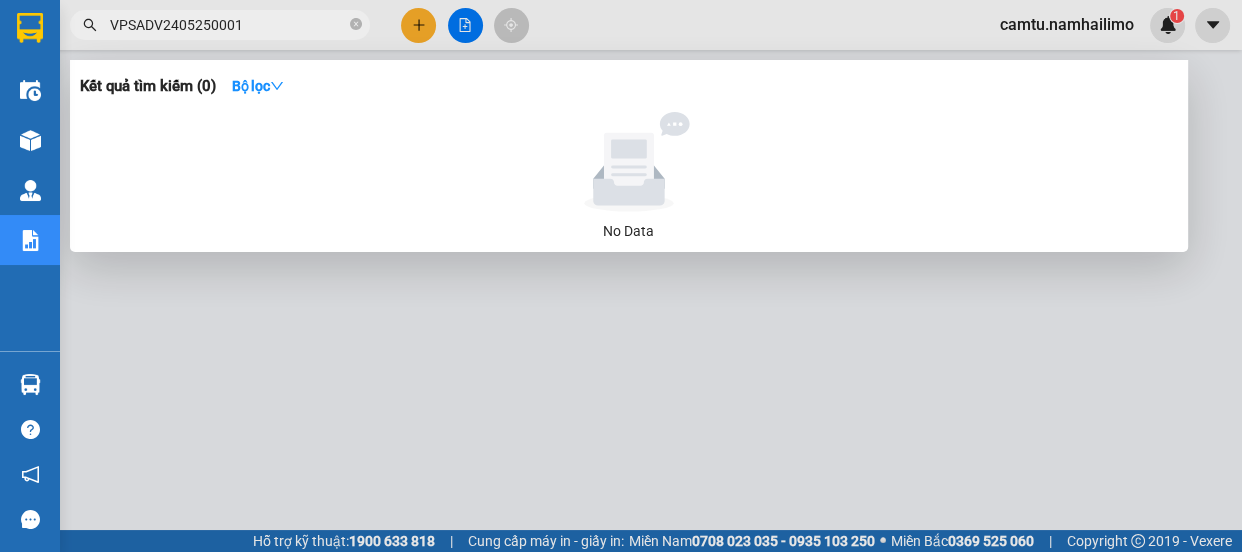 click on "VPSADV2405250001" at bounding box center [228, 25] 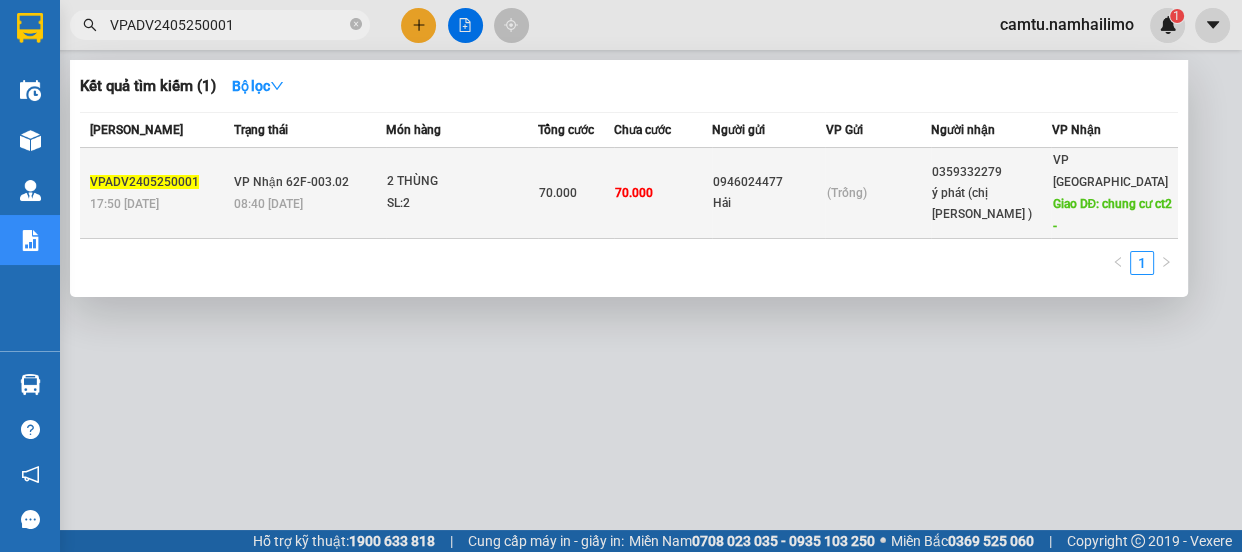 type on "VPADV2405250001" 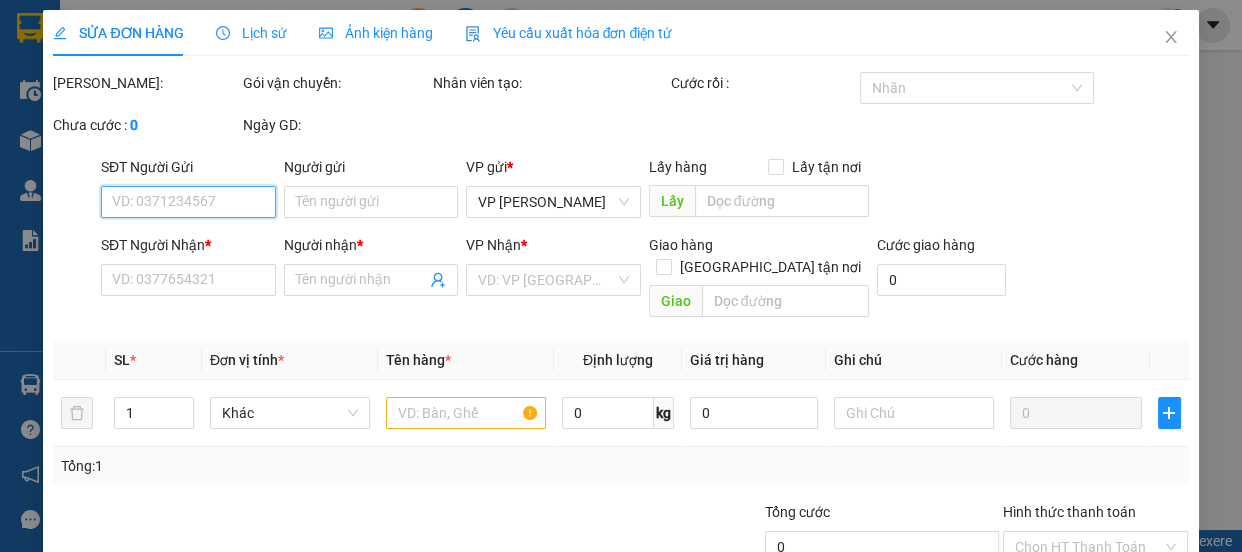 scroll, scrollTop: 90, scrollLeft: 0, axis: vertical 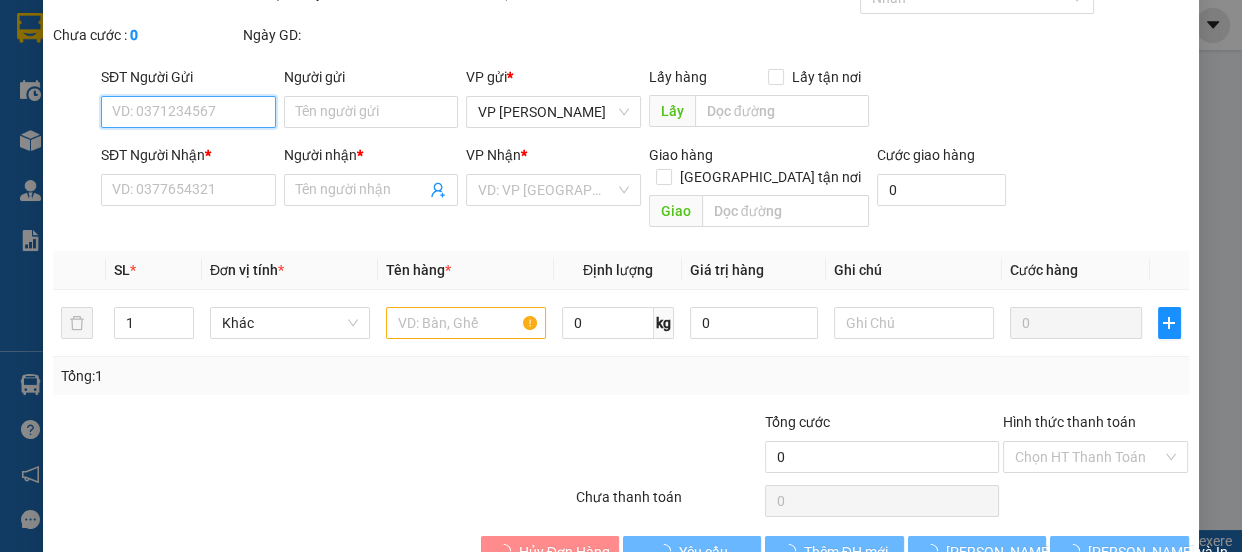 type on "0946024477" 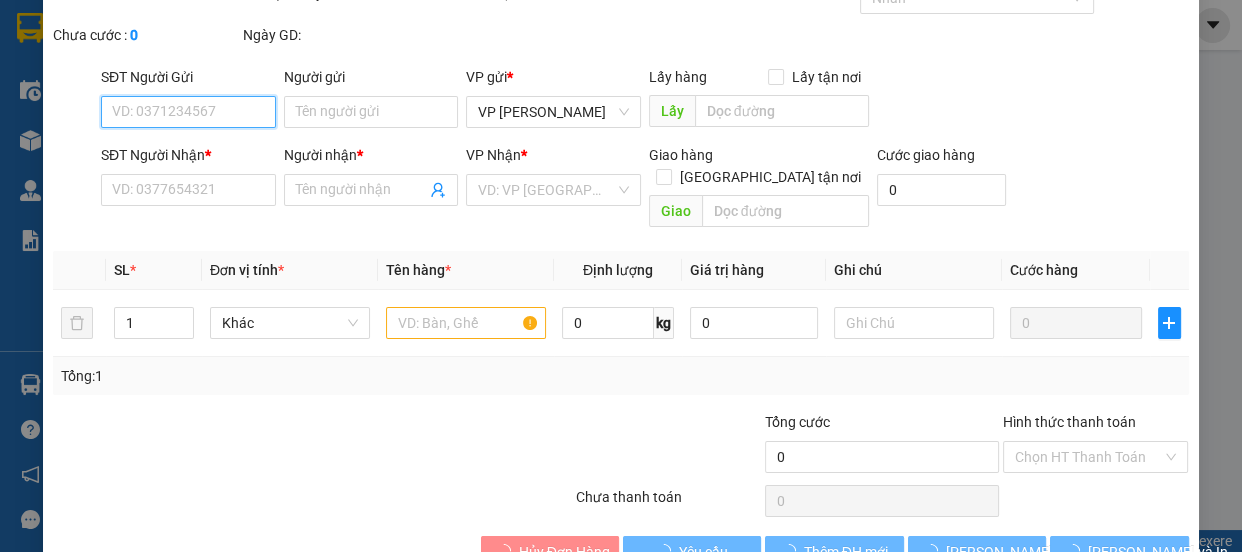 type on "Hải" 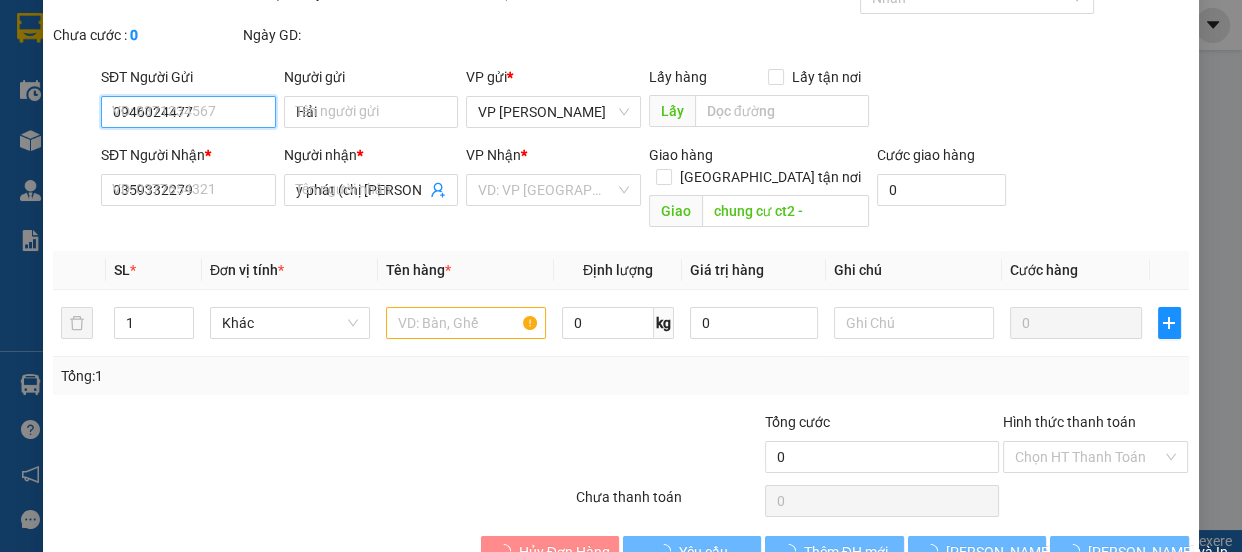 type on "70.000" 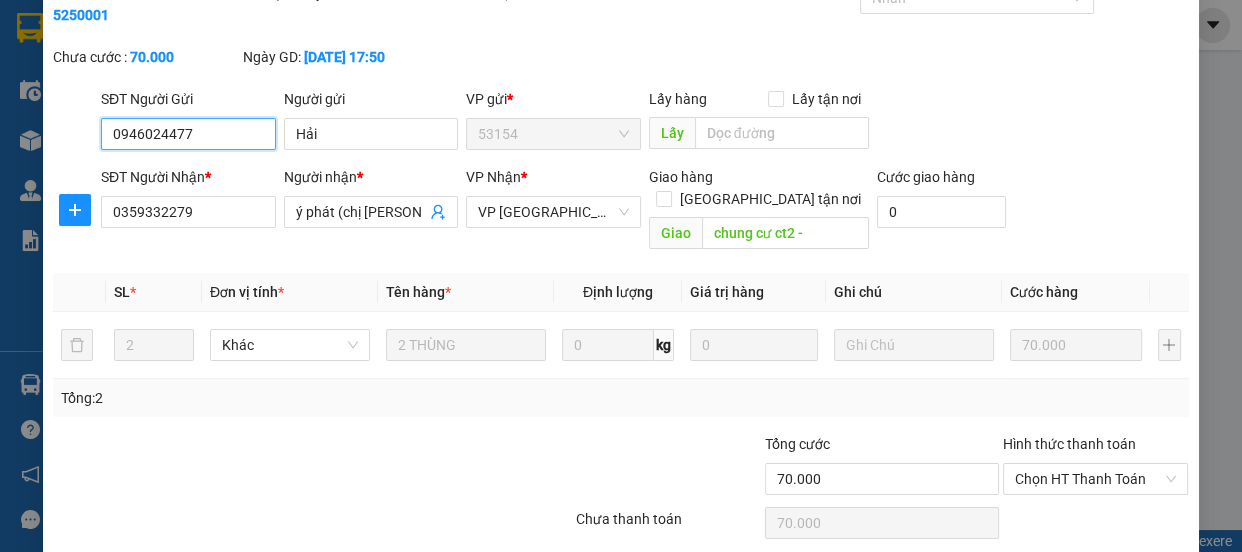 click on "Chọn HT Thanh Toán" at bounding box center [1096, 479] 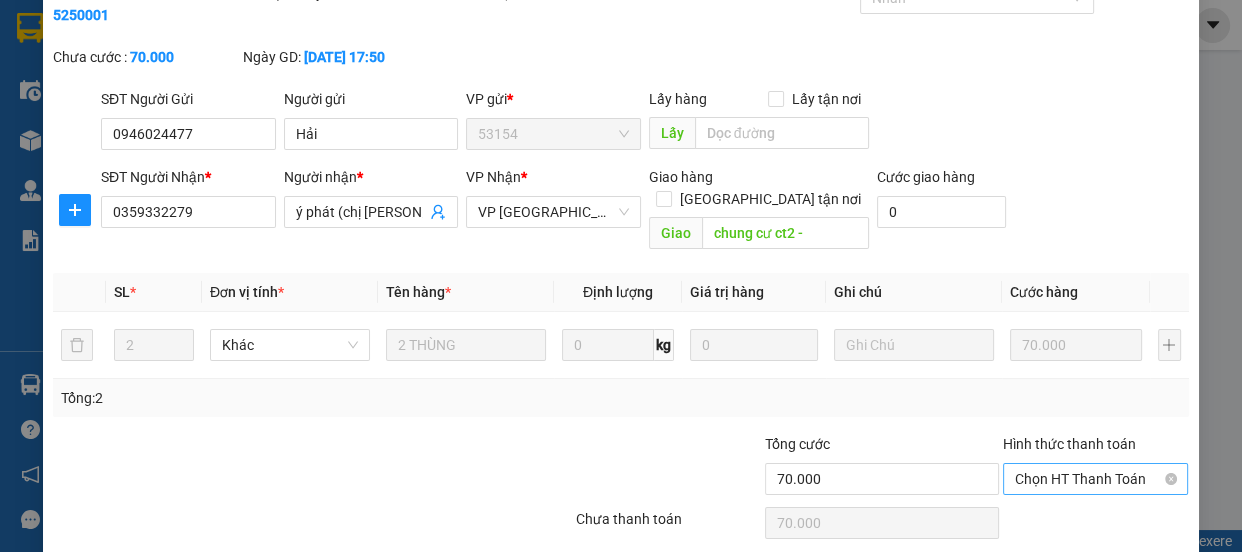 scroll, scrollTop: 122, scrollLeft: 0, axis: vertical 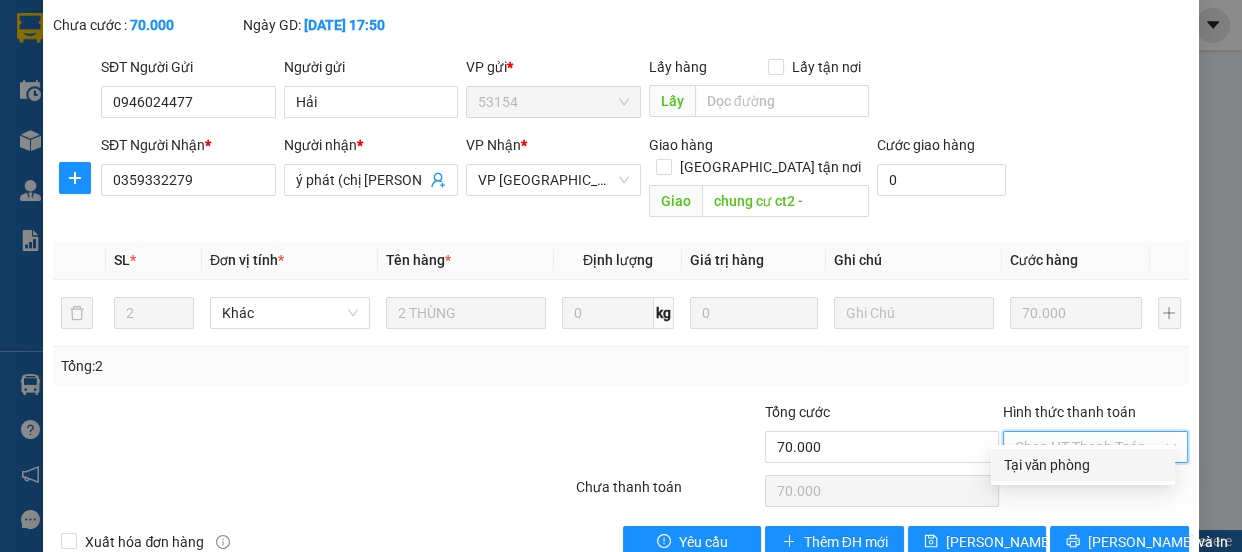 click on "Tại văn phòng" at bounding box center (1083, 465) 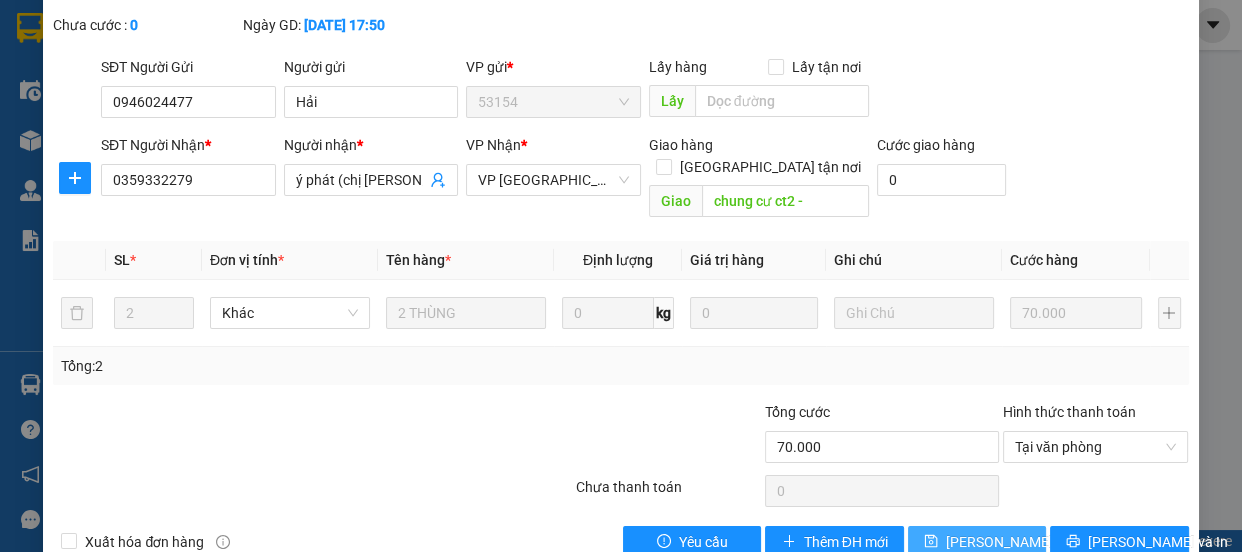 click on "[PERSON_NAME] thay đổi" at bounding box center (1026, 542) 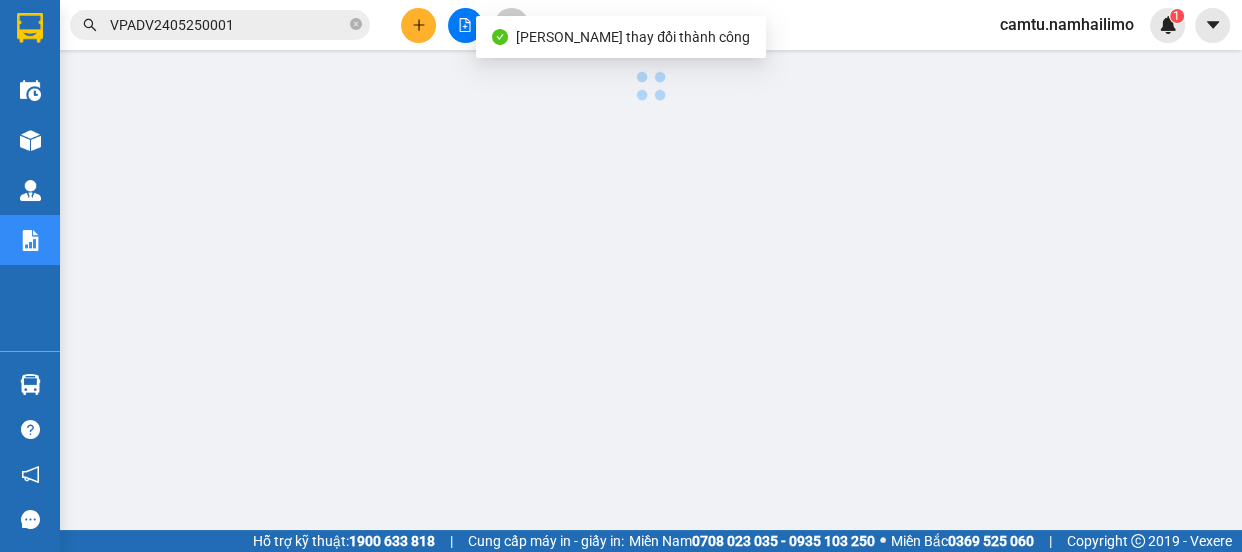 scroll, scrollTop: 181, scrollLeft: 0, axis: vertical 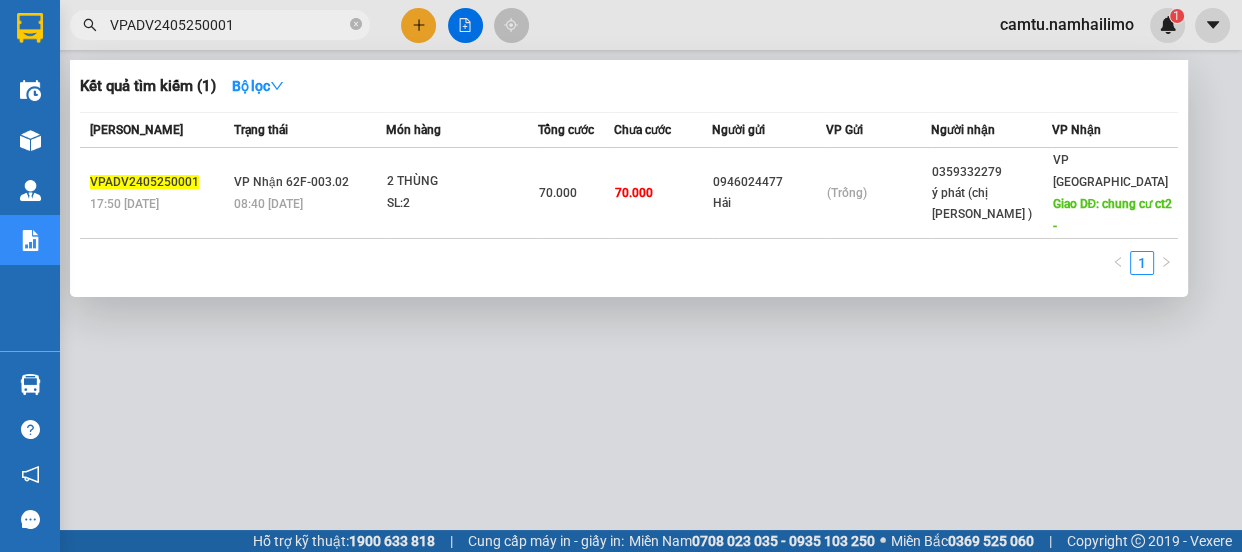 drag, startPoint x: 242, startPoint y: 26, endPoint x: 92, endPoint y: 4, distance: 151.60475 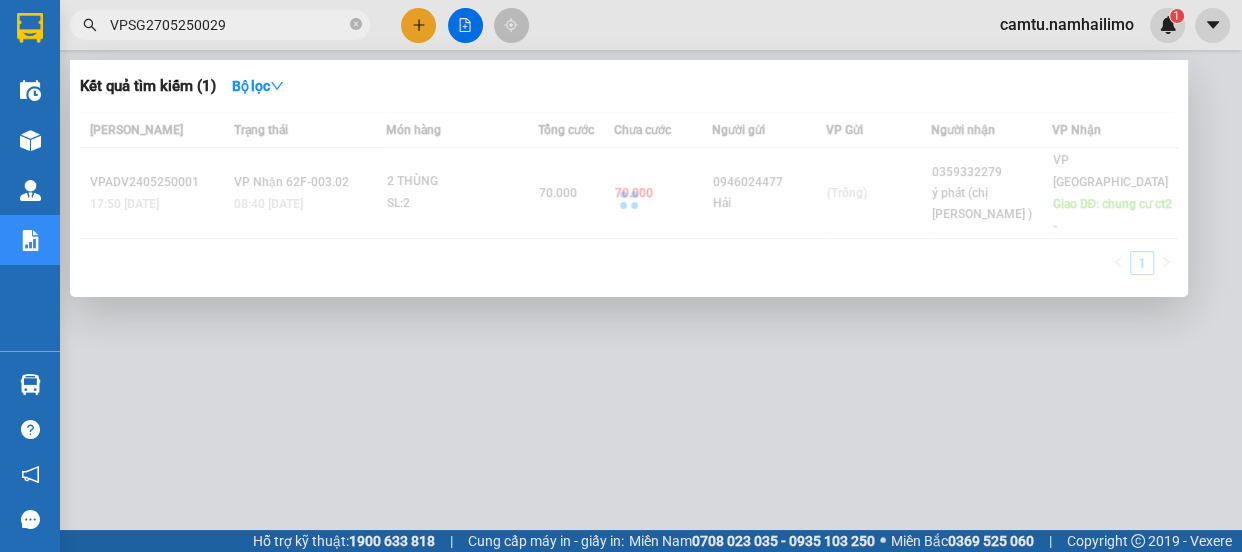 click on "VPSG2705250029" at bounding box center (228, 25) 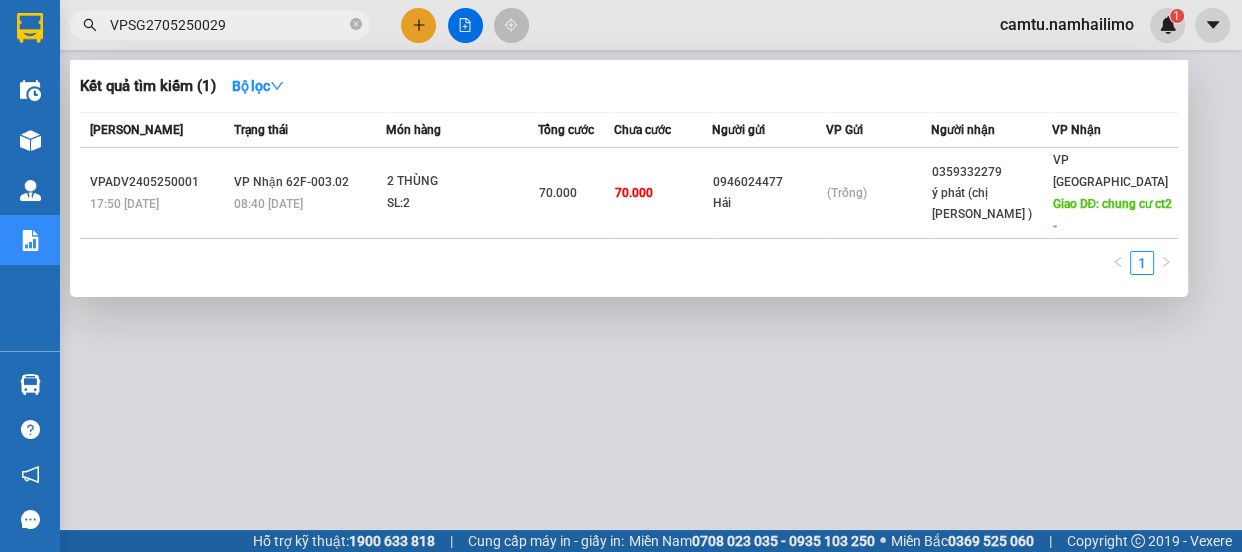type on "VPSG2705250029" 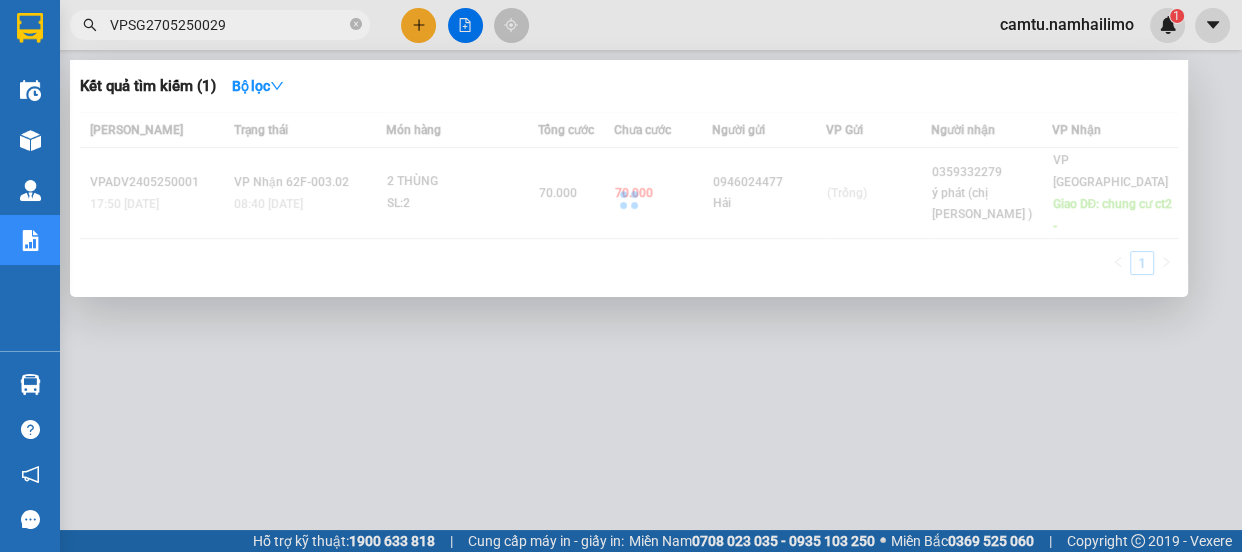 click at bounding box center (621, 276) 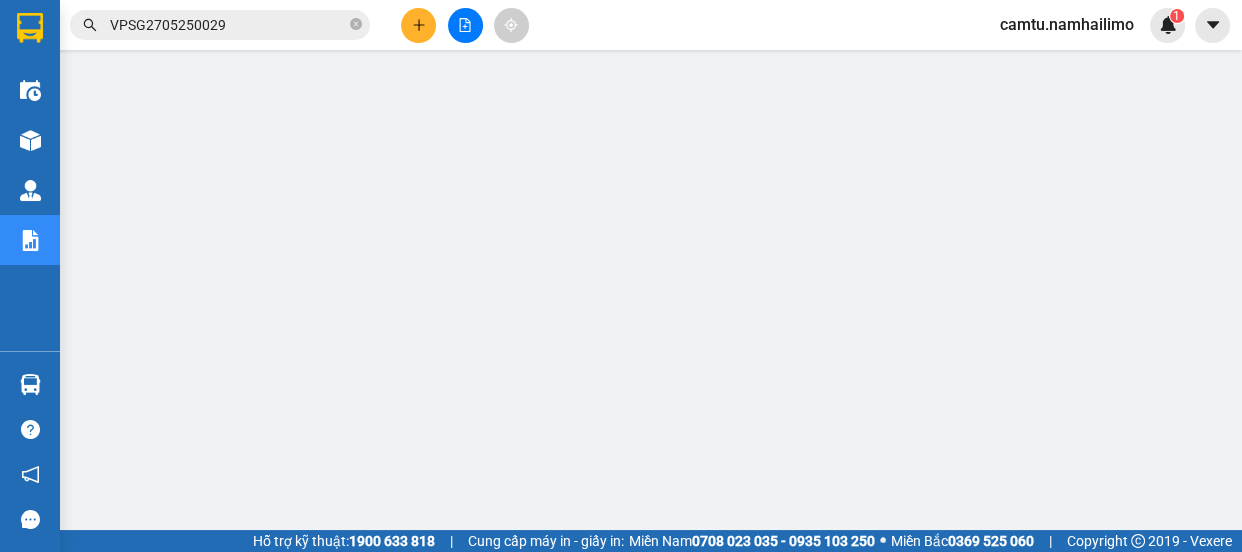 click on "Kết quả tìm kiếm ( 1 )  Bộ lọc  Mã ĐH Trạng thái Món hàng Tổng cước Chưa cước Người gửi VP Gửi Người nhận VP Nhận VPADV2405250001 17:50 - 24/05 VP Nhận   62F-003.02 08:40 - 25/05 2 THÙNG SL:  2 70.000 70.000 0946024477 Hải (Trống) 0359332279 ý phát (chị sen ) VP Nha Trang Giao DĐ: chung cư ct2 -  1 VPSG2705250029 camtu.namhailimo 1" at bounding box center [621, 25] 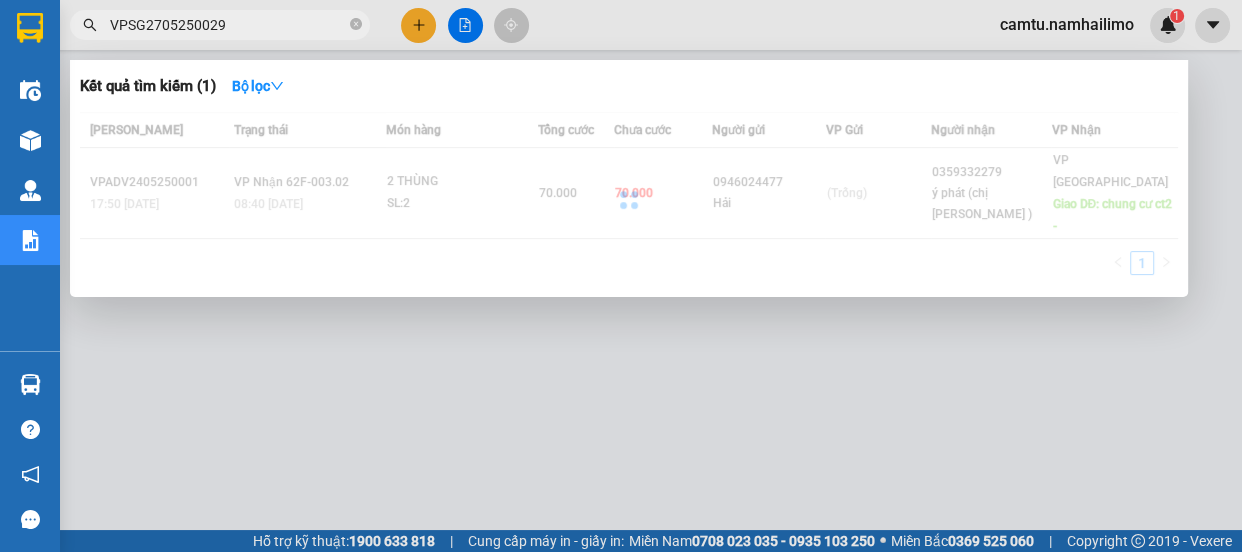 click on "VPSG2705250029" at bounding box center [228, 25] 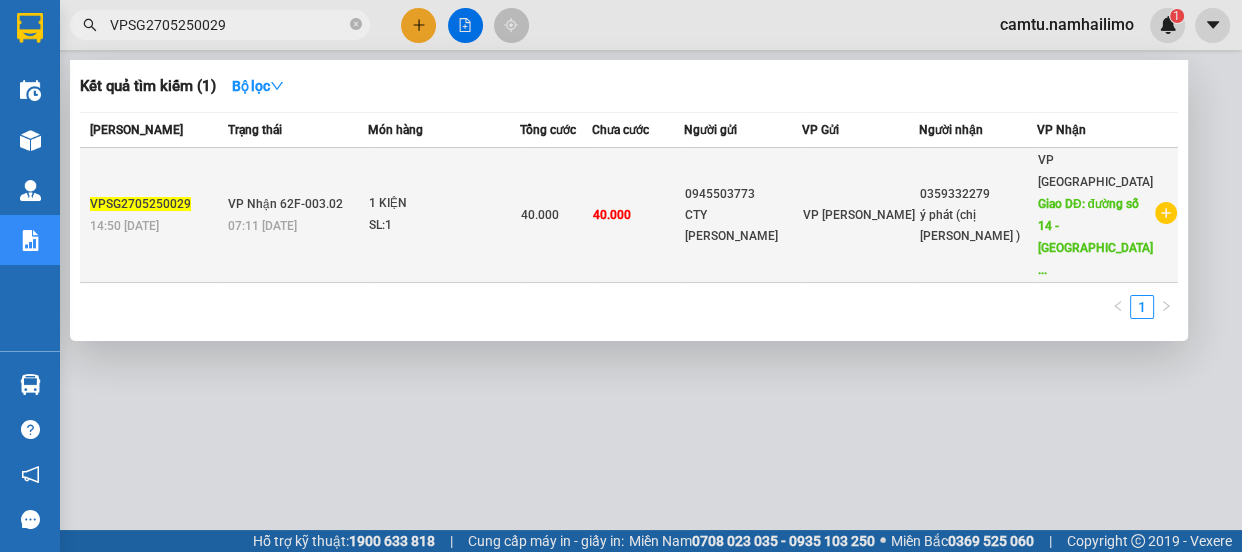 click on "40.000" at bounding box center [556, 215] 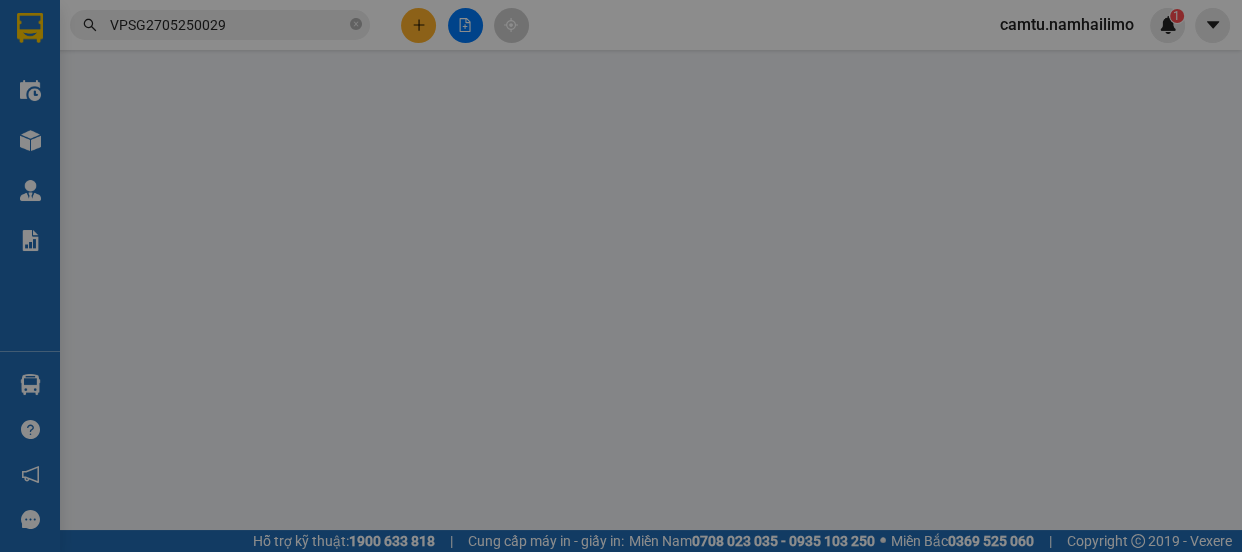 scroll, scrollTop: 0, scrollLeft: 0, axis: both 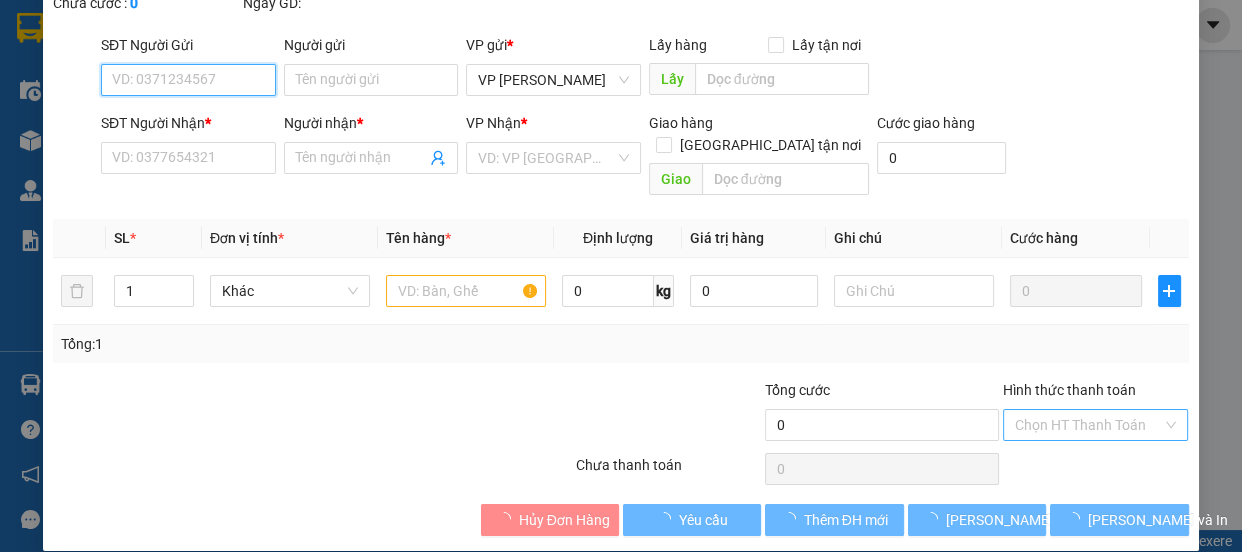 type on "0945503773" 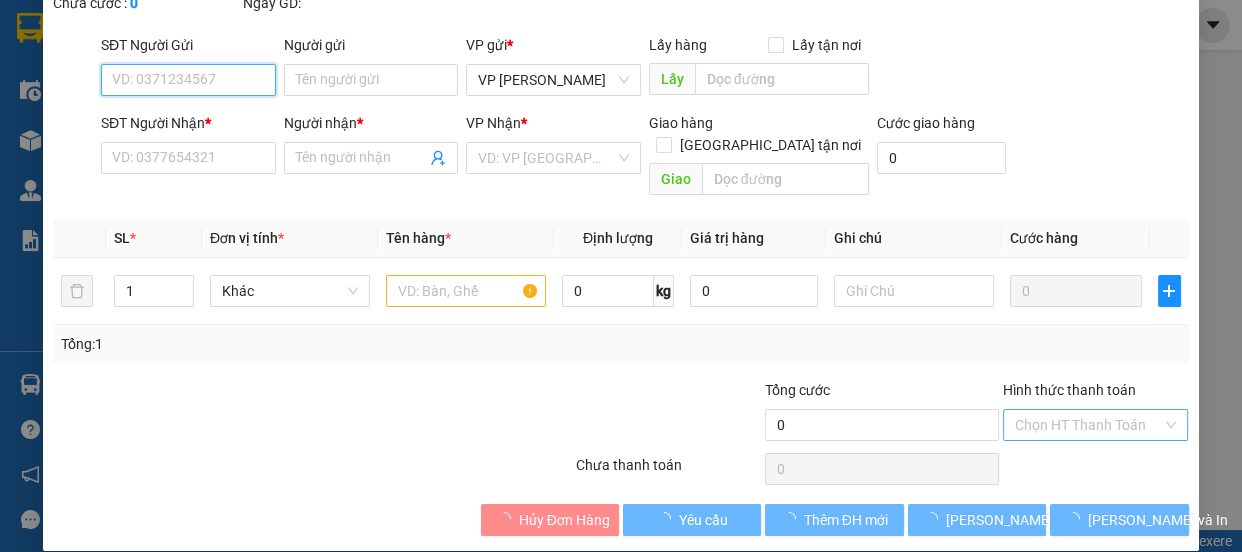 type on "CTY [PERSON_NAME]" 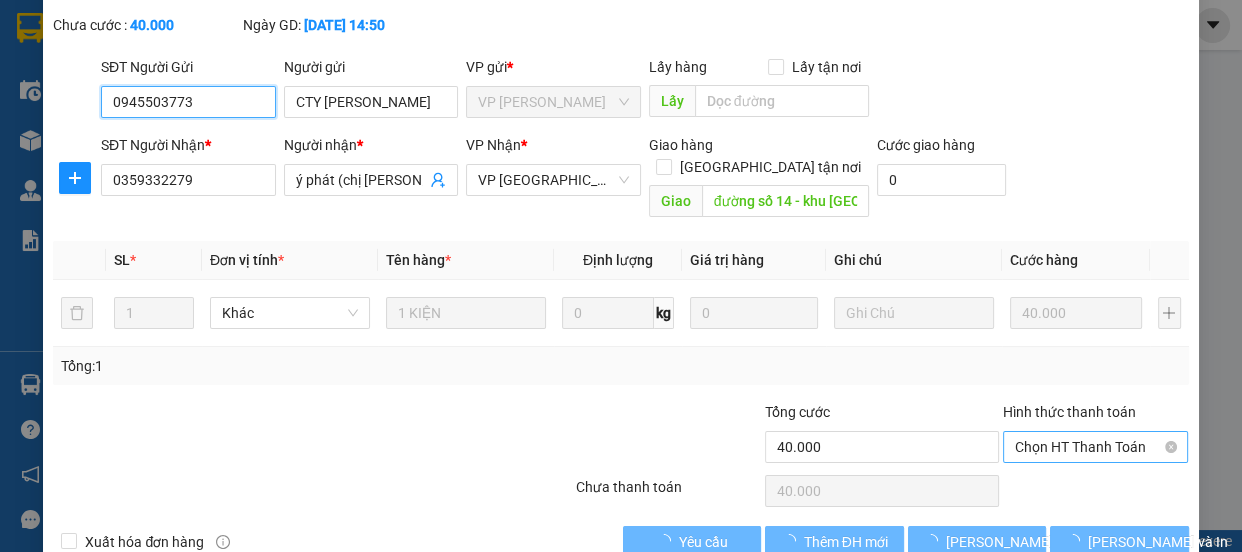 click on "Chọn HT Thanh Toán" at bounding box center (1096, 447) 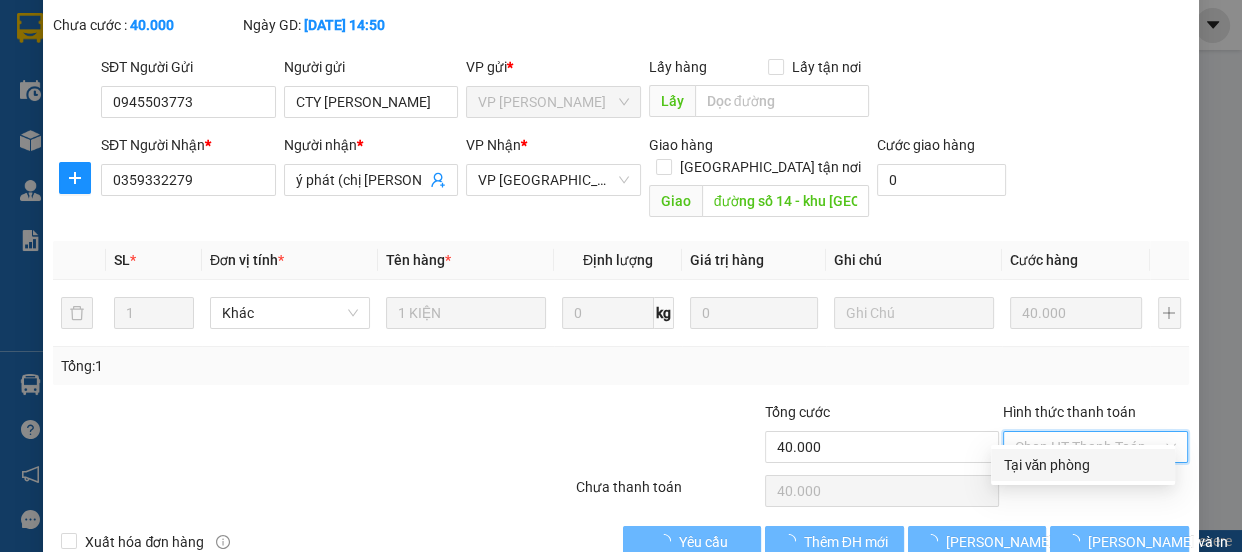 click on "Tại văn phòng" at bounding box center [1083, 465] 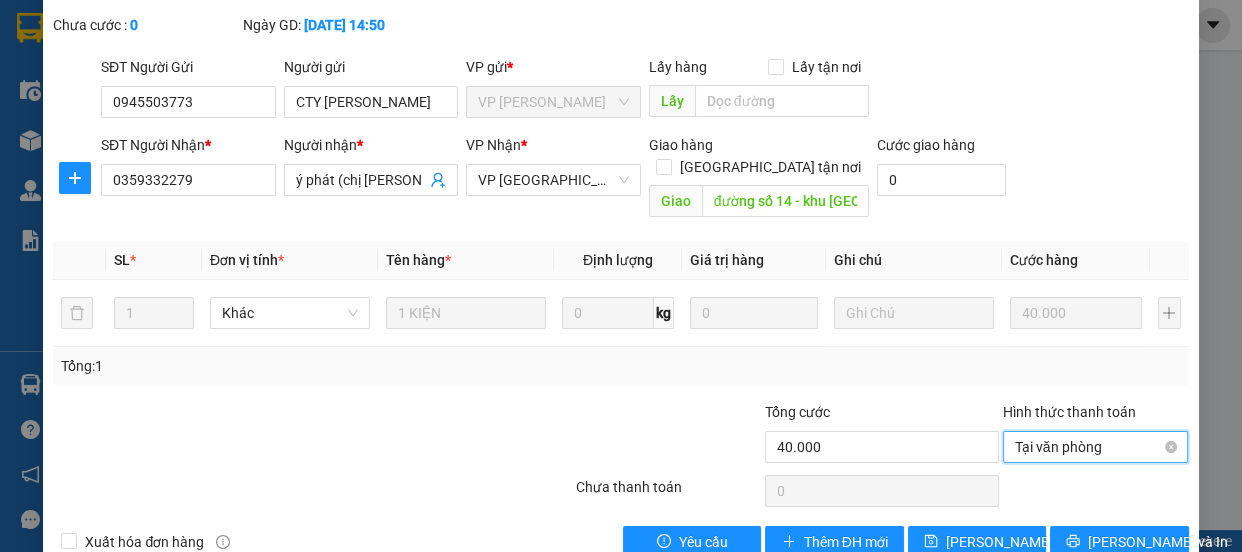 click on "Tại văn phòng" at bounding box center (1096, 447) 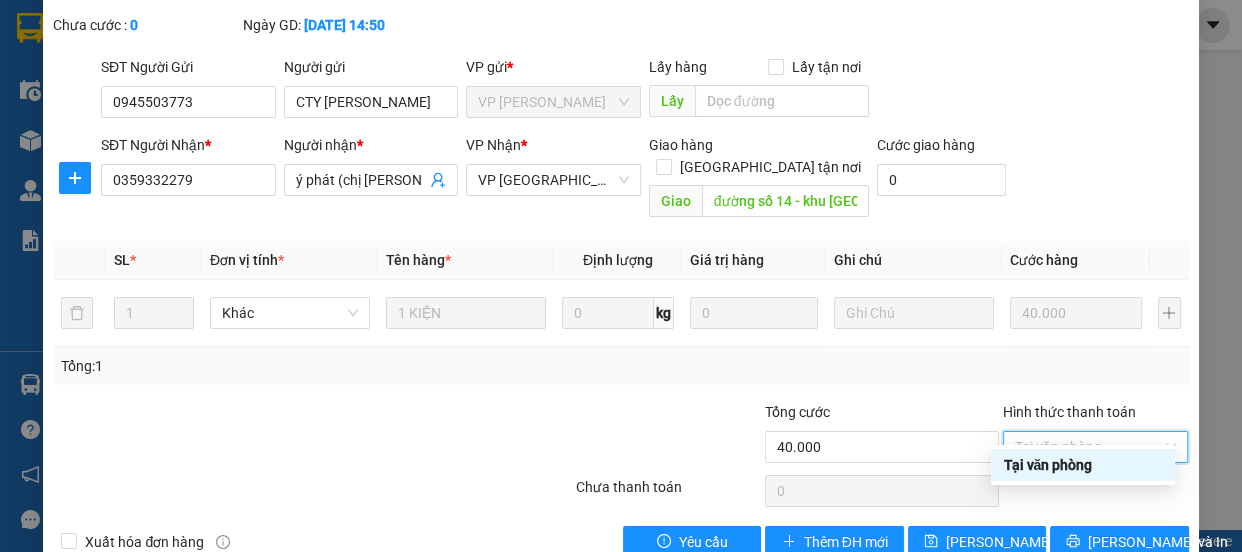 click on "Tại văn phòng" at bounding box center [1083, 465] 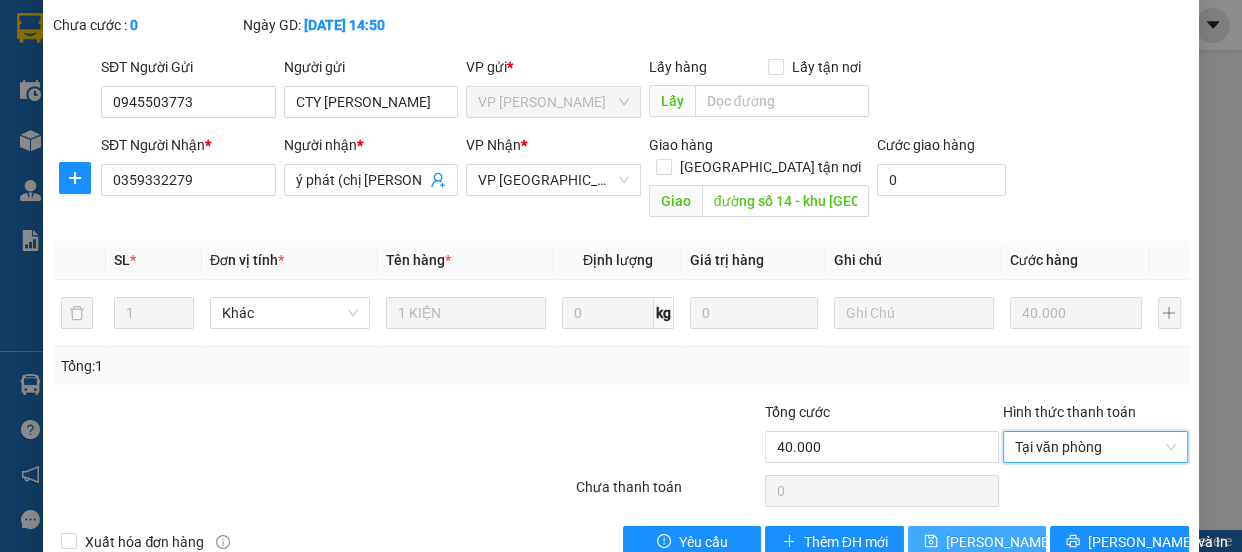 click on "[PERSON_NAME] thay đổi" at bounding box center (1026, 542) 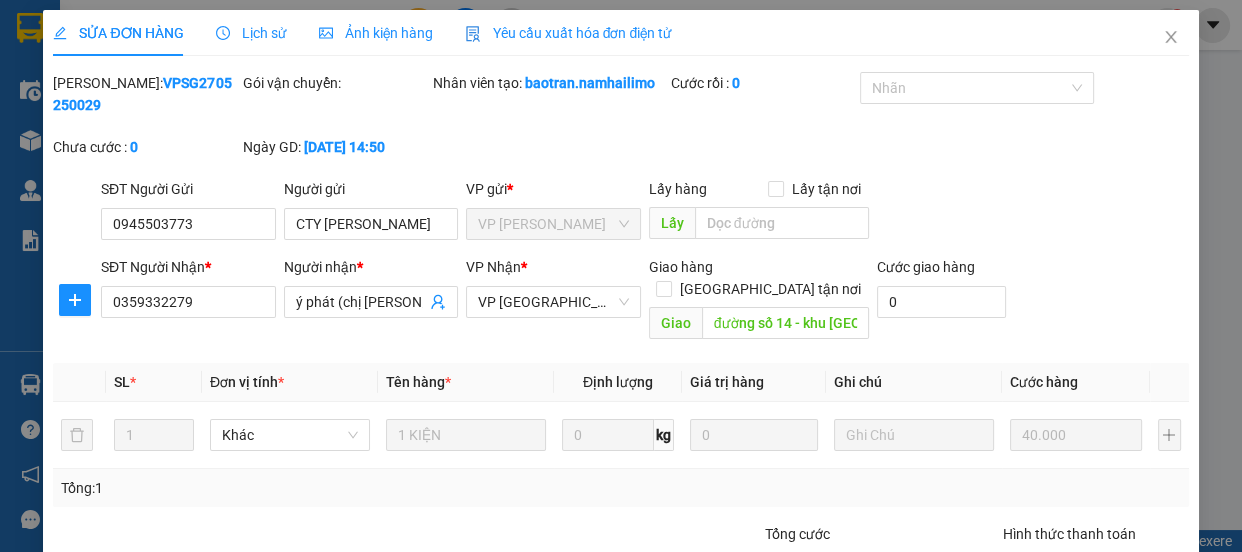 scroll, scrollTop: 144, scrollLeft: 0, axis: vertical 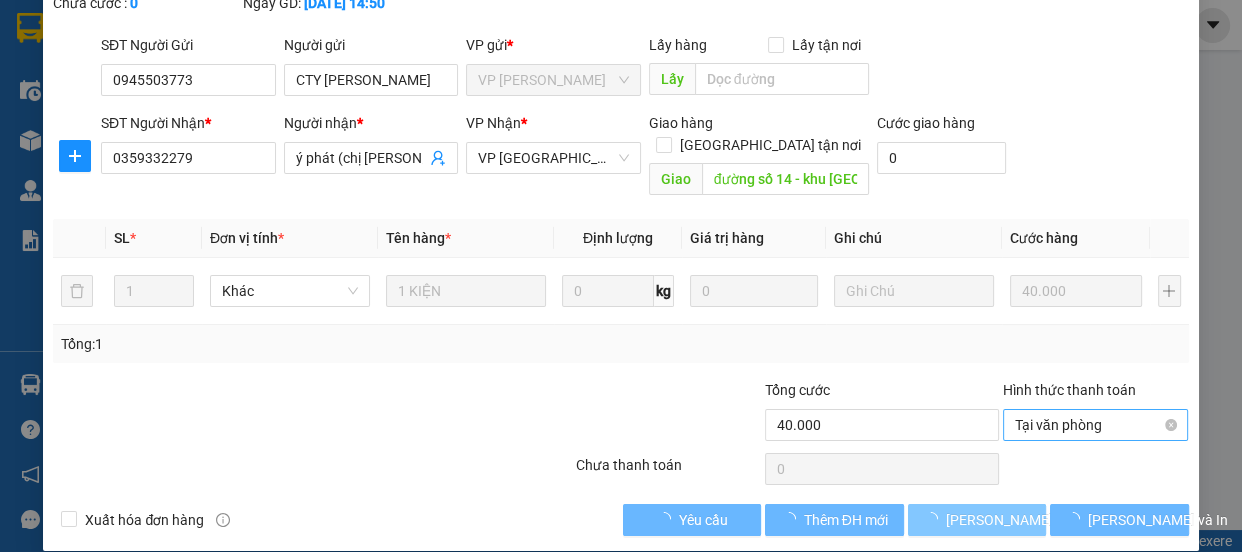 click on "Tại văn phòng" at bounding box center [1096, 425] 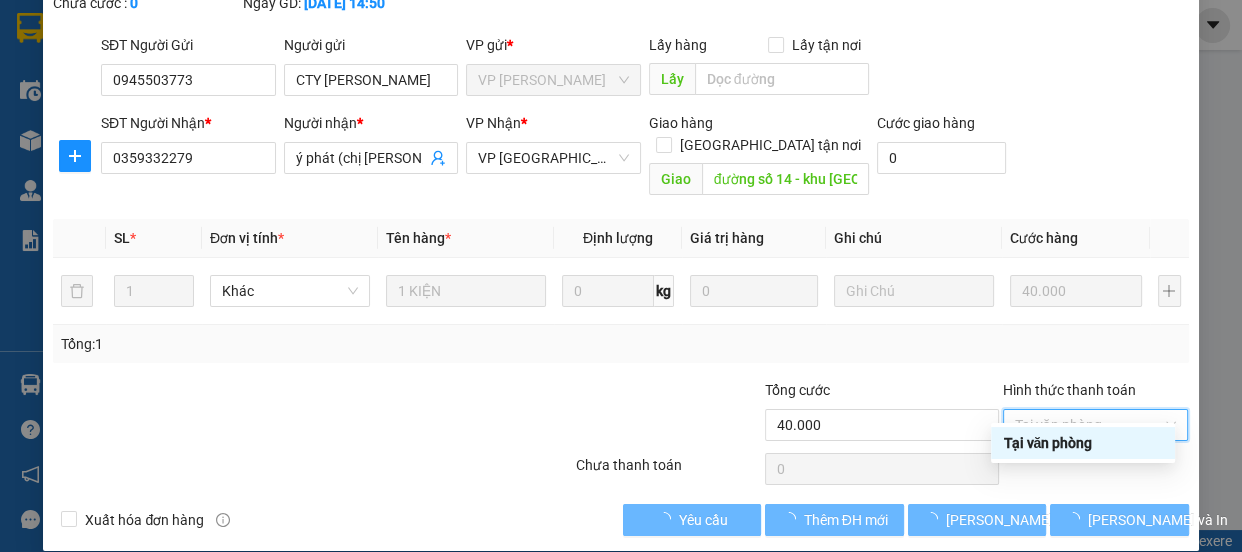 click on "Tổng:  1" at bounding box center (620, 344) 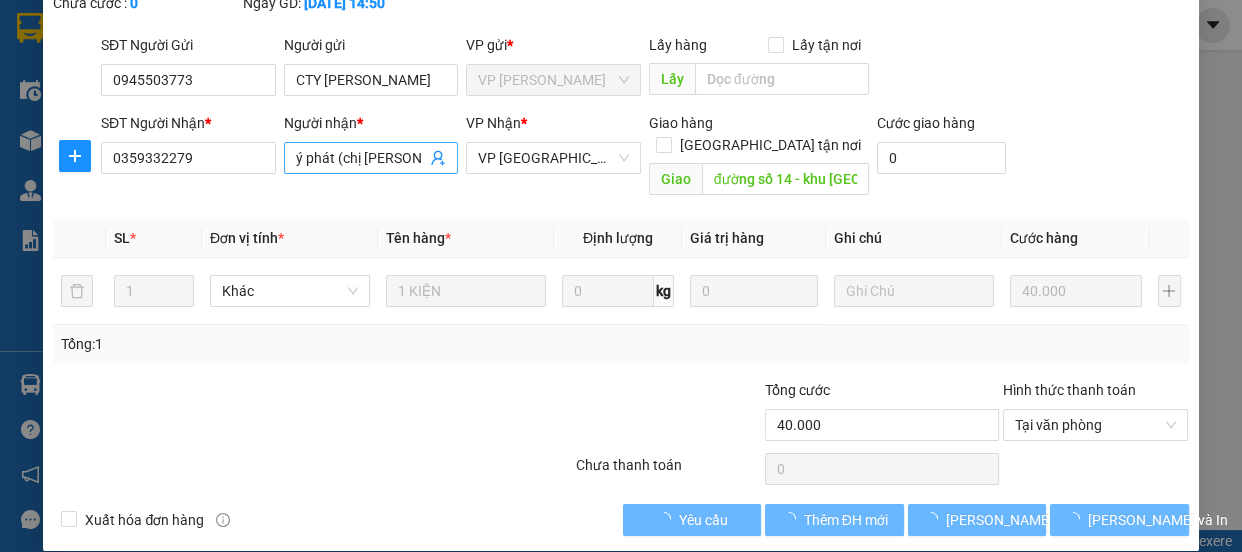 scroll, scrollTop: 0, scrollLeft: 0, axis: both 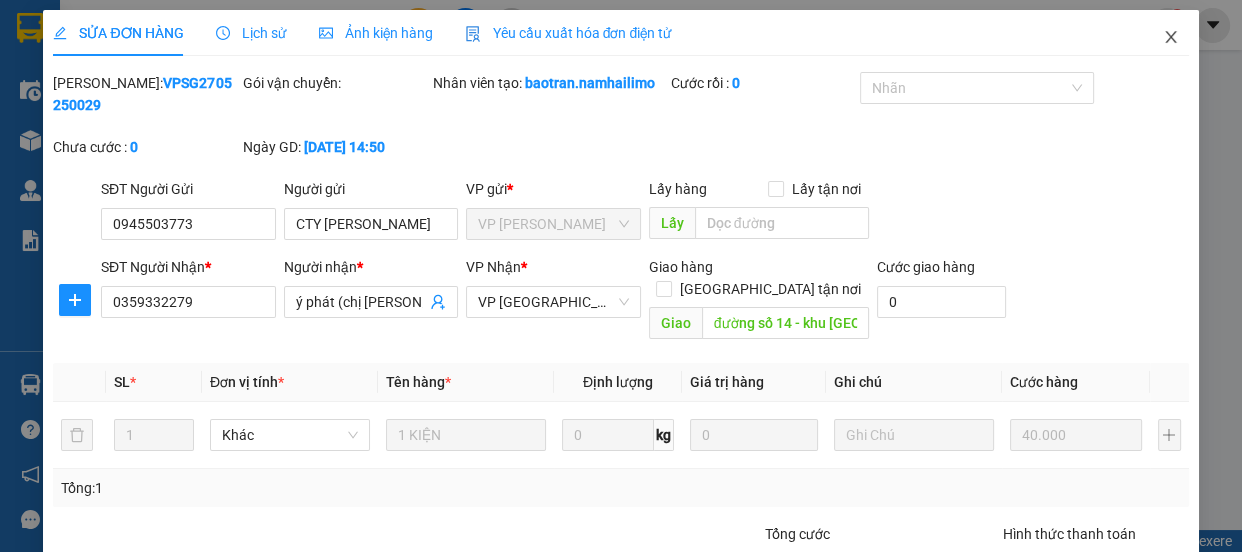 click 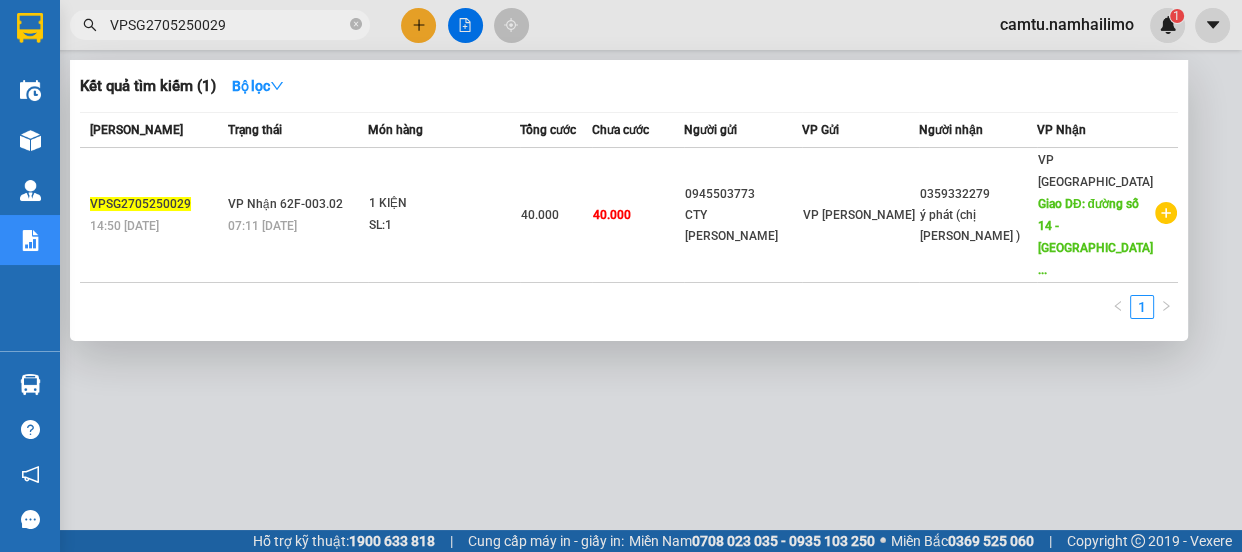 paste on "805250025" 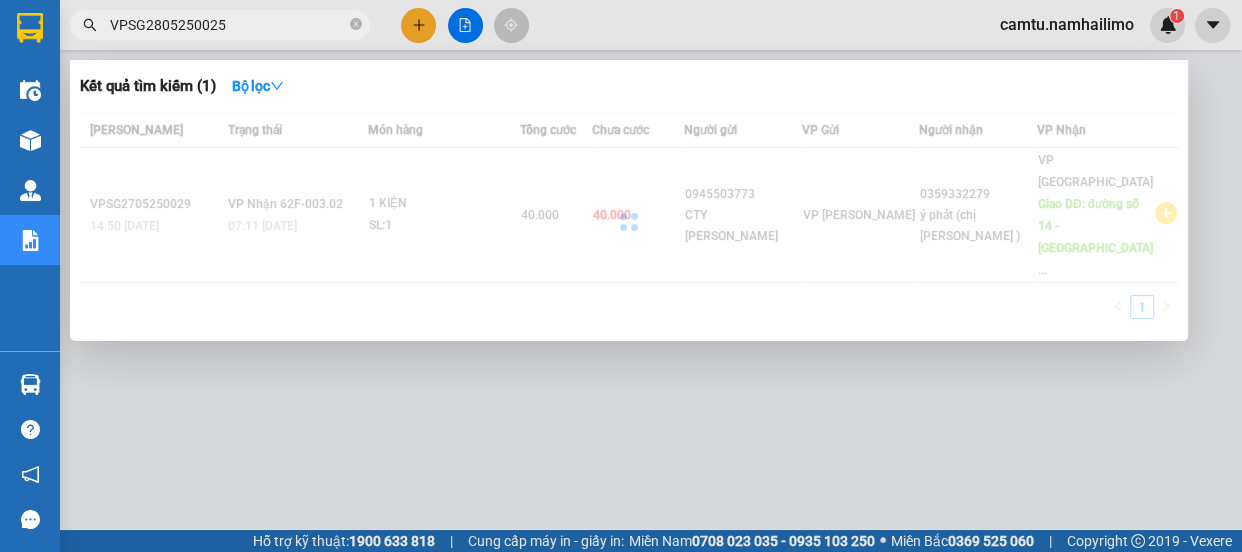 type on "VPSG2805250025" 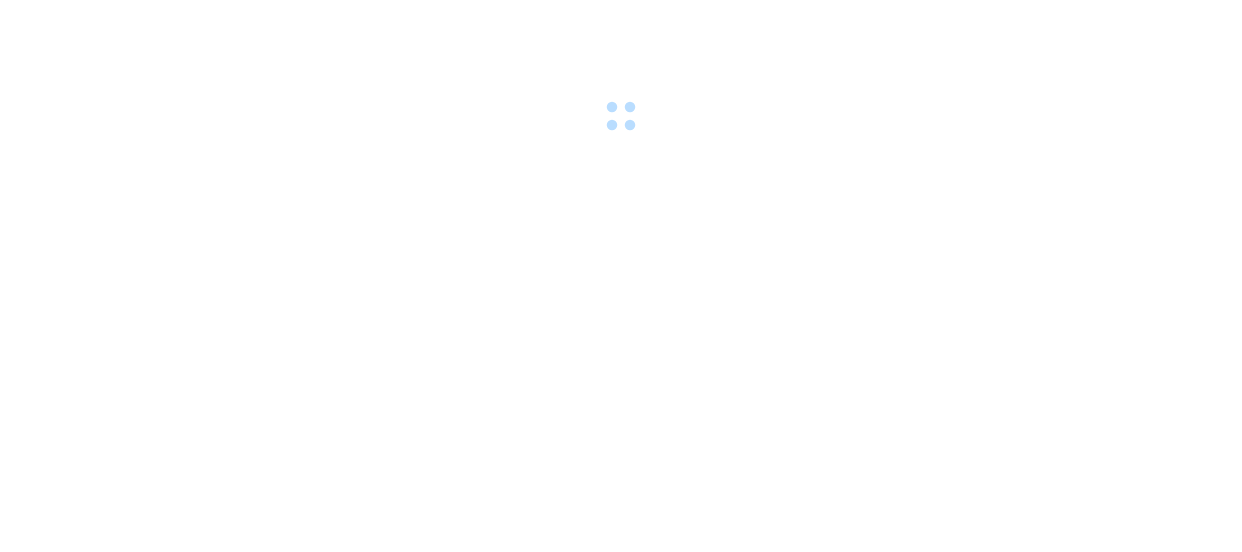 scroll, scrollTop: 0, scrollLeft: 0, axis: both 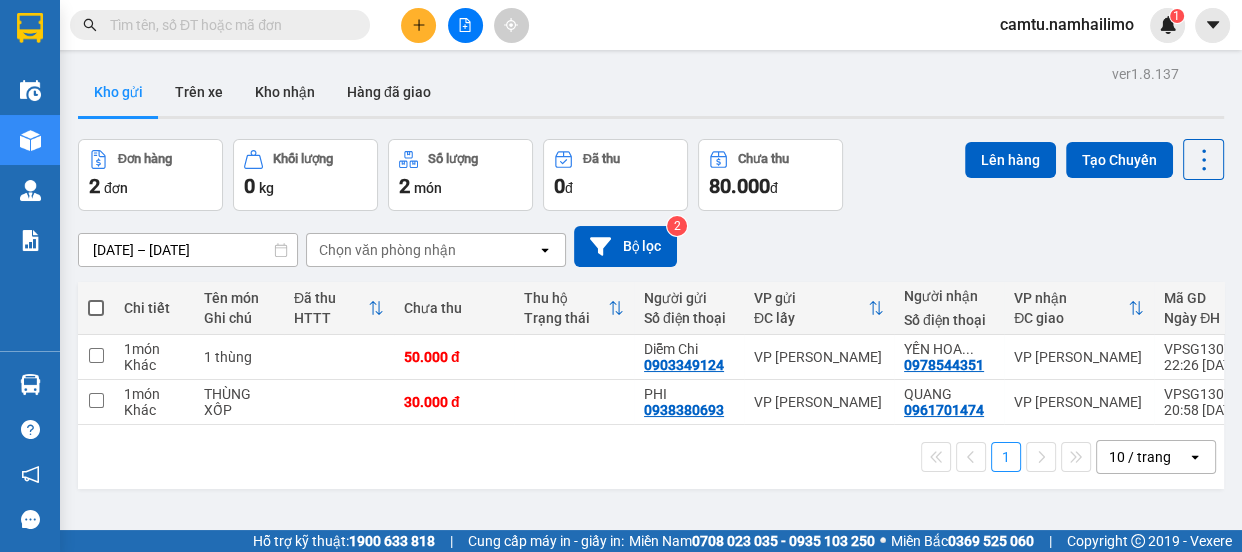 click at bounding box center (228, 25) 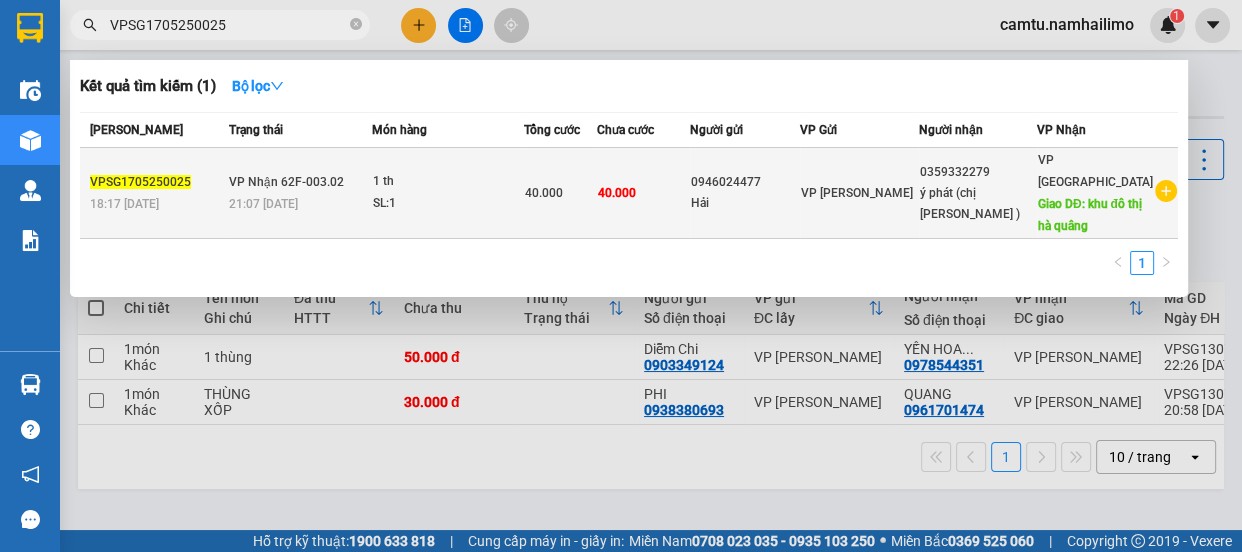 type on "VPSG1705250025" 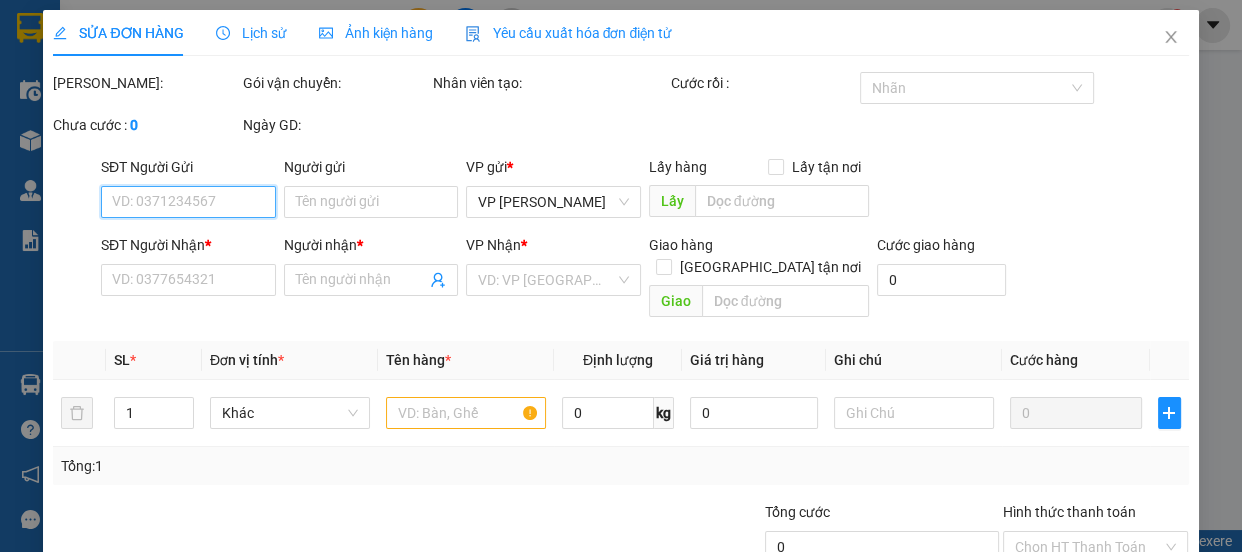 type on "0946024477" 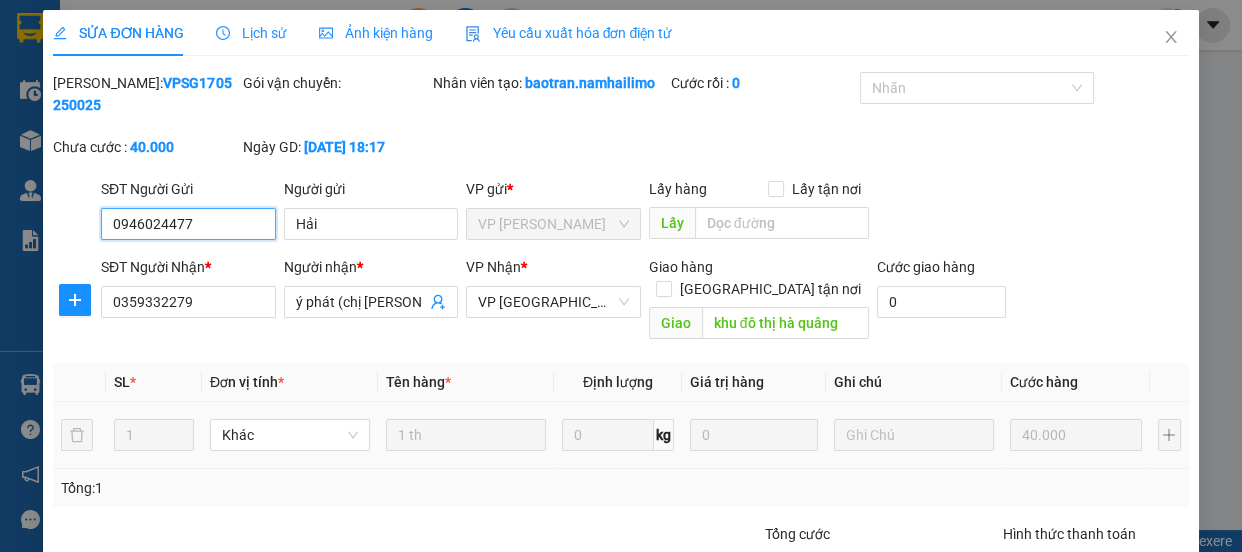 scroll, scrollTop: 144, scrollLeft: 0, axis: vertical 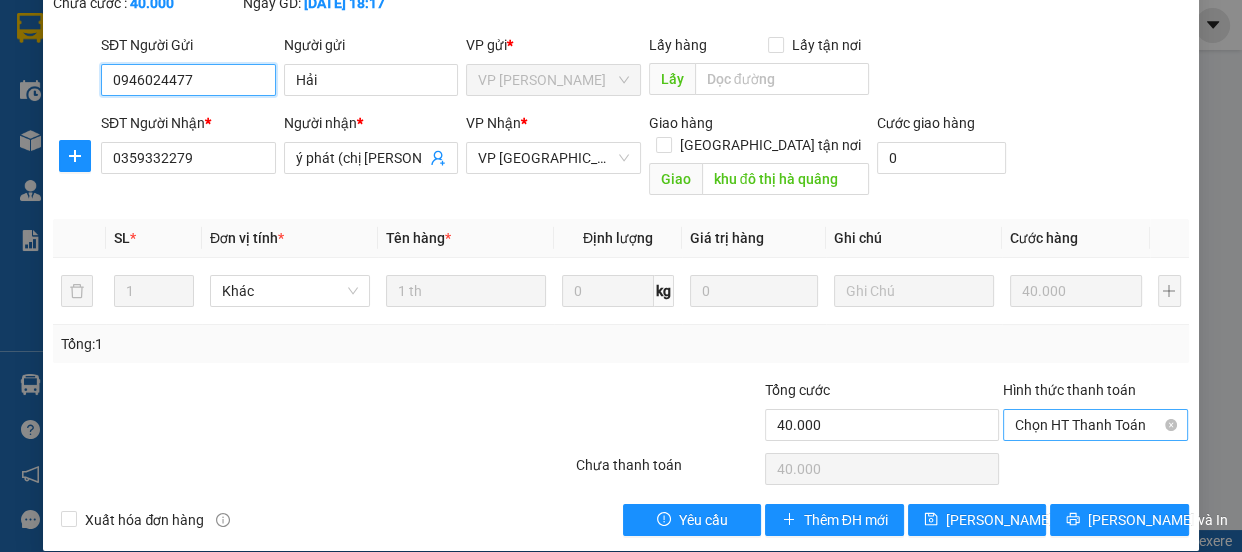 click on "Chọn HT Thanh Toán" at bounding box center (1096, 425) 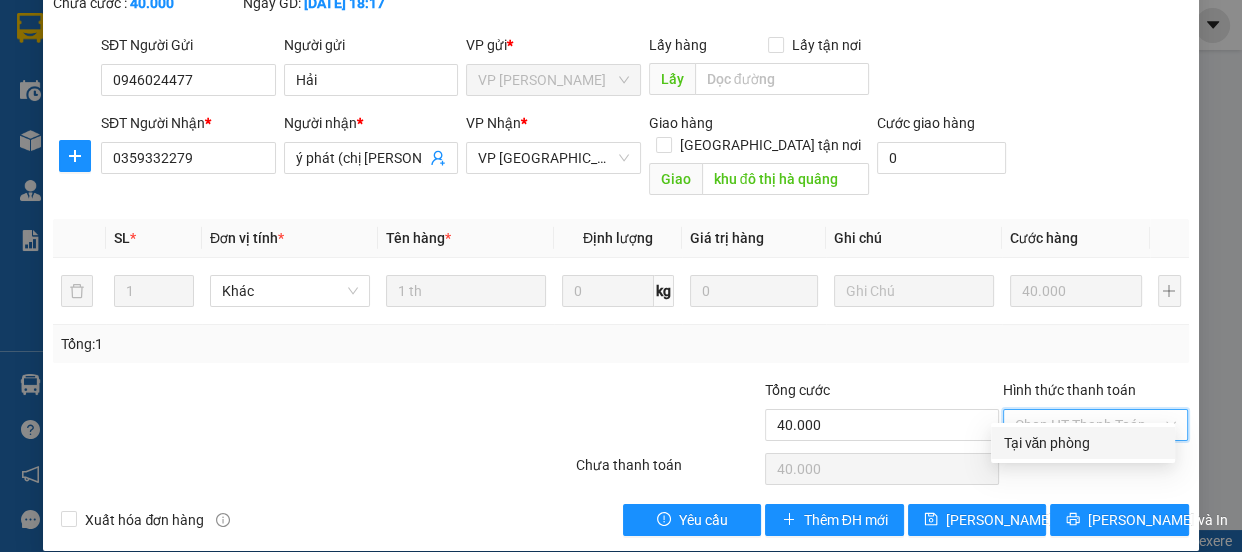 click on "Tại văn phòng" at bounding box center (1083, 443) 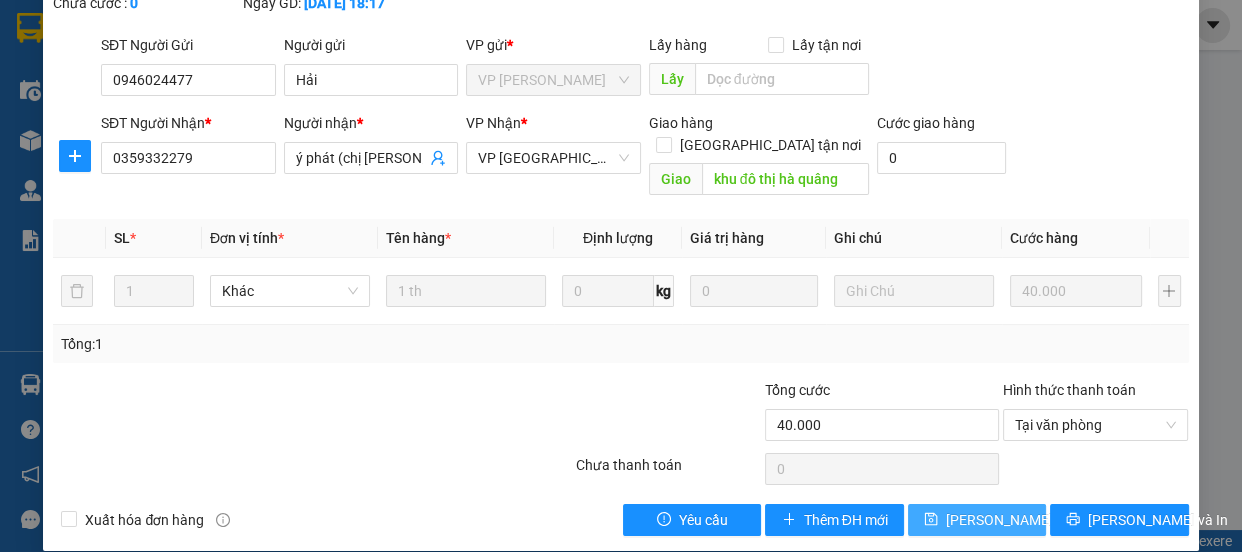 click on "[PERSON_NAME] thay đổi" at bounding box center (1026, 520) 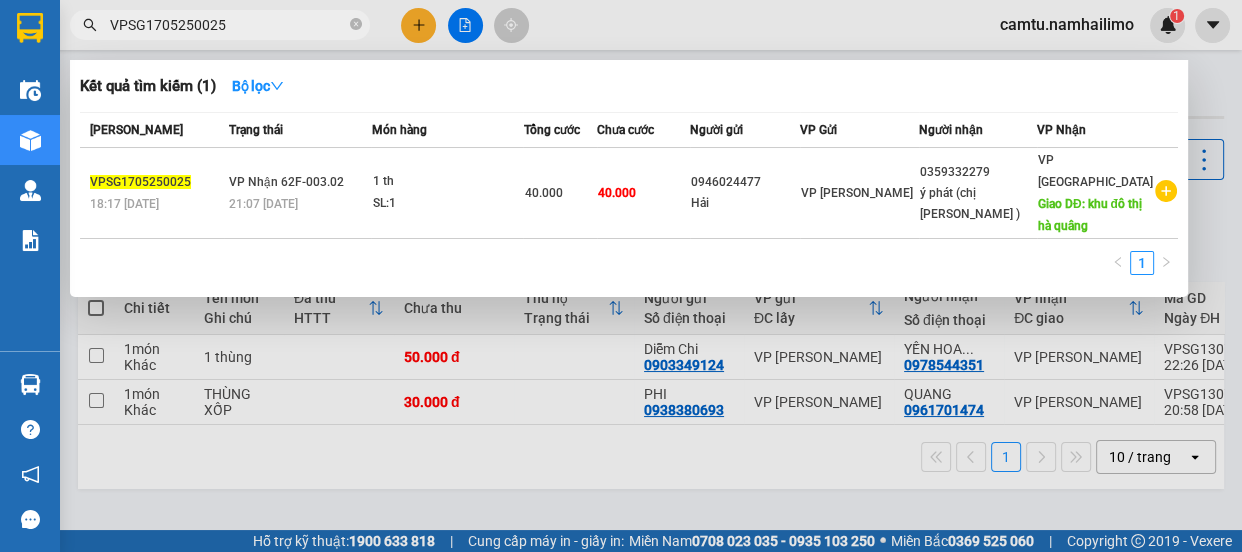 drag, startPoint x: 239, startPoint y: 20, endPoint x: 87, endPoint y: 19, distance: 152.0033 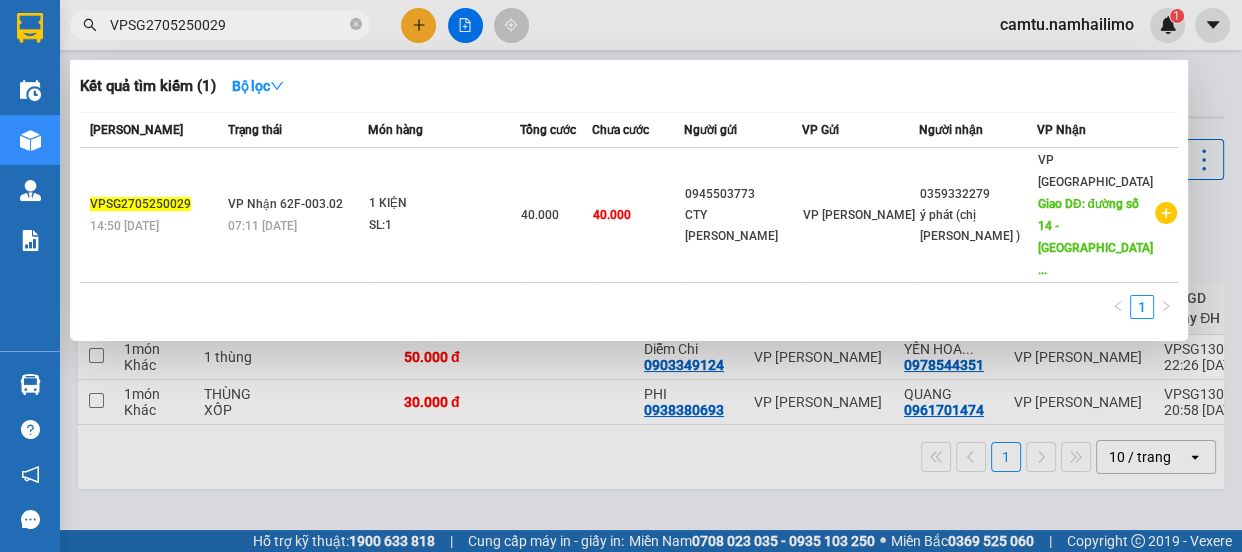 drag, startPoint x: 249, startPoint y: 22, endPoint x: 81, endPoint y: 6, distance: 168.76018 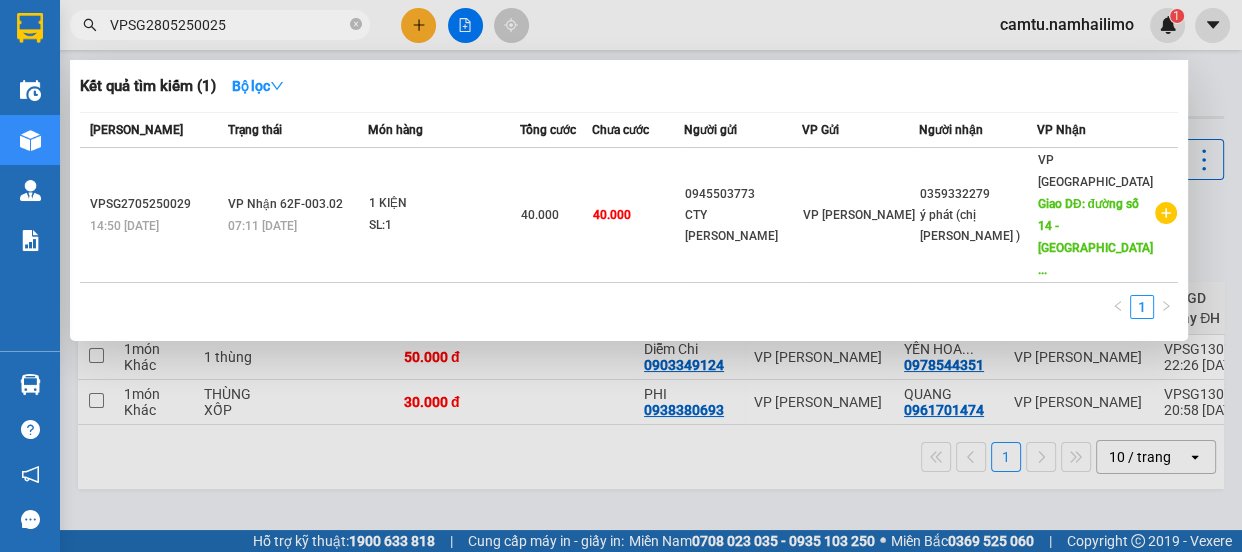type on "VPSG2805250025" 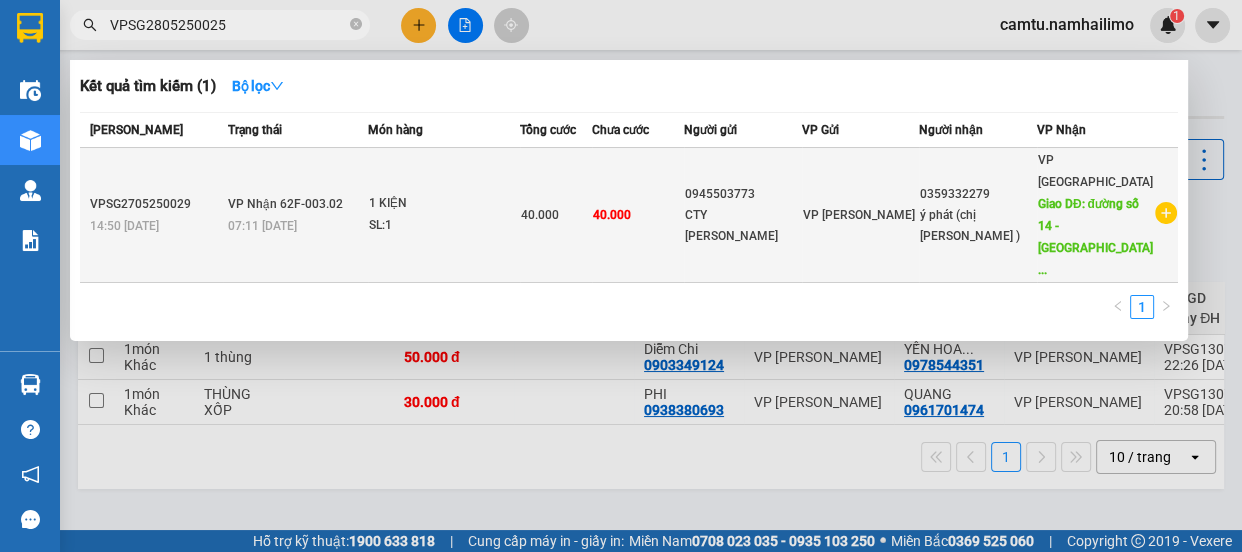 click on "1 KIỆN" at bounding box center [444, 204] 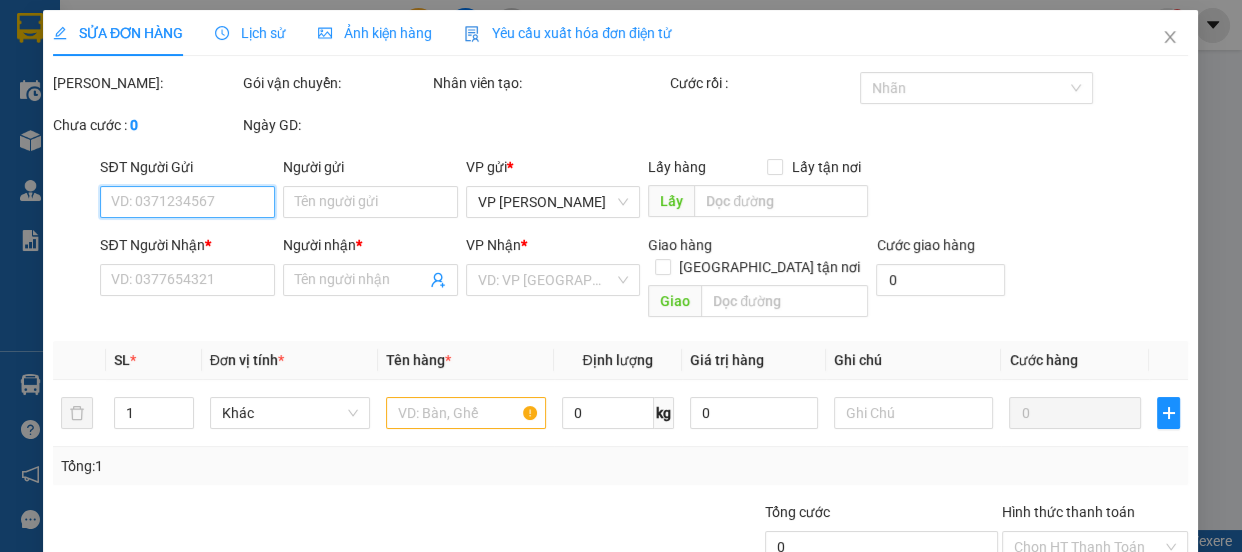 type on "0945503773" 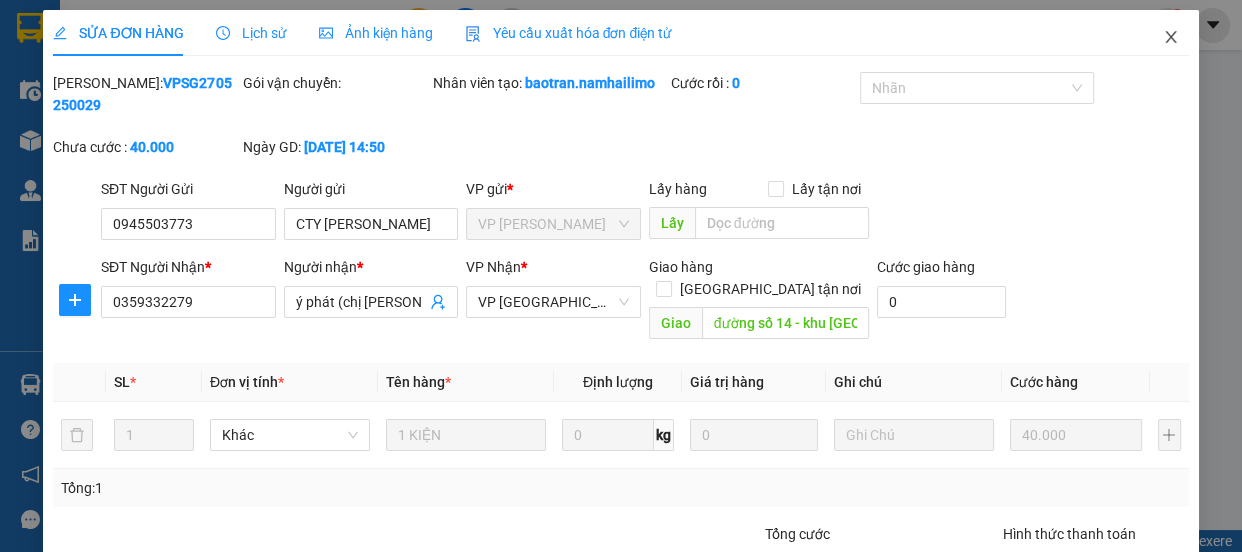 click 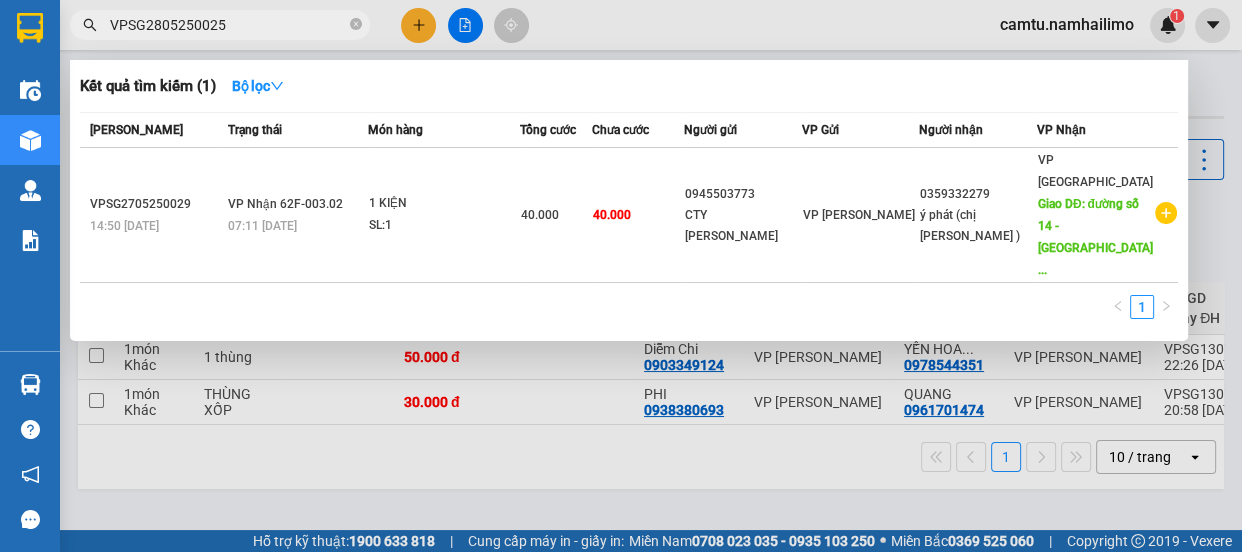 click on "VPSG2805250025" at bounding box center (228, 25) 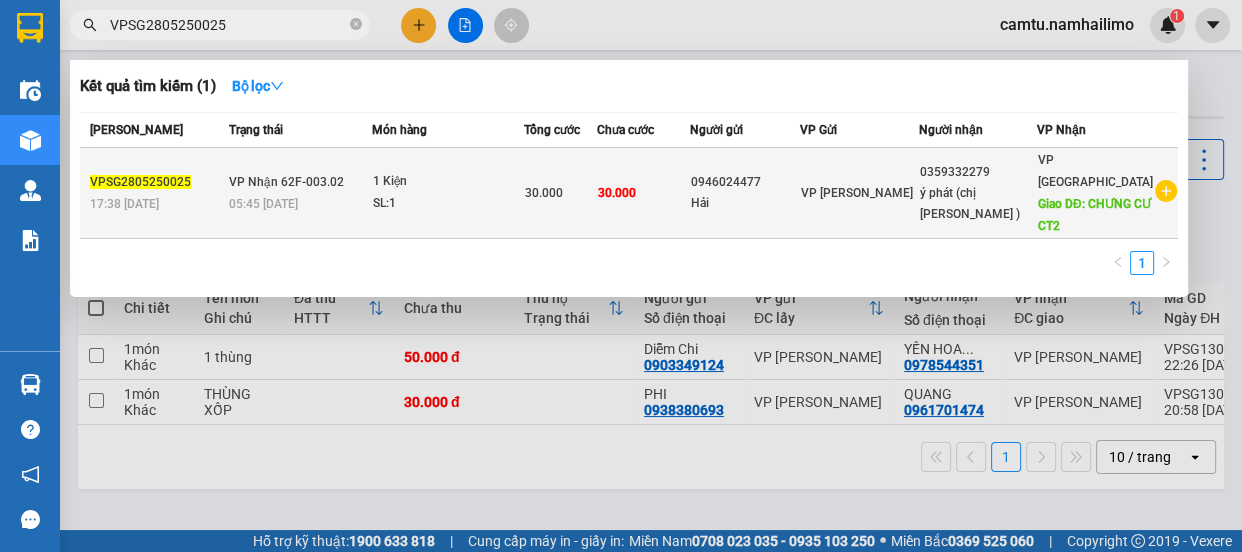 click on "VP Nhận   62F-003.02 05:45 [DATE]" at bounding box center [298, 193] 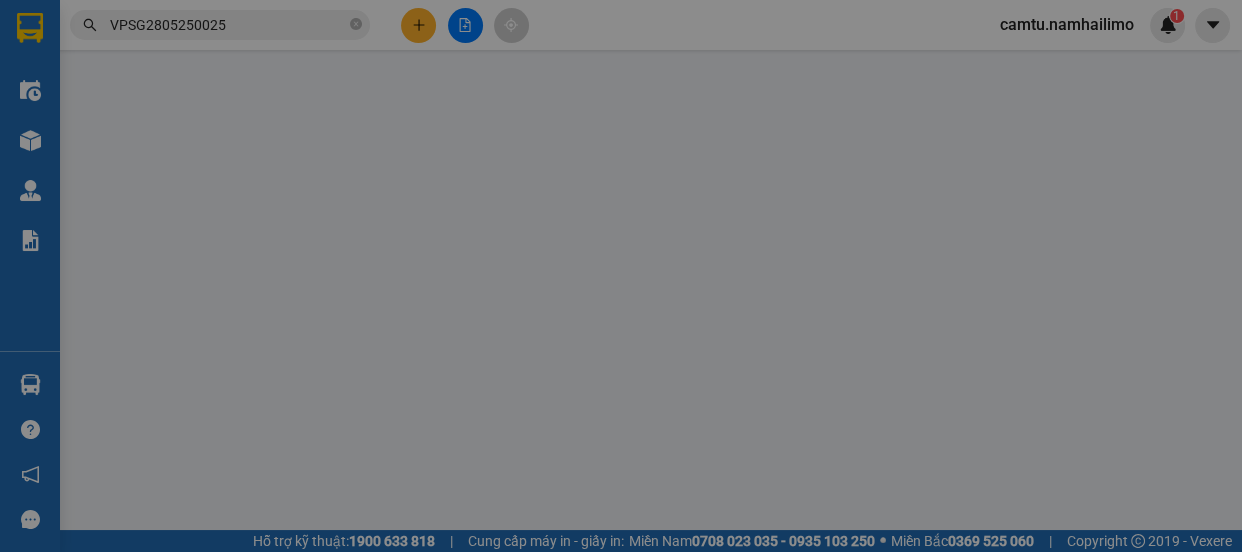 type on "0946024477" 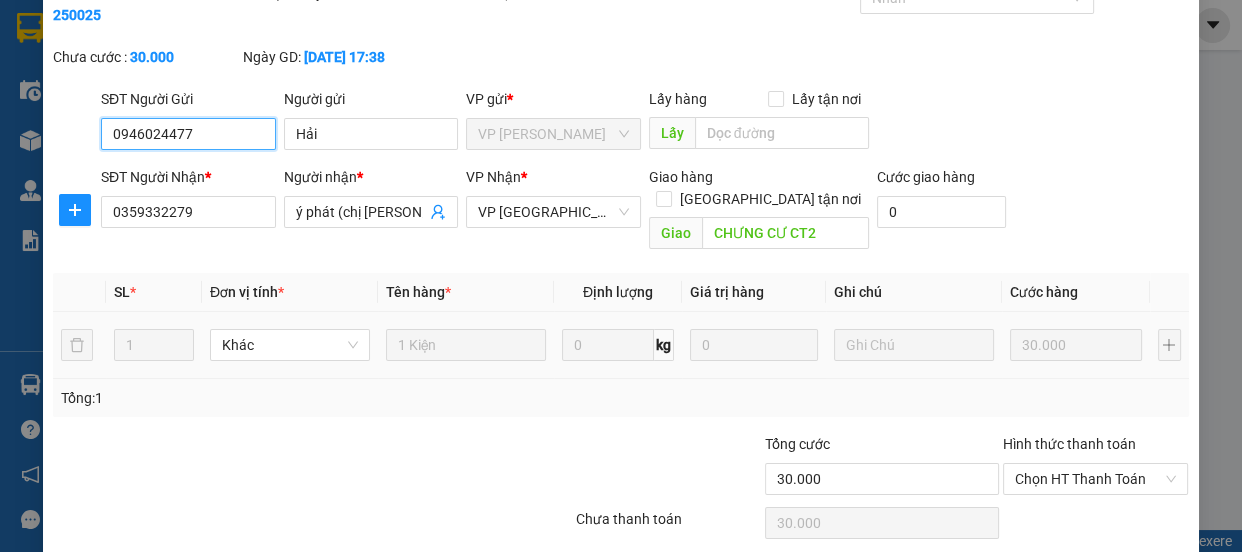 scroll, scrollTop: 144, scrollLeft: 0, axis: vertical 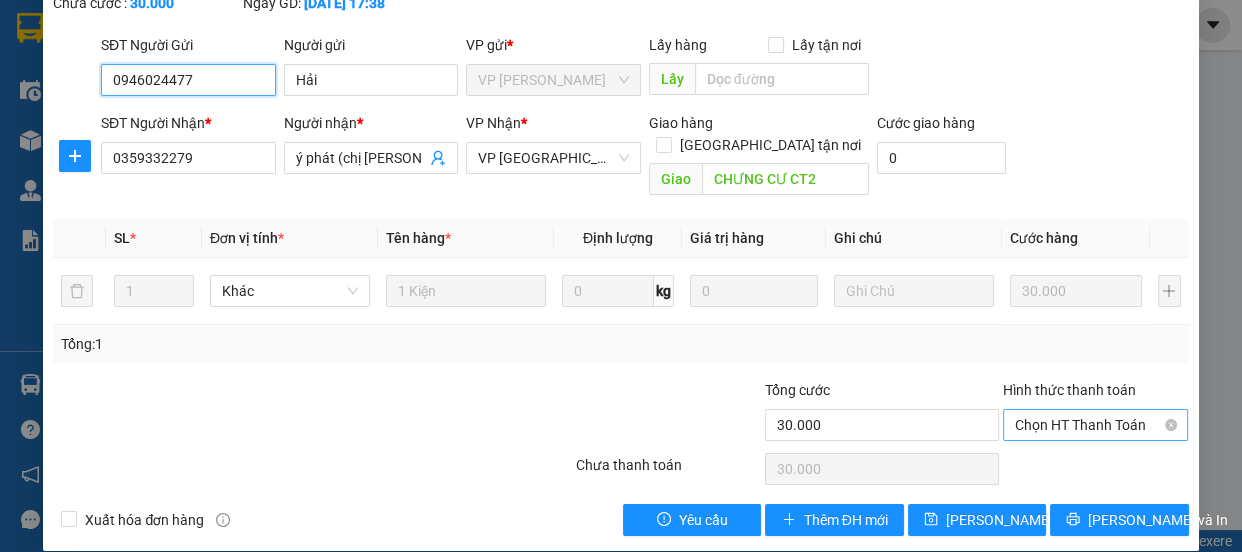 click on "Chọn HT Thanh Toán" at bounding box center (1096, 425) 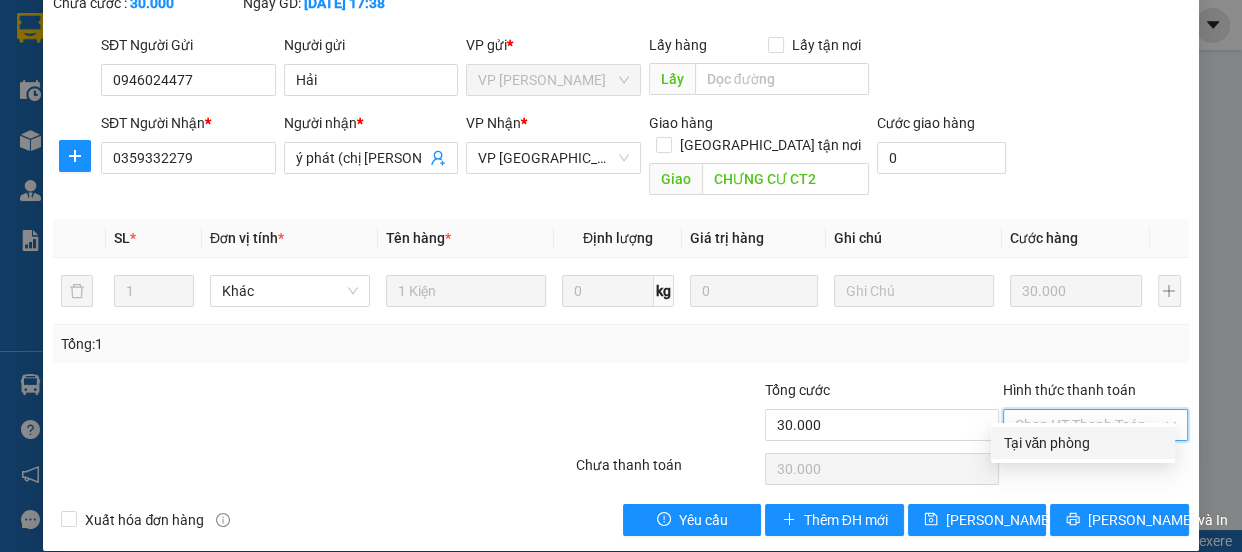 click on "Tại văn phòng" at bounding box center [1083, 443] 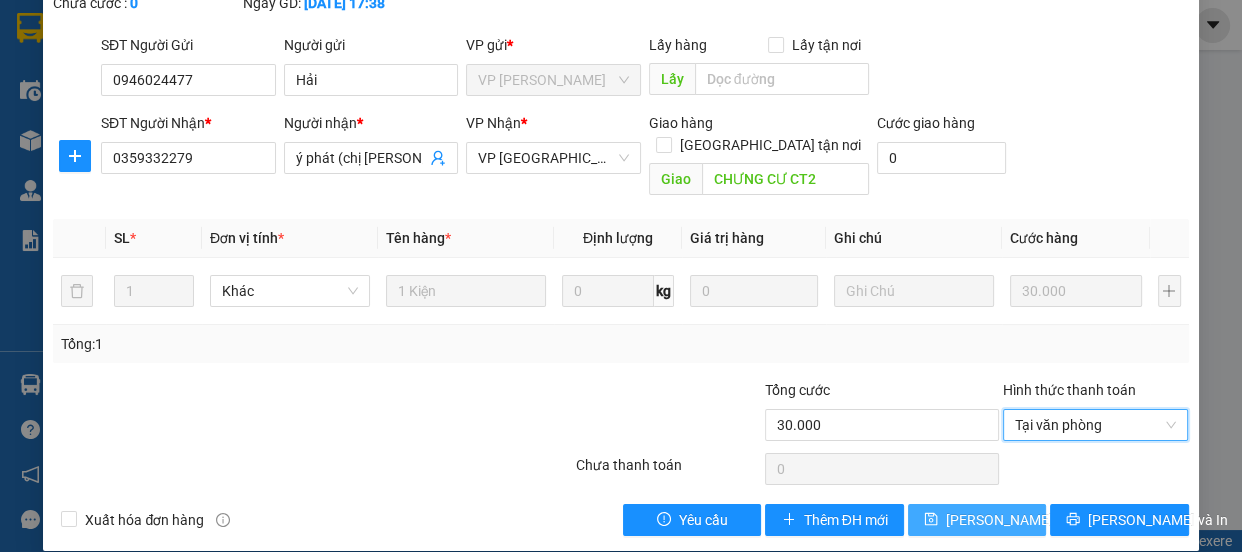 click on "[PERSON_NAME] thay đổi" at bounding box center [1026, 520] 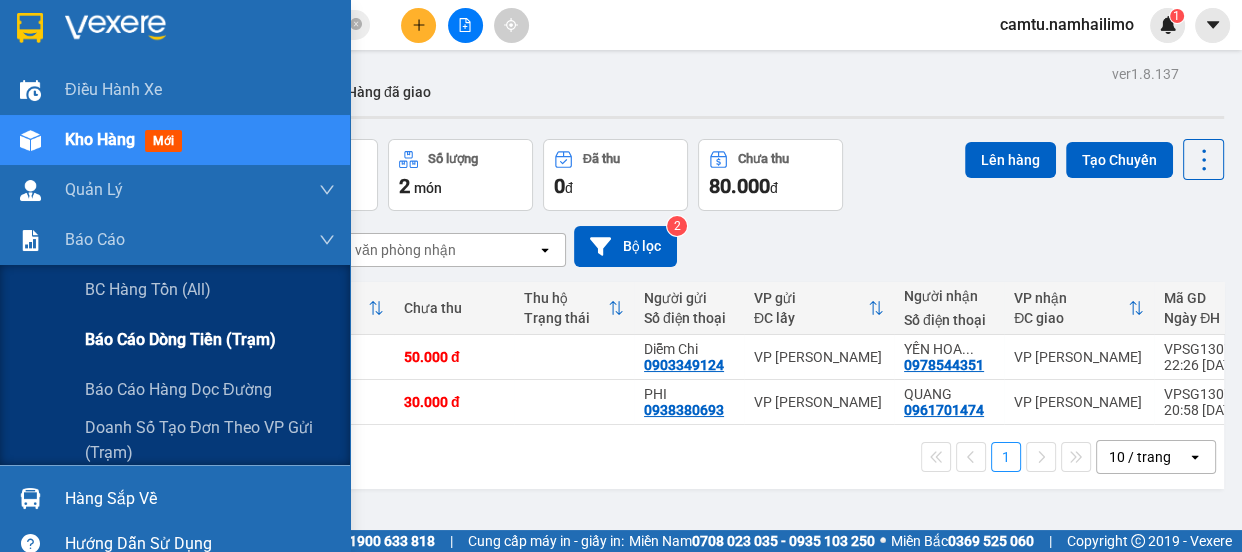 click on "Báo cáo dòng tiền (trạm)" at bounding box center [180, 339] 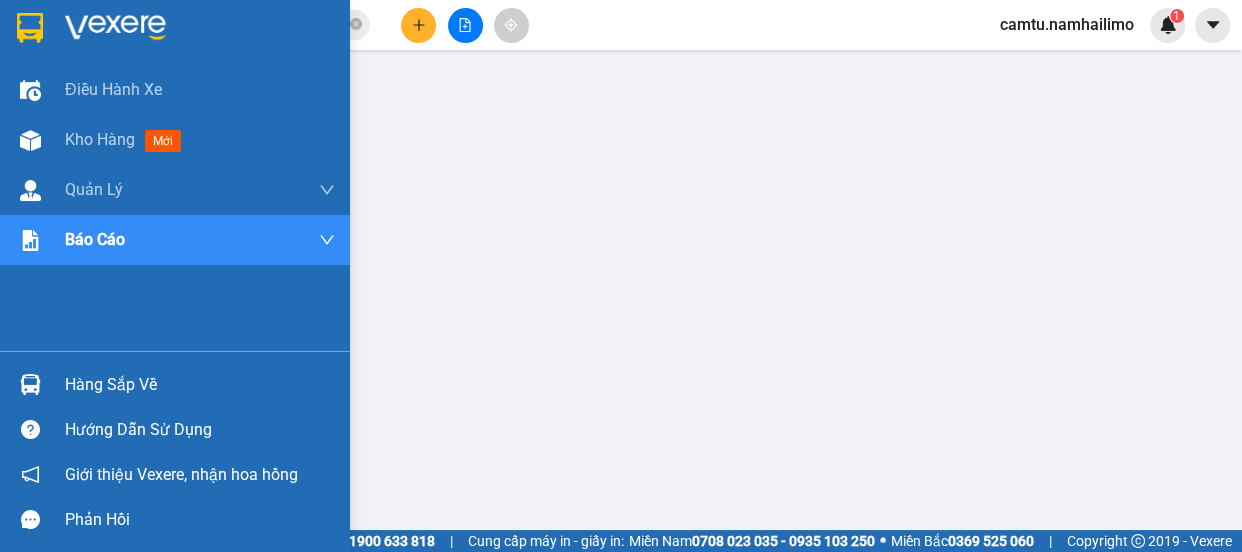 scroll, scrollTop: 90, scrollLeft: 0, axis: vertical 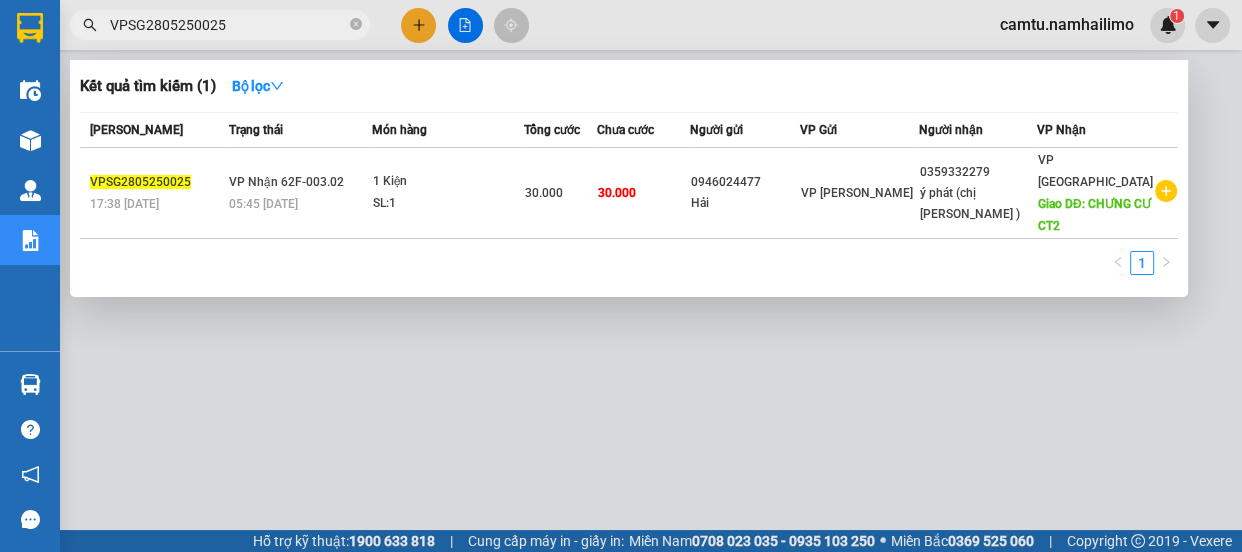 drag, startPoint x: 248, startPoint y: 16, endPoint x: 99, endPoint y: 11, distance: 149.08386 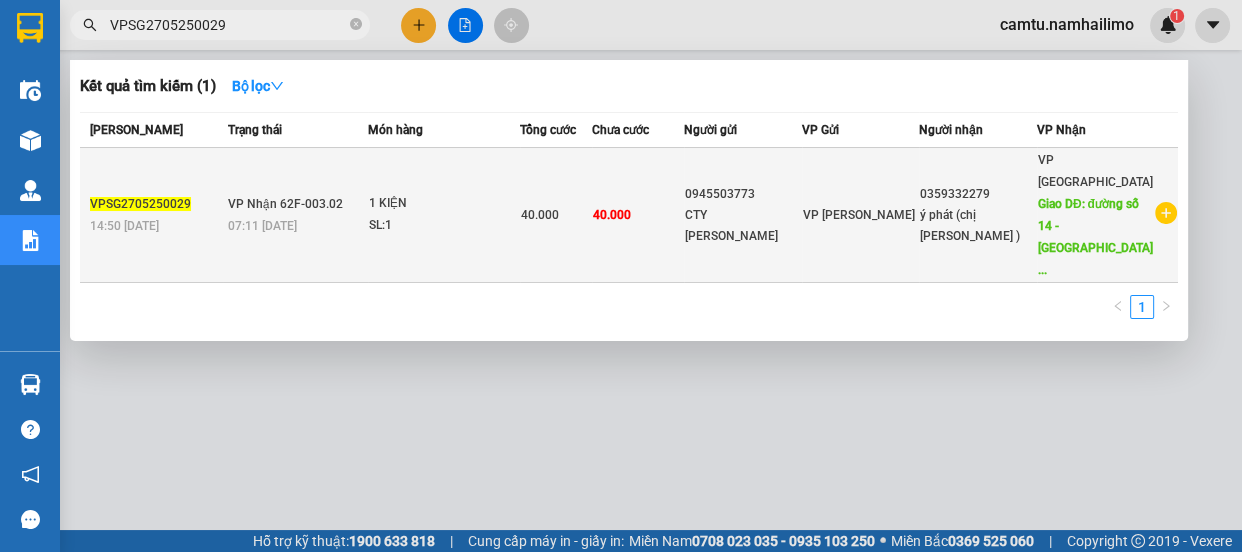 type on "VPSG2705250029" 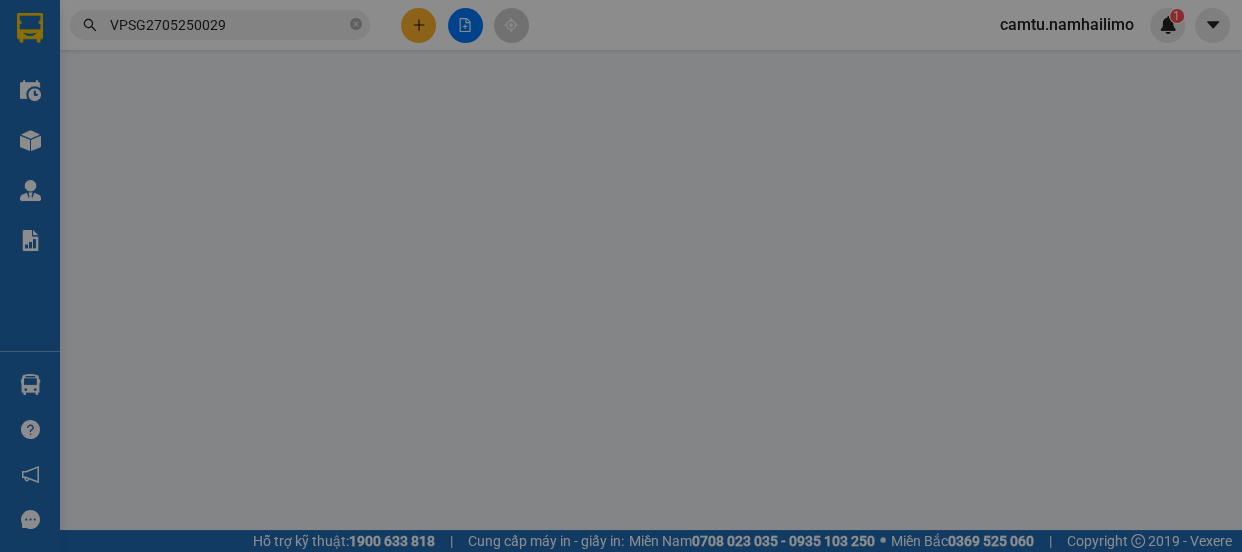 type on "0945503773" 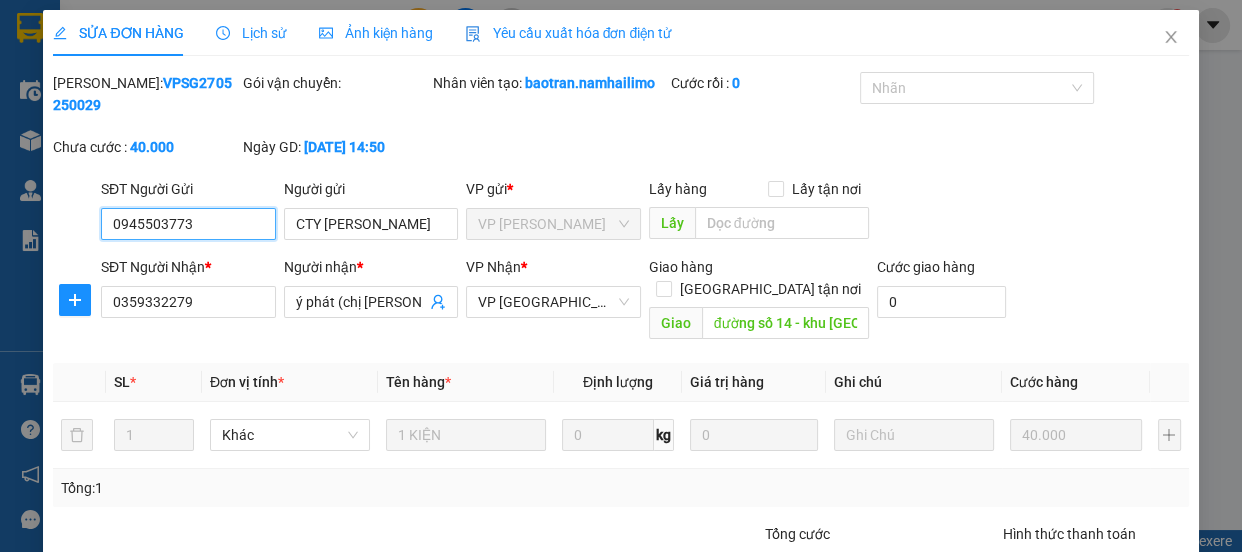 click on "Chọn HT Thanh Toán" at bounding box center (1096, 569) 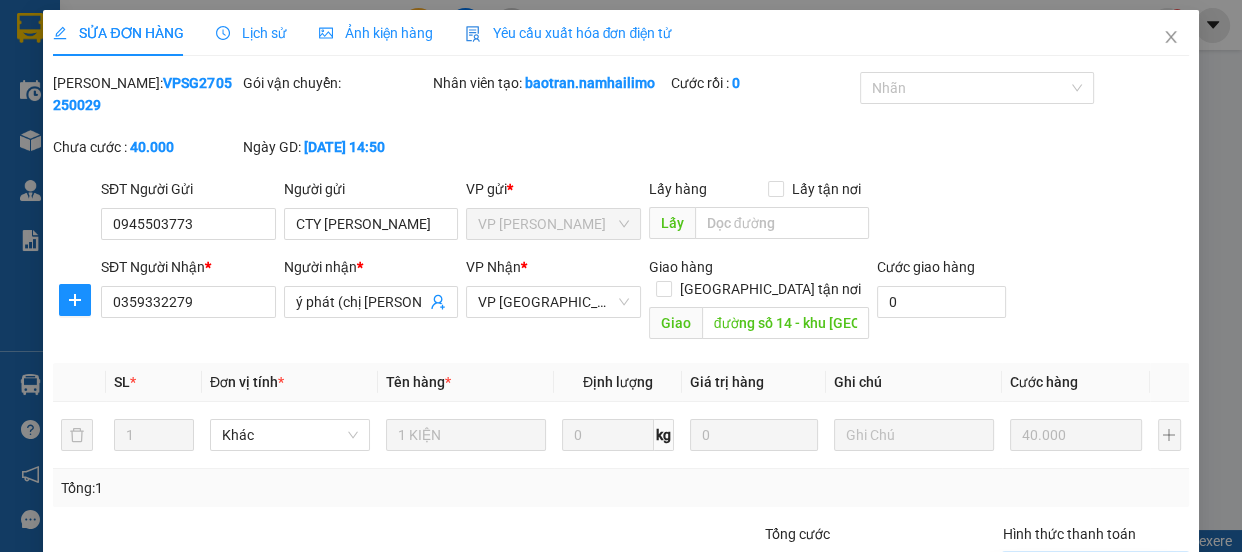 click on "Tại văn phòng" at bounding box center (1083, 587) 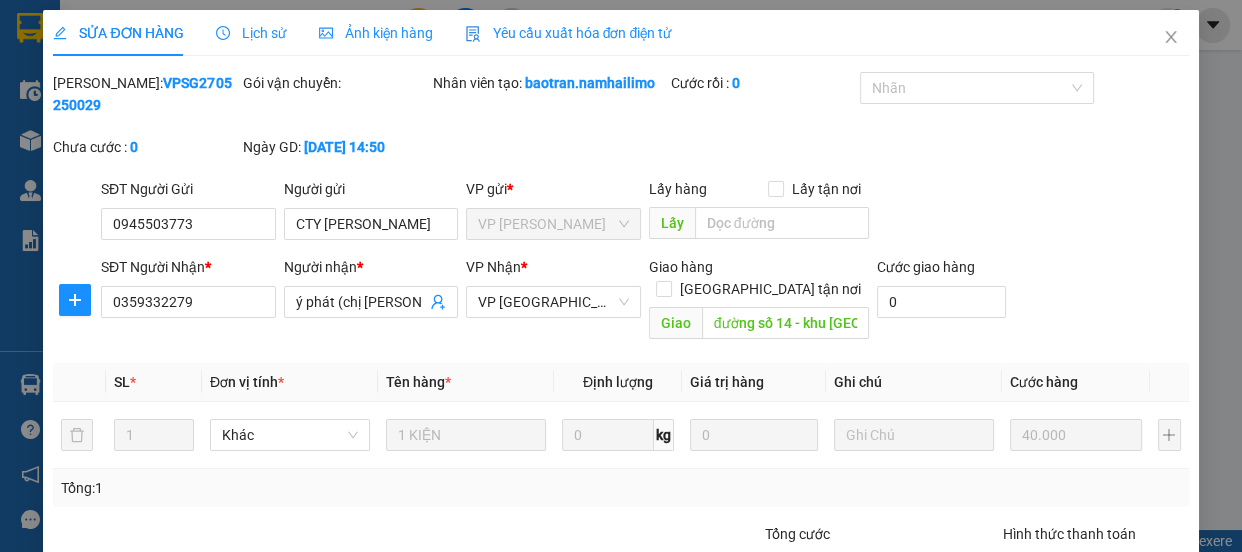 click on "[PERSON_NAME] thay đổi" at bounding box center (1026, 664) 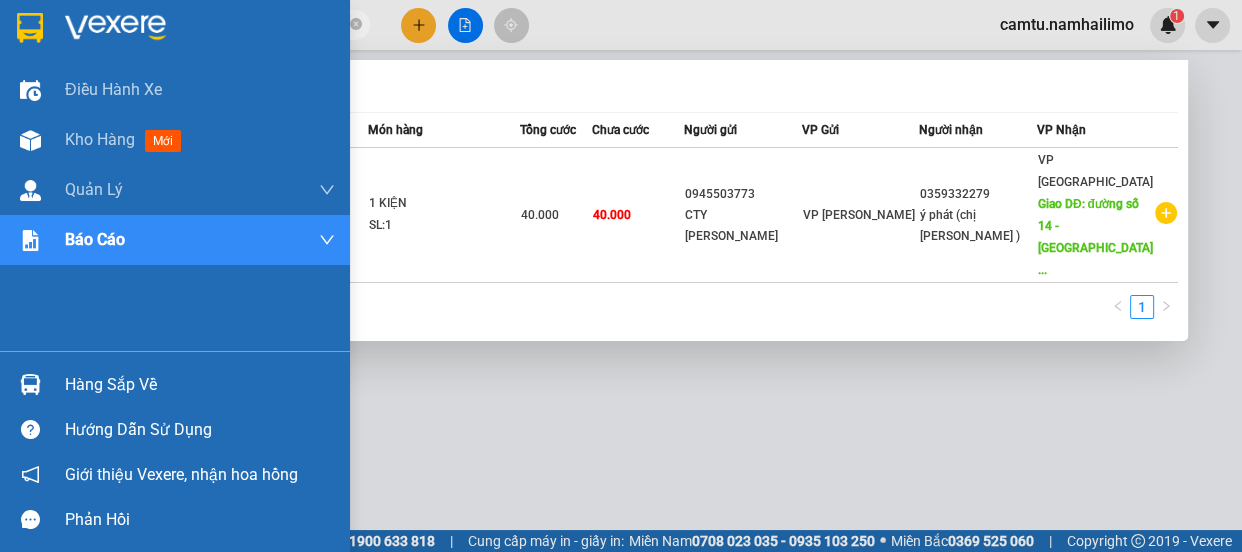drag, startPoint x: 270, startPoint y: 24, endPoint x: 28, endPoint y: 20, distance: 242.03305 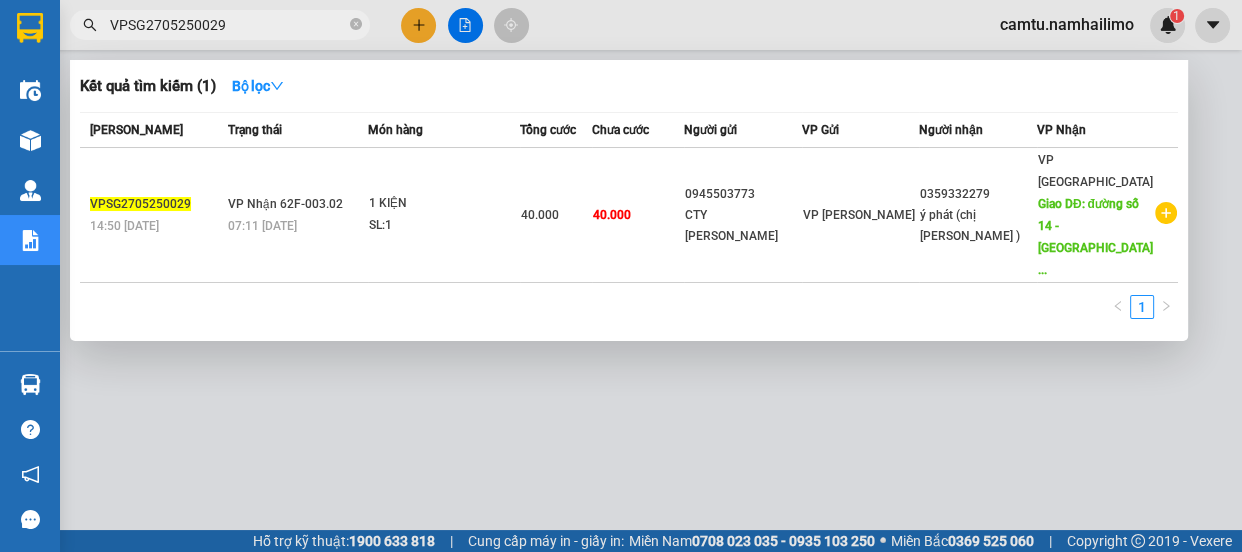 paste on "0807250057" 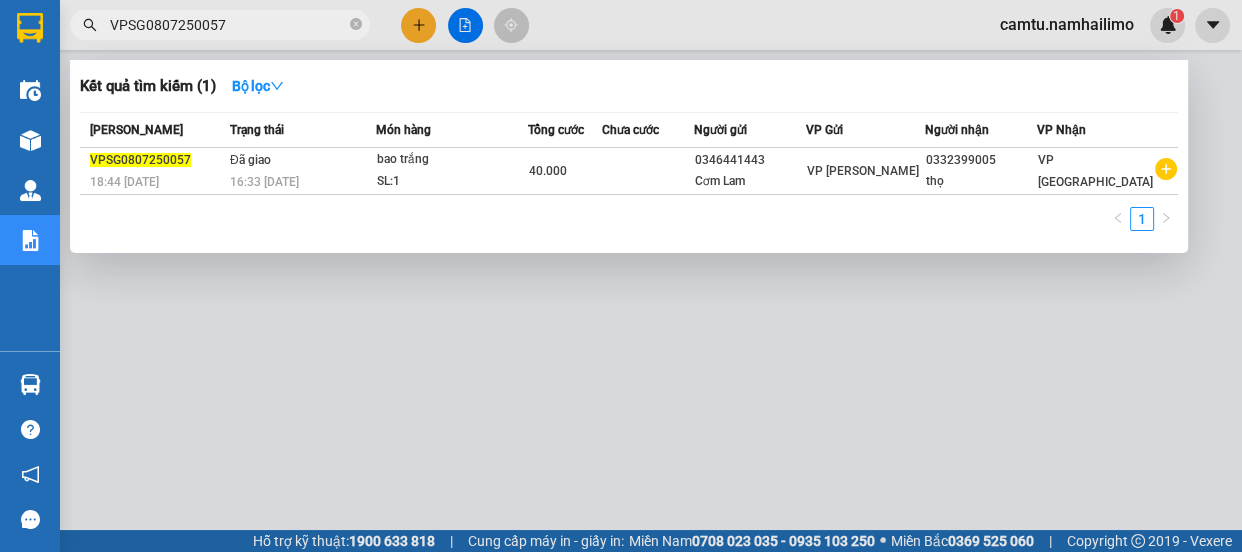 click on "VPSG0807250057" at bounding box center (228, 25) 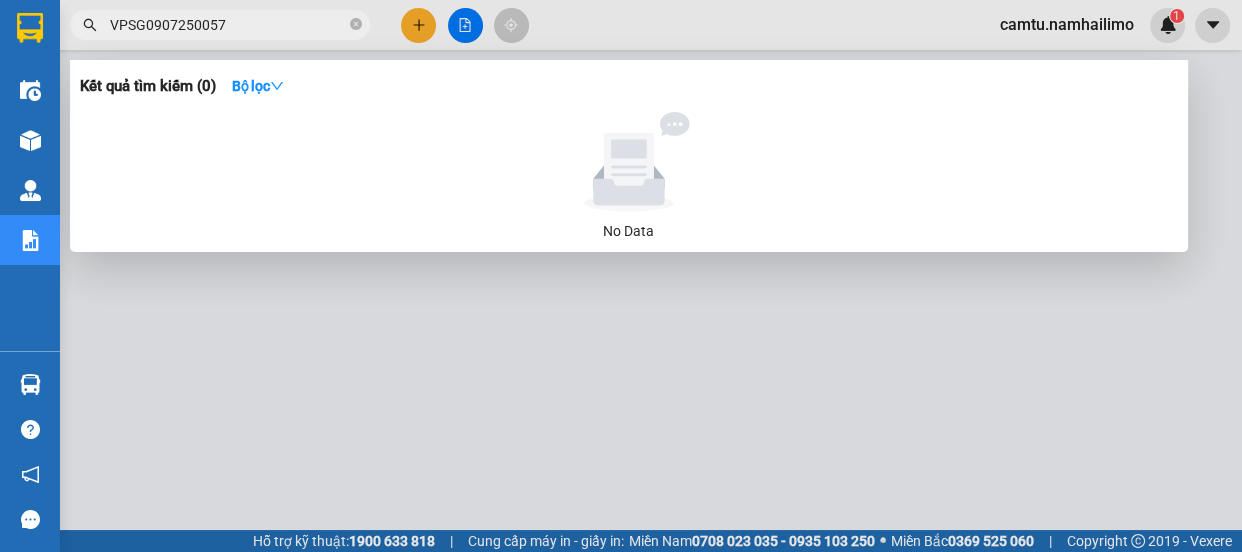 click on "VPSG0907250057" at bounding box center (228, 25) 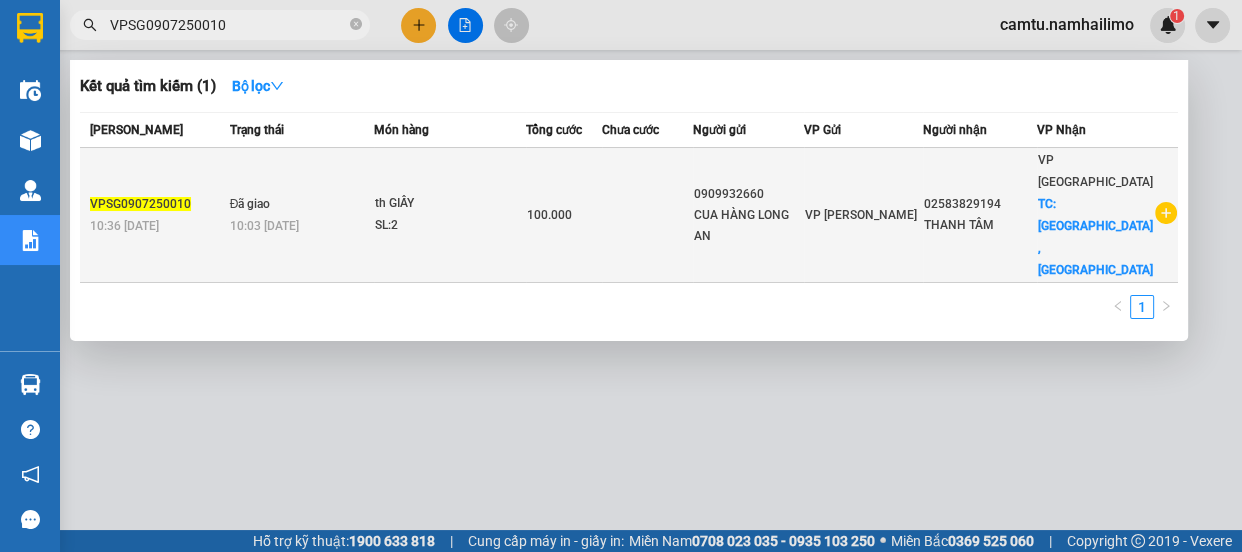 type on "VPSG0907250010" 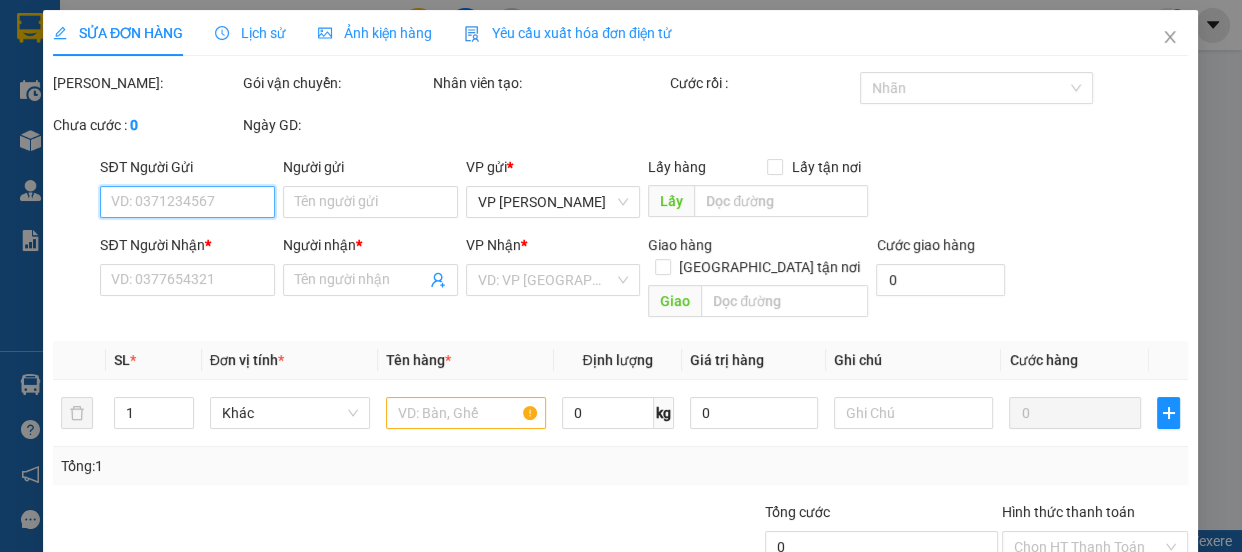 type on "0909932660" 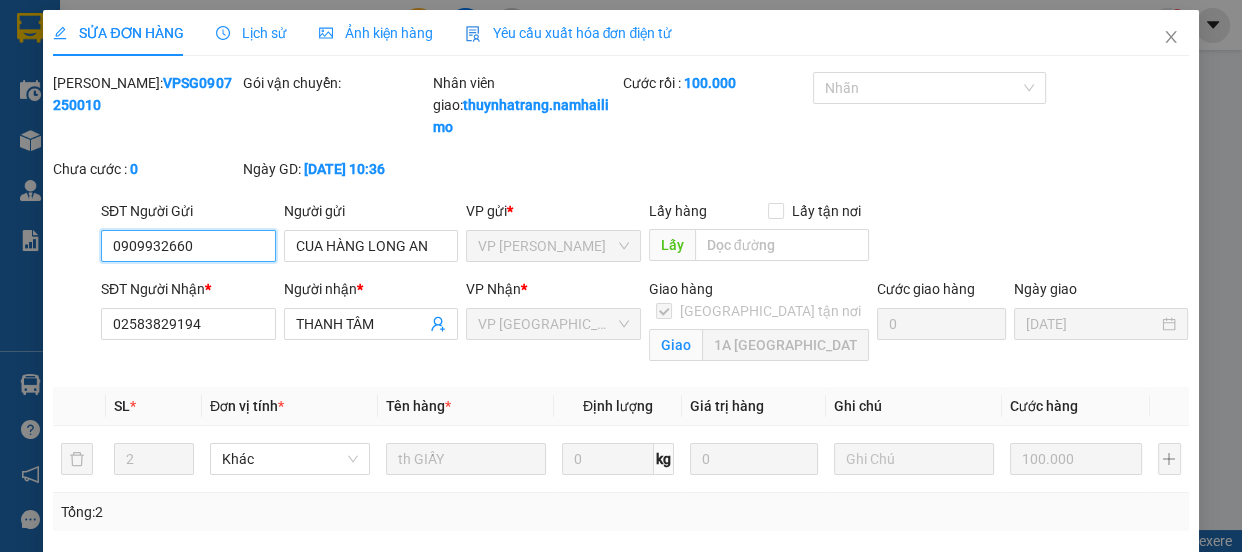 click on "Tại văn phòng" at bounding box center [1096, 593] 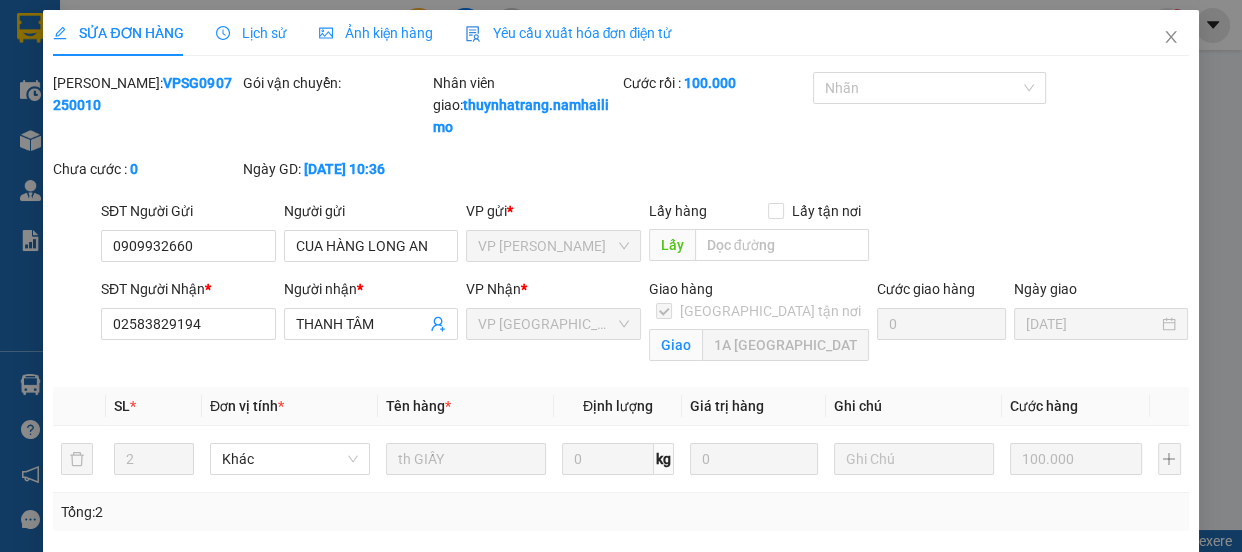 click on "[PERSON_NAME] và In" at bounding box center (1119, 688) 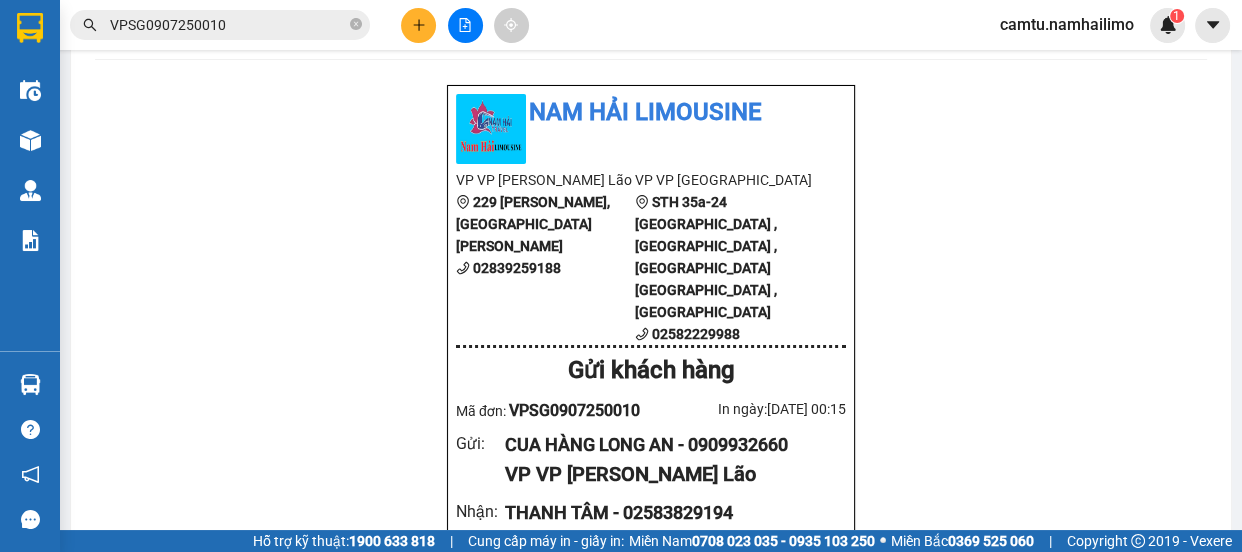 drag, startPoint x: 503, startPoint y: 363, endPoint x: 635, endPoint y: 369, distance: 132.13629 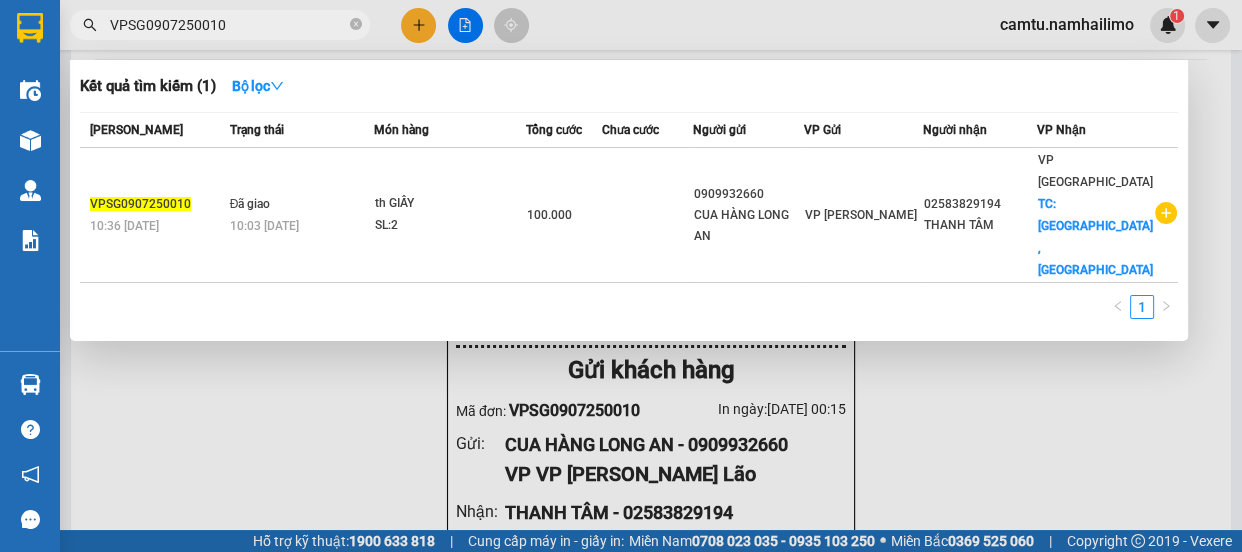 click on "VPSG0907250010" at bounding box center [228, 25] 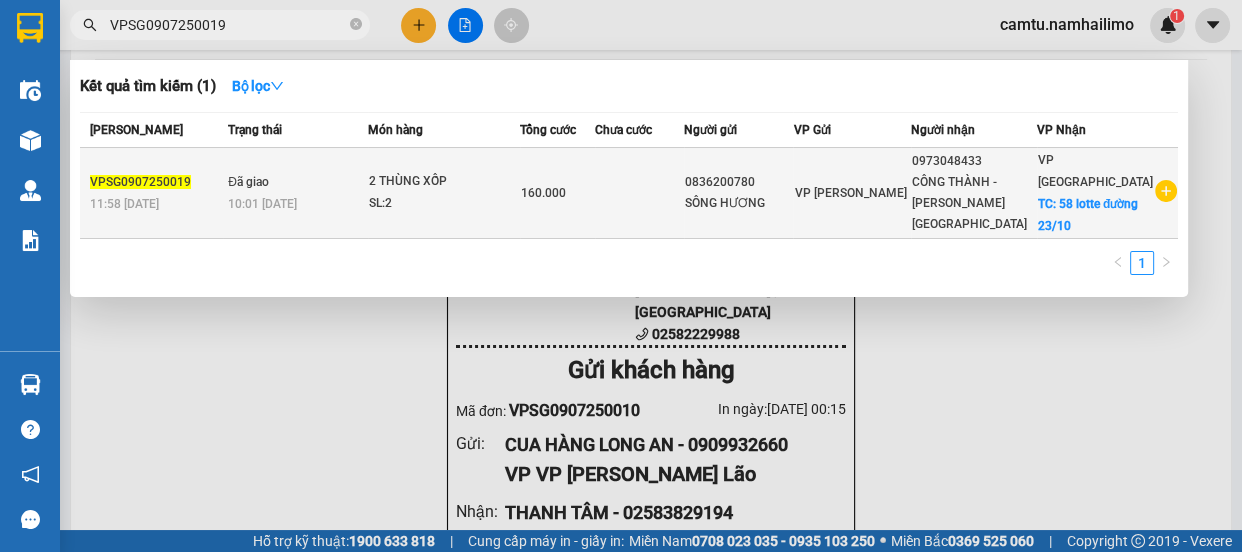 type on "VPSG0907250019" 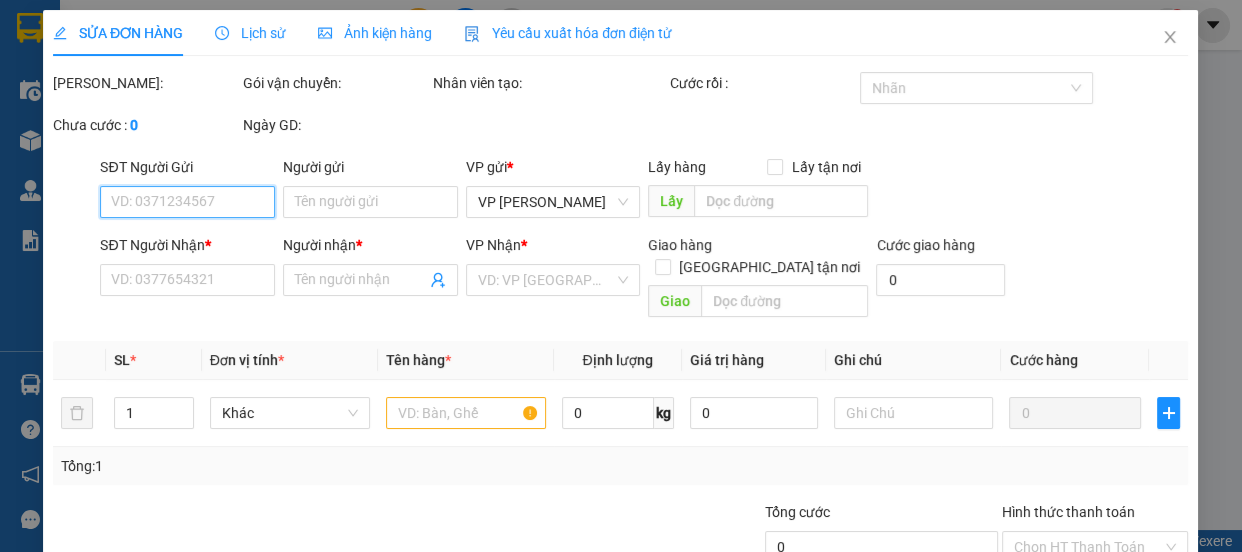 type on "0836200780" 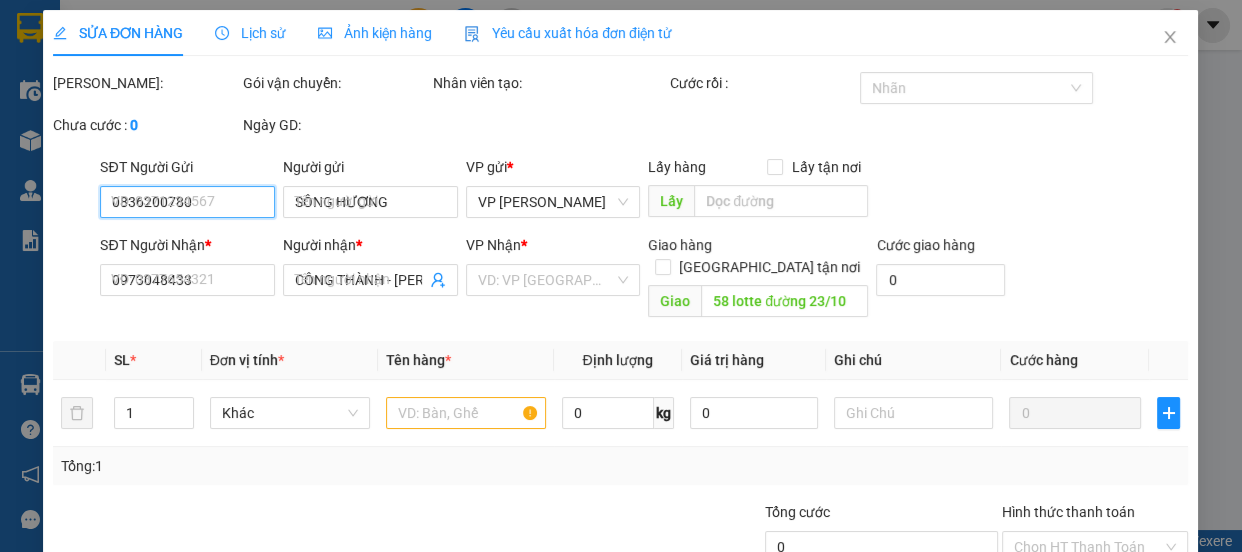 type on "160.000" 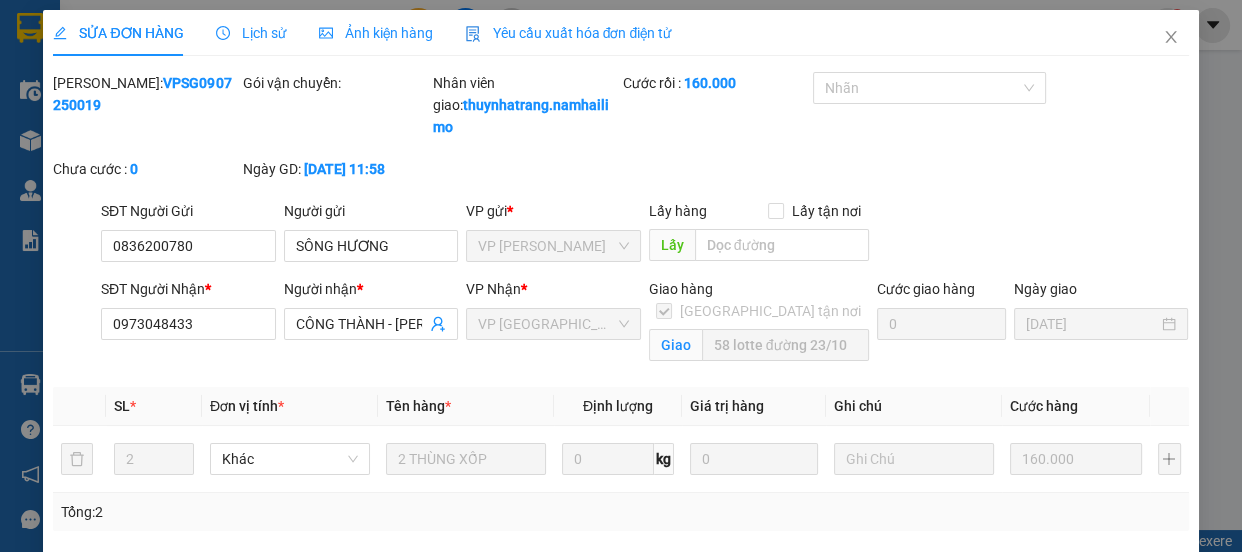 click on "[PERSON_NAME] và In" at bounding box center (1119, 688) 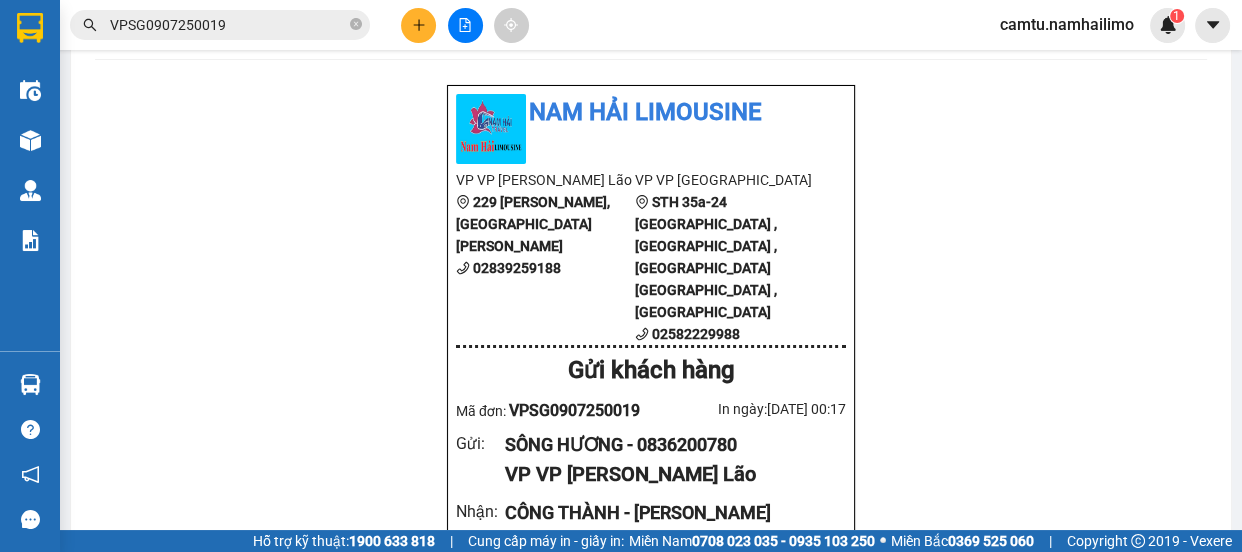 drag, startPoint x: 505, startPoint y: 275, endPoint x: 636, endPoint y: 277, distance: 131.01526 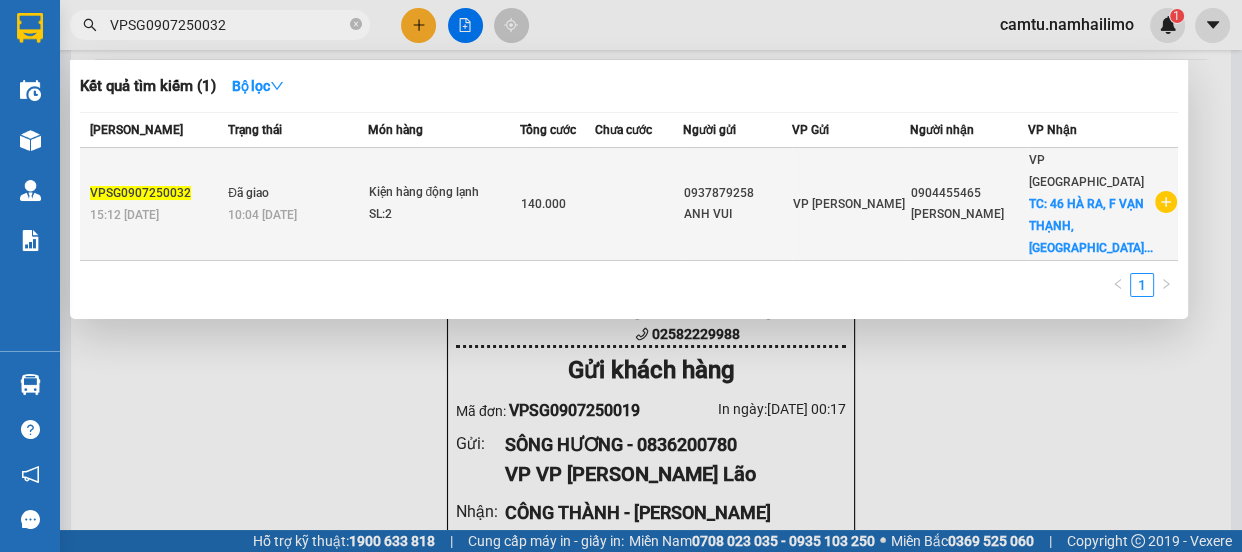 type on "VPSG0907250032" 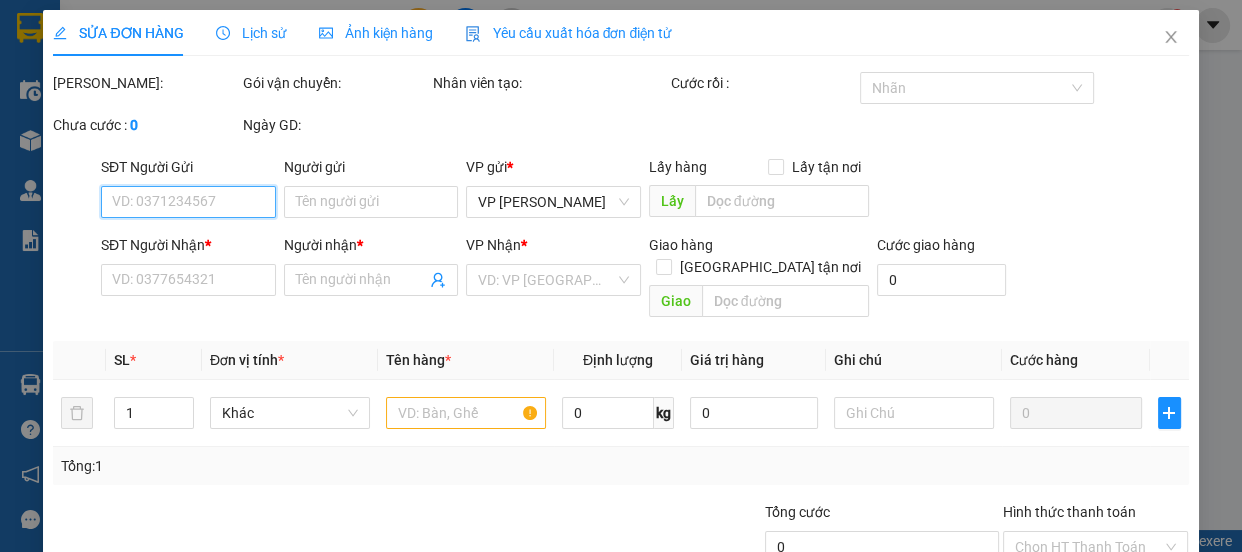 type on "0937879258" 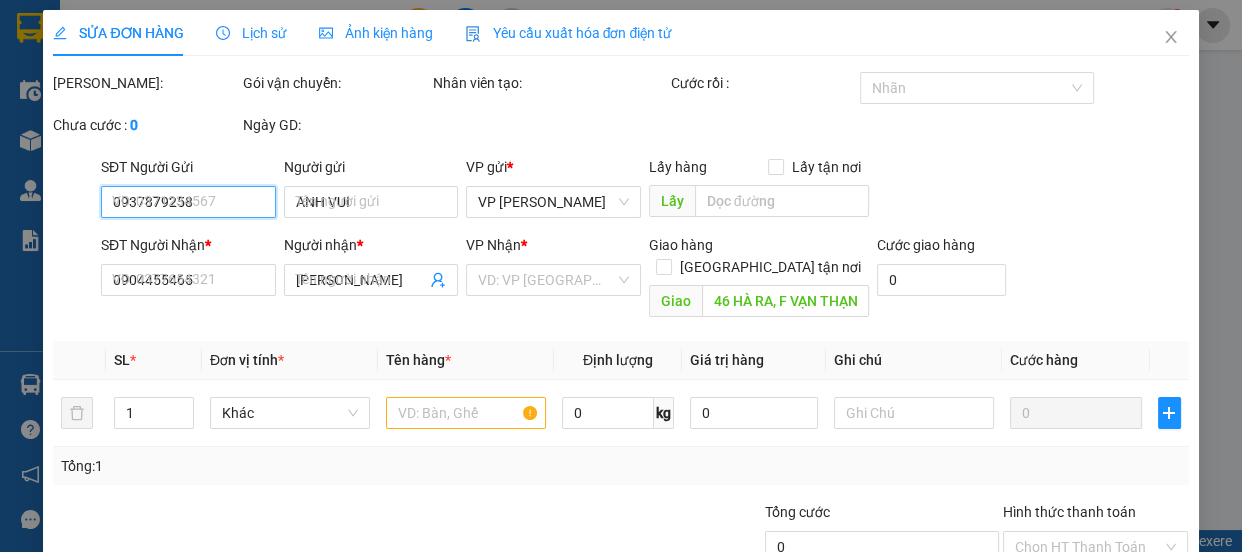 type on "140.000" 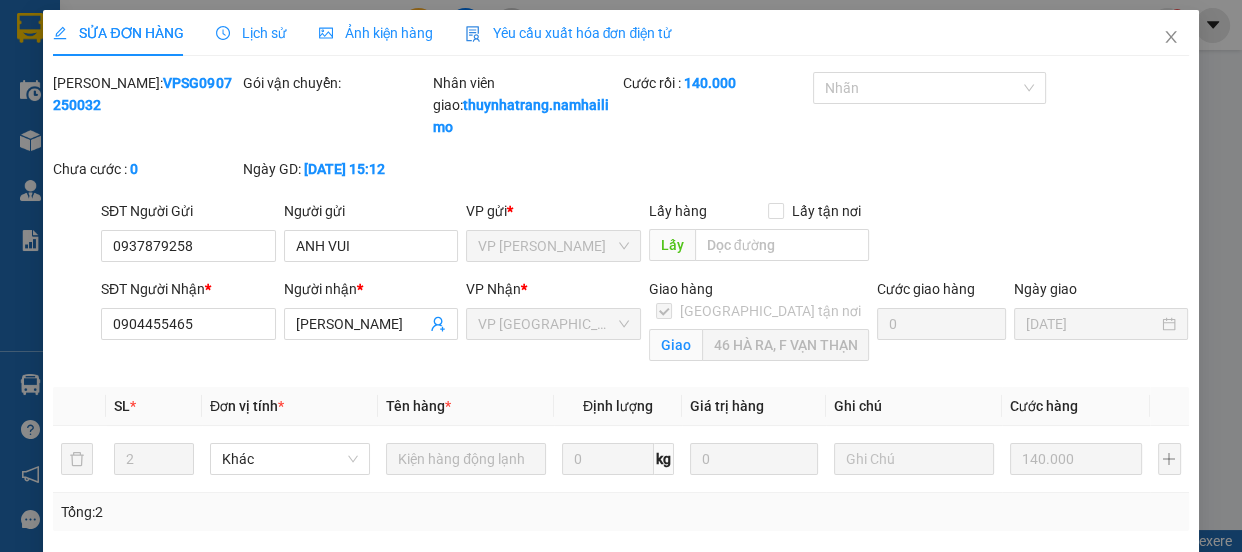 click on "[PERSON_NAME] và In" at bounding box center (1119, 688) 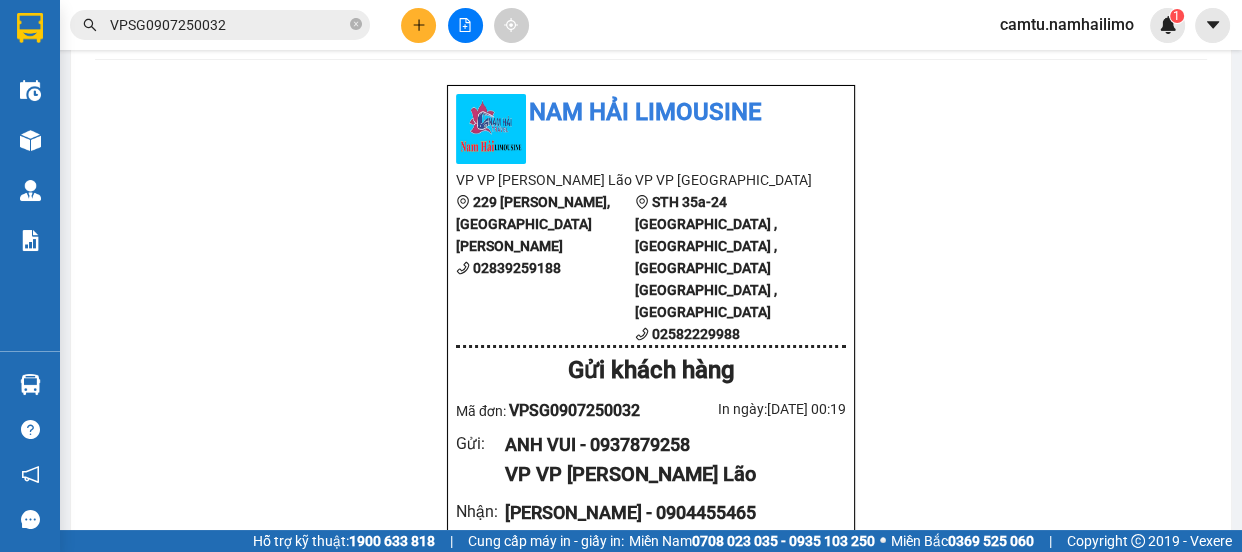drag, startPoint x: 501, startPoint y: 271, endPoint x: 639, endPoint y: 272, distance: 138.00362 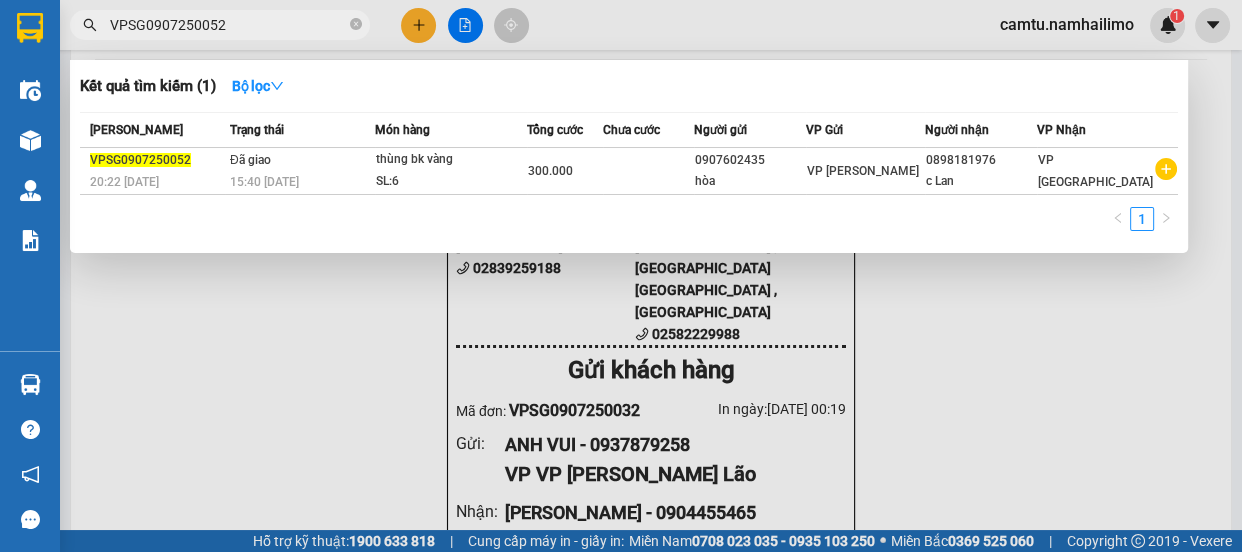 click on "VPSG0907250052" at bounding box center (228, 25) 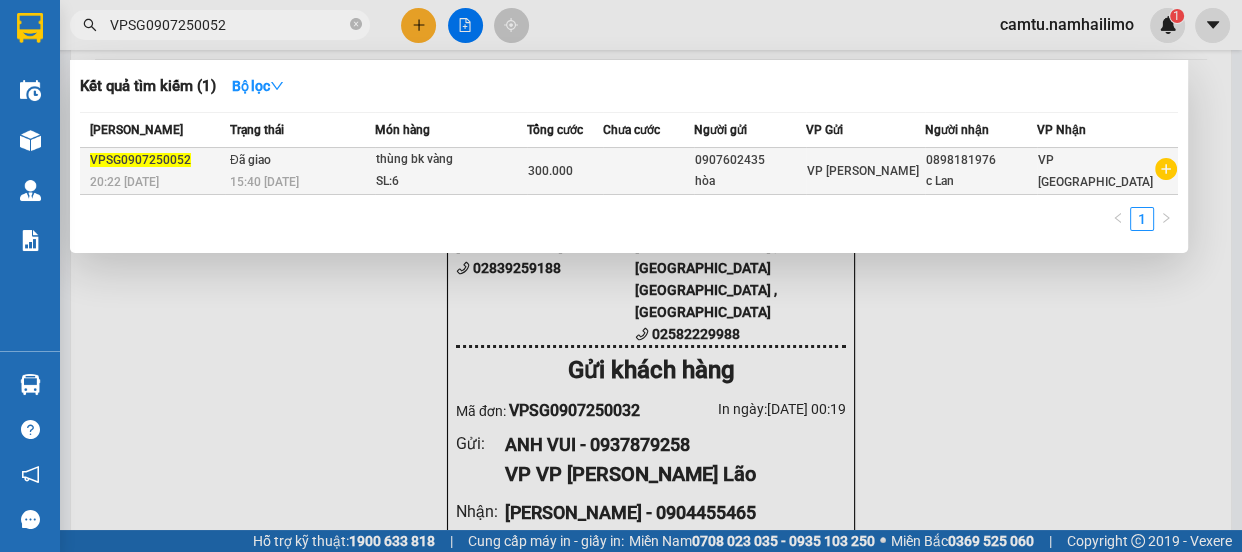 type on "VPSG0907250052" 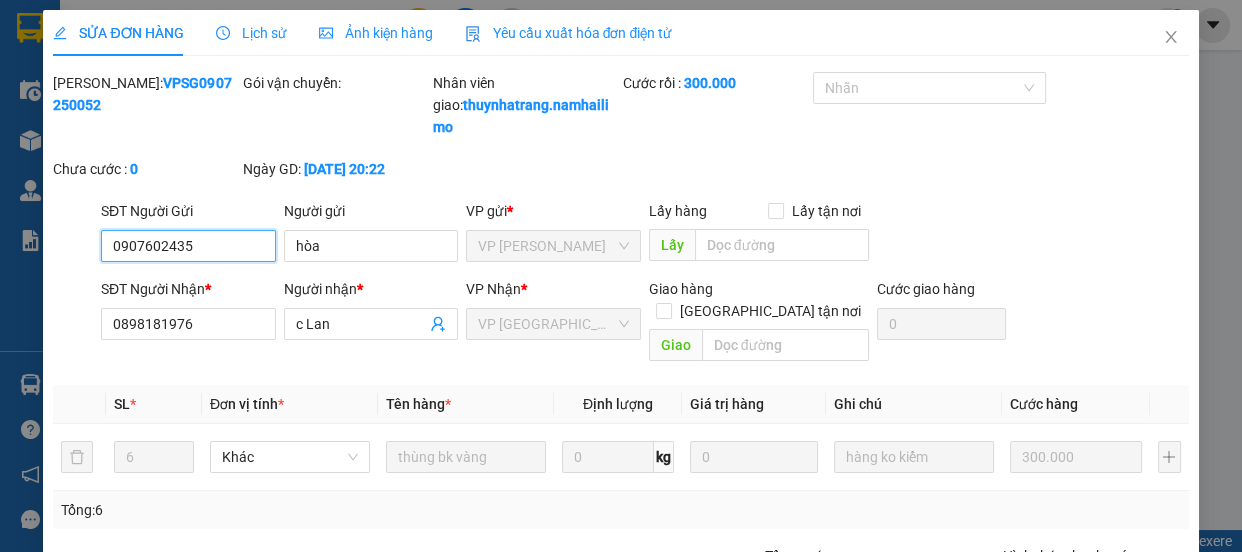 type on "0907602435" 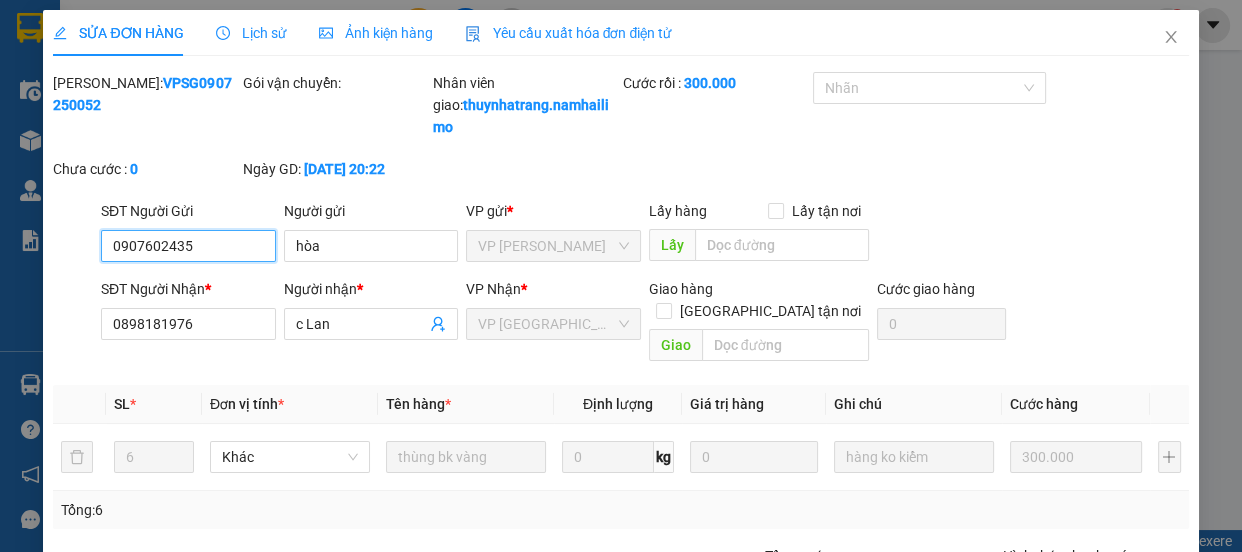 type on "hòa" 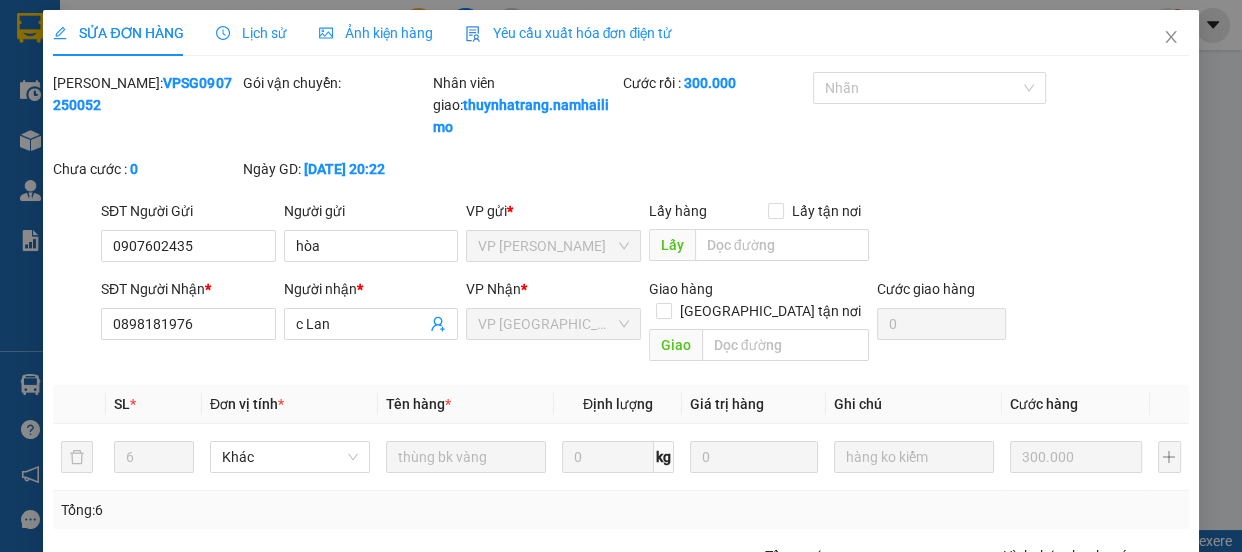 click on "[PERSON_NAME] và In" at bounding box center [1119, 686] 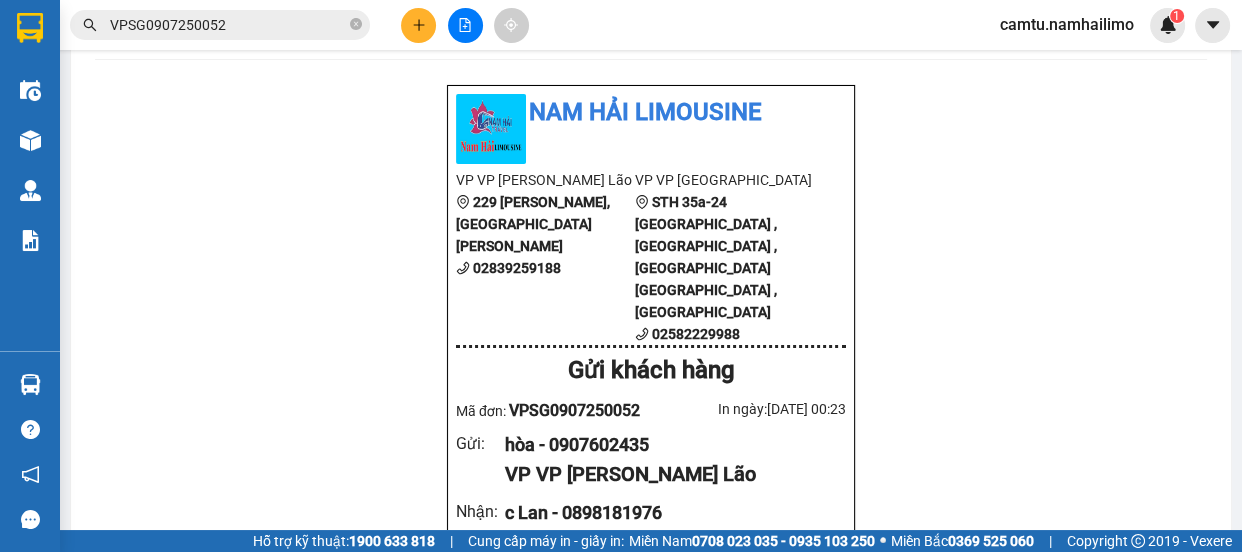 drag, startPoint x: 499, startPoint y: 267, endPoint x: 634, endPoint y: 268, distance: 135.00371 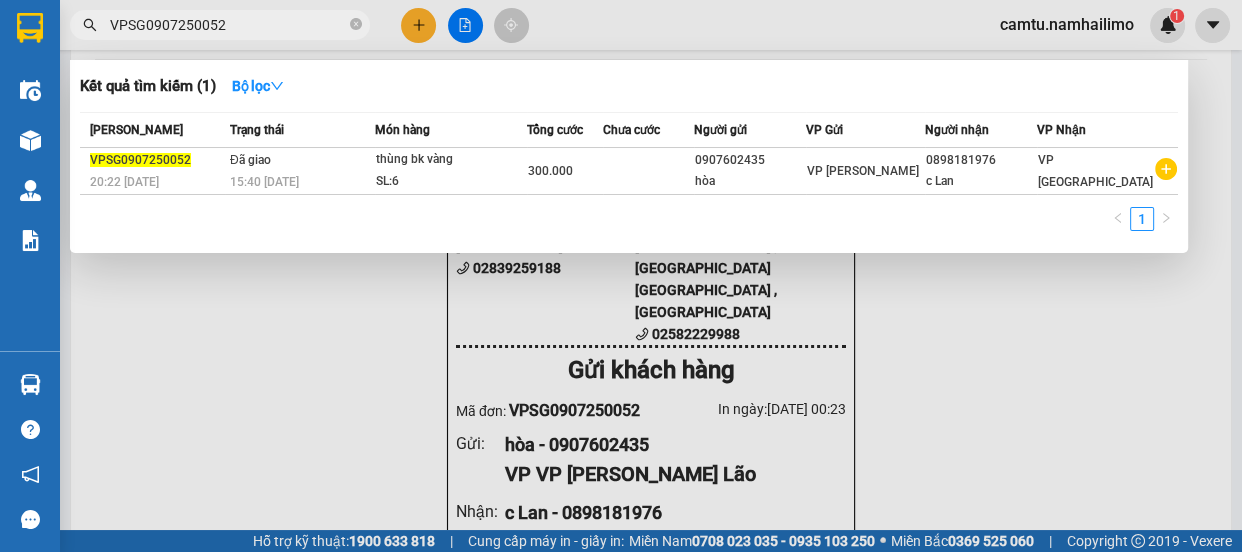 click on "VPSG0907250052" at bounding box center (228, 25) 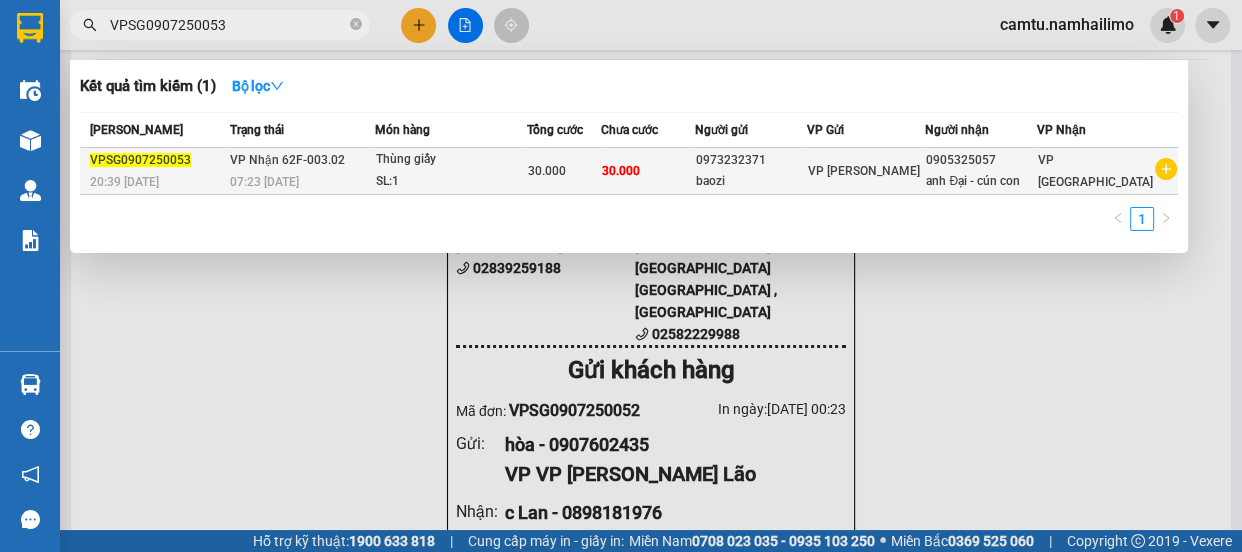 type on "VPSG0907250053" 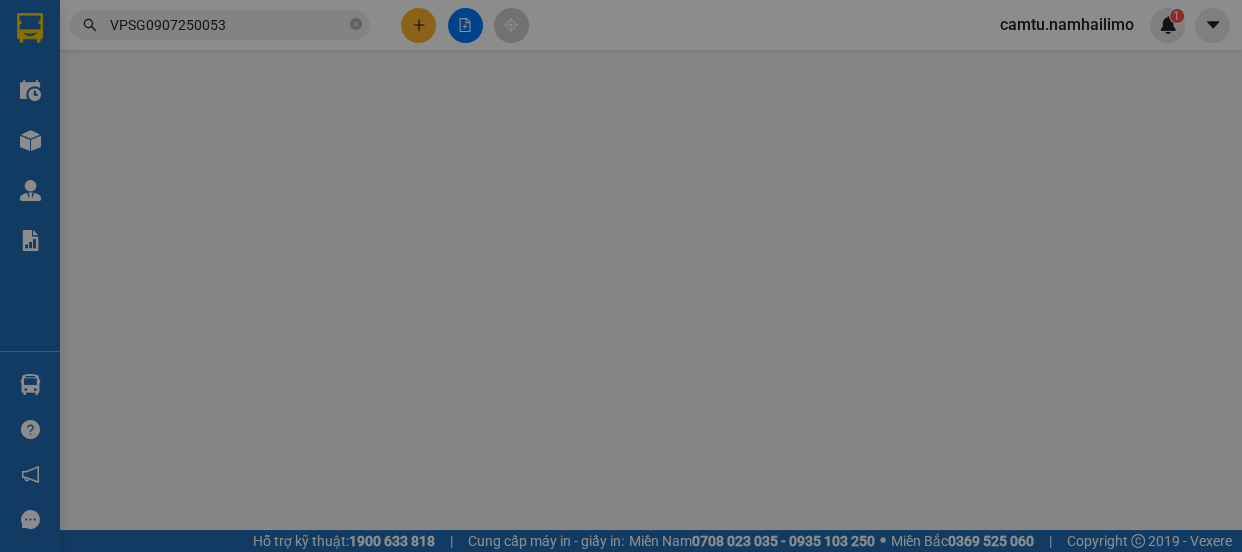 type on "0973232371" 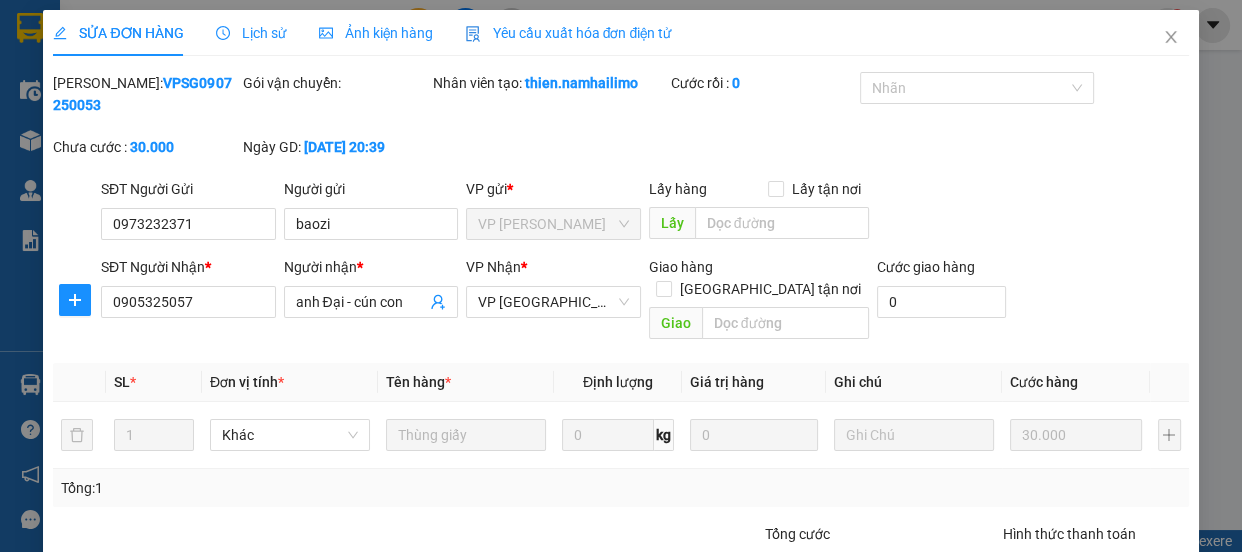 click 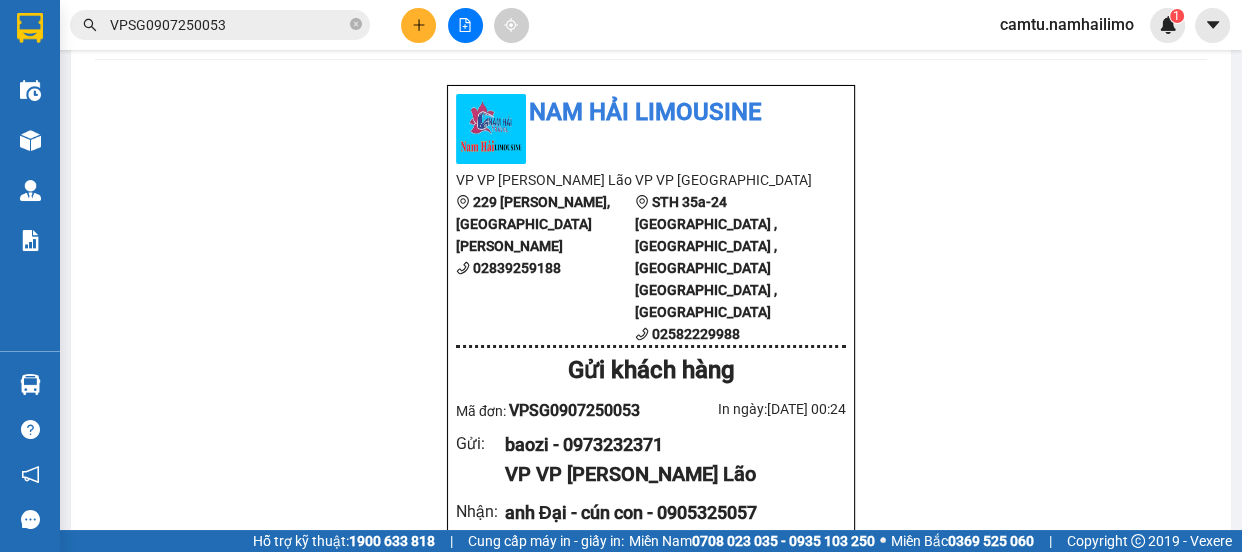 drag, startPoint x: 501, startPoint y: 367, endPoint x: 649, endPoint y: 362, distance: 148.08444 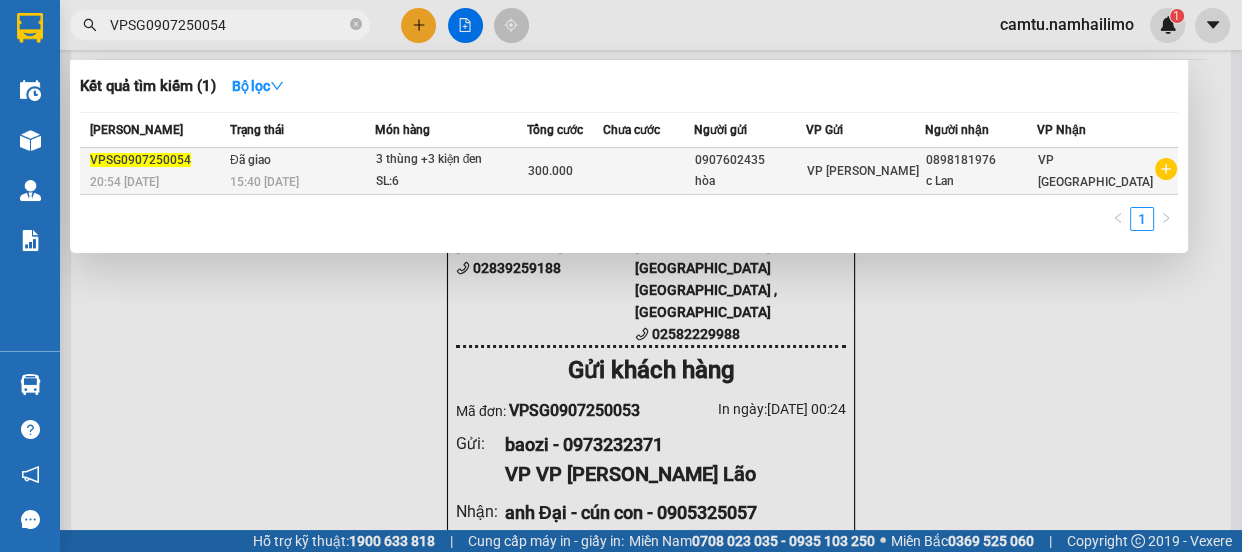 type on "VPSG0907250054" 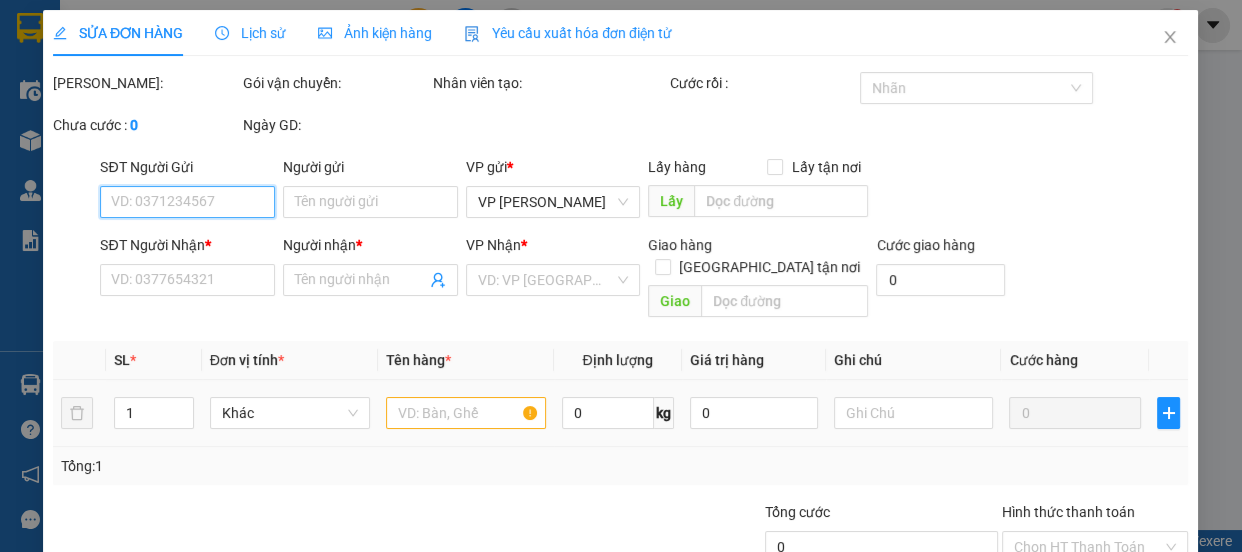 type on "0907602435" 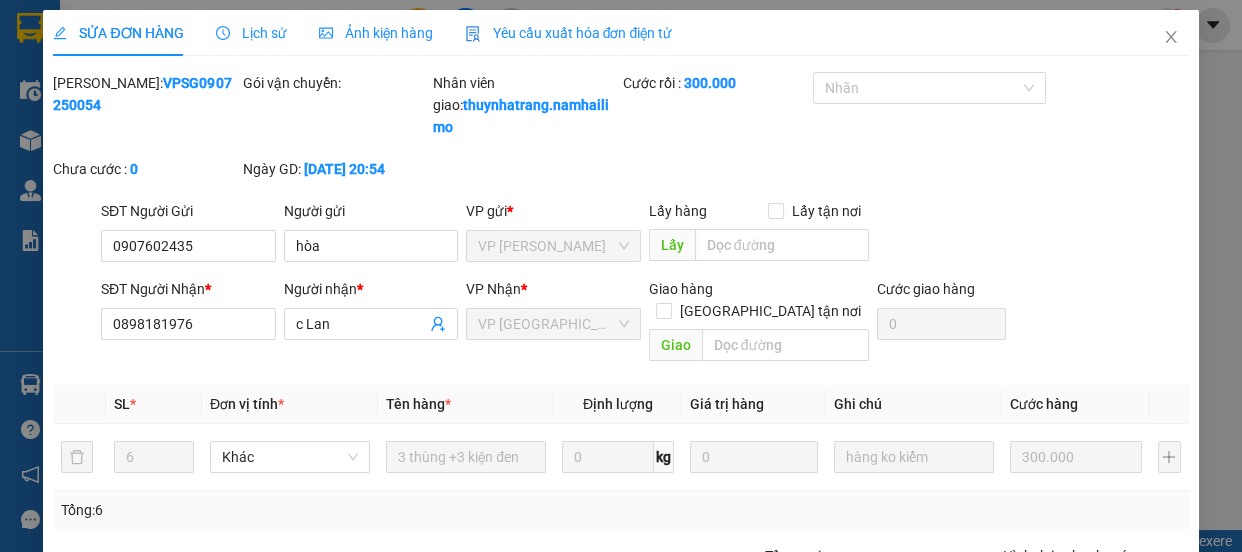 click on "[PERSON_NAME] và In" at bounding box center (1158, 686) 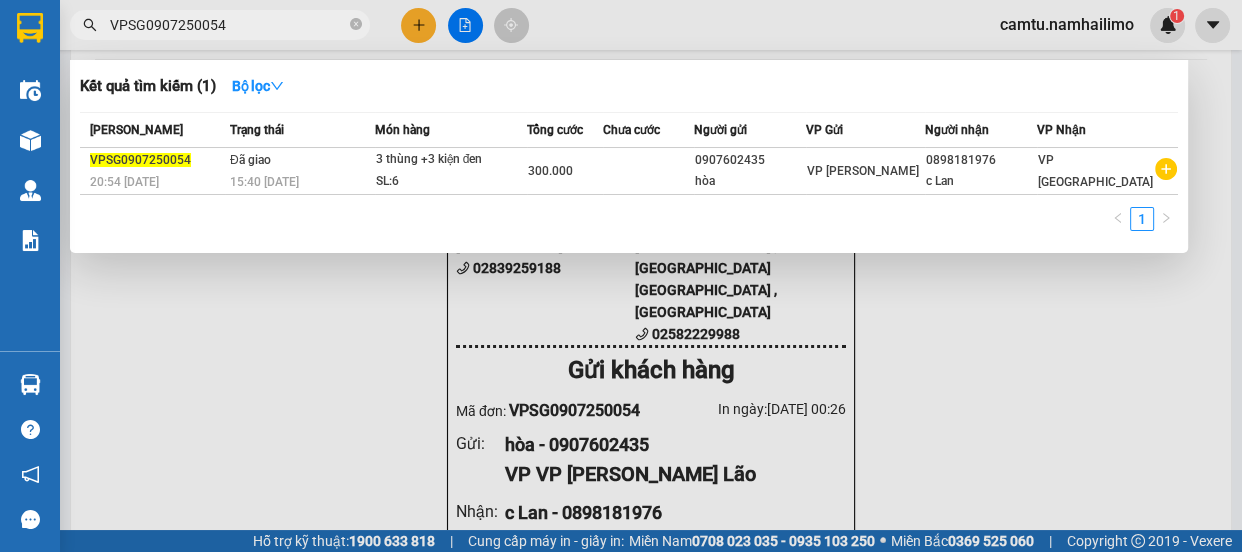 drag, startPoint x: 244, startPoint y: 24, endPoint x: 94, endPoint y: 22, distance: 150.01334 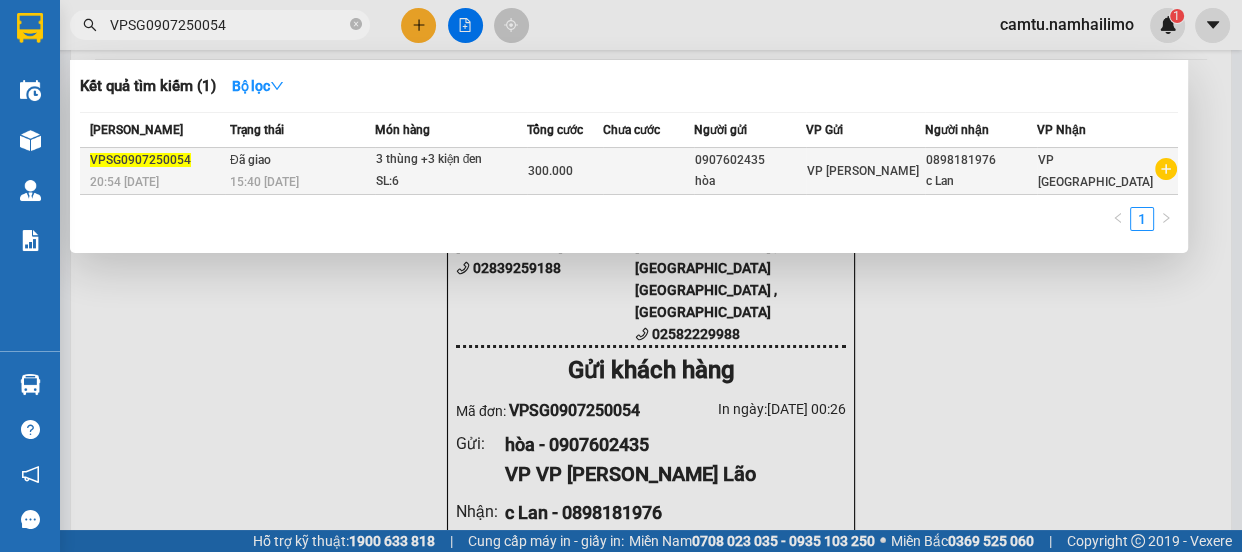 click on "VP [PERSON_NAME]" at bounding box center [865, 171] 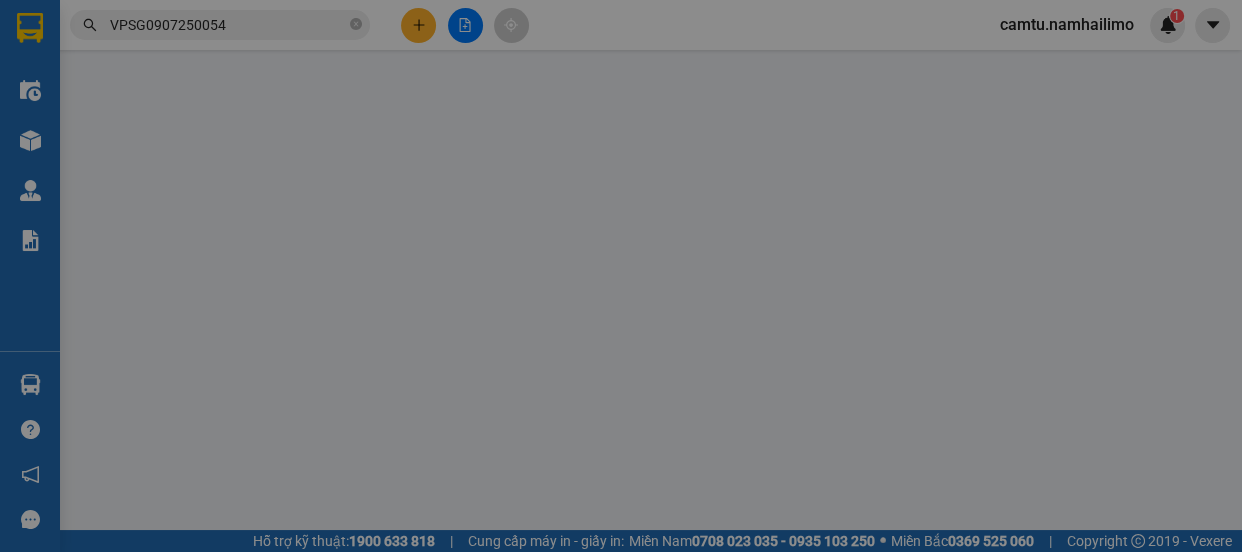 type on "0907602435" 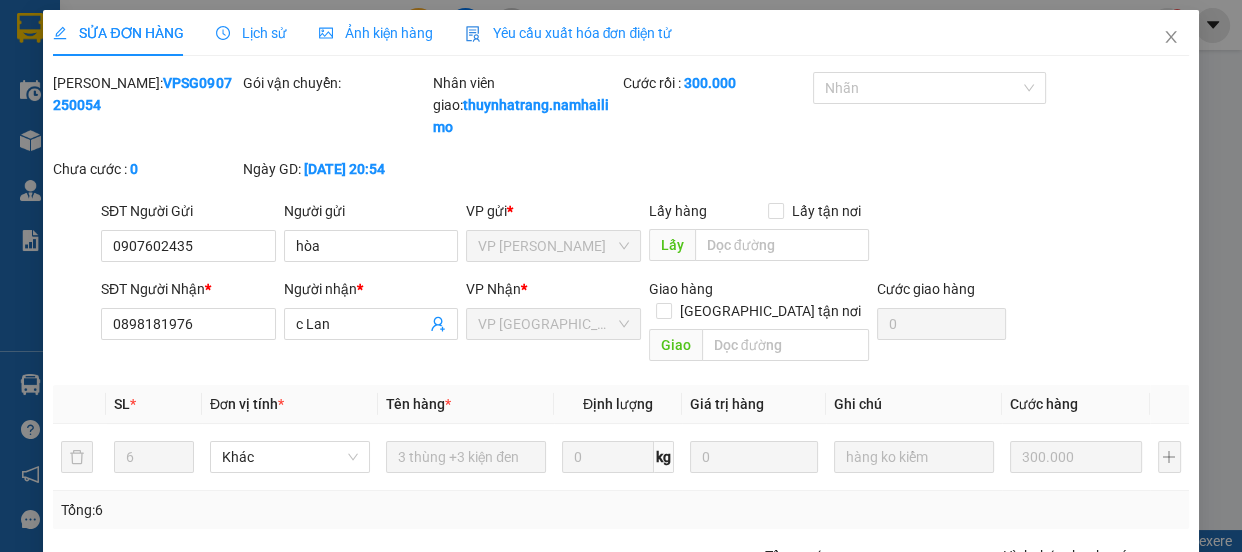 click 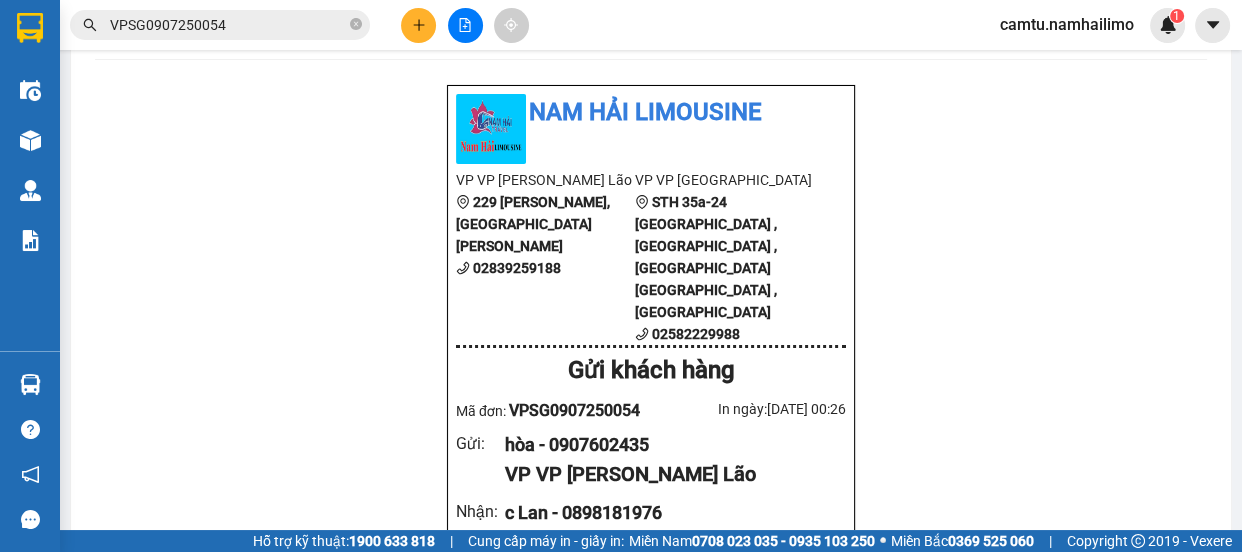 drag, startPoint x: 501, startPoint y: 271, endPoint x: 636, endPoint y: 276, distance: 135.09256 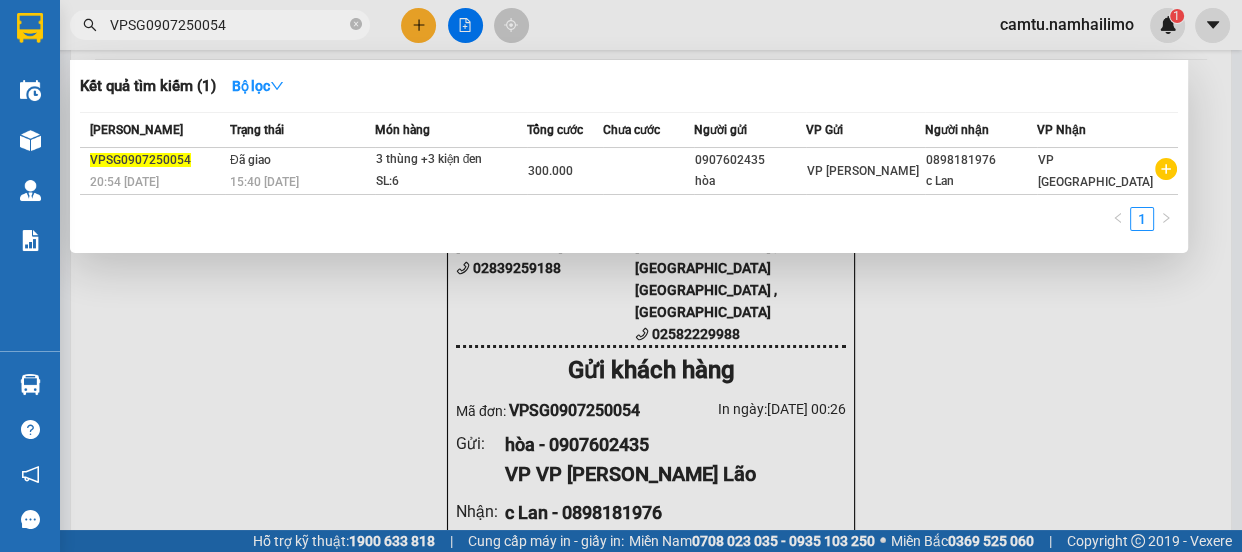click on "VPSG0907250054" at bounding box center (228, 25) 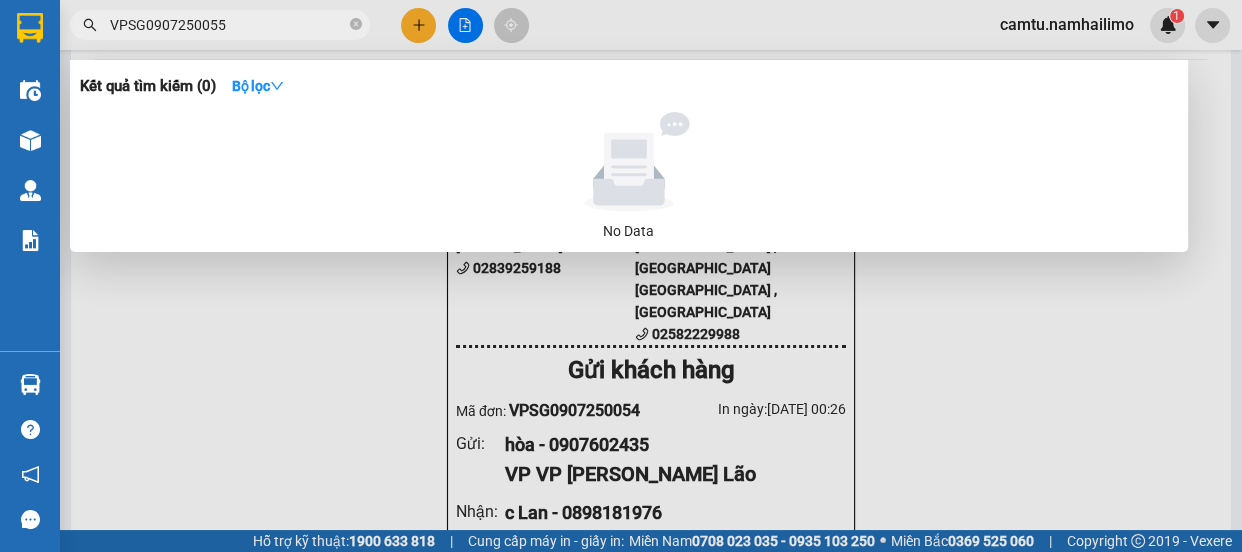click at bounding box center (621, 276) 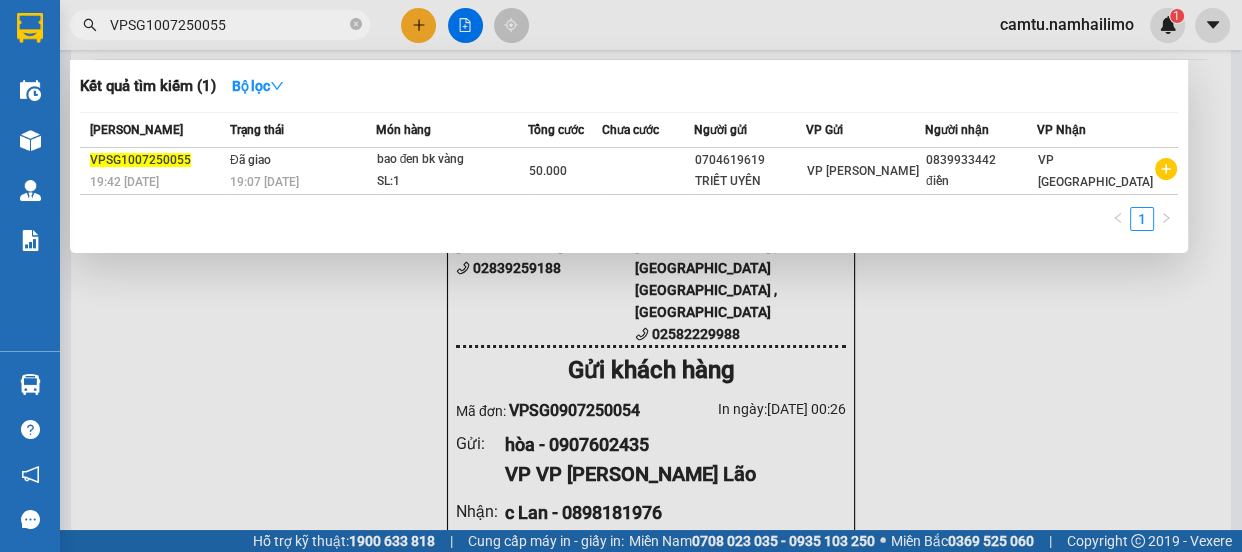 drag, startPoint x: 232, startPoint y: 24, endPoint x: 202, endPoint y: 20, distance: 30.265491 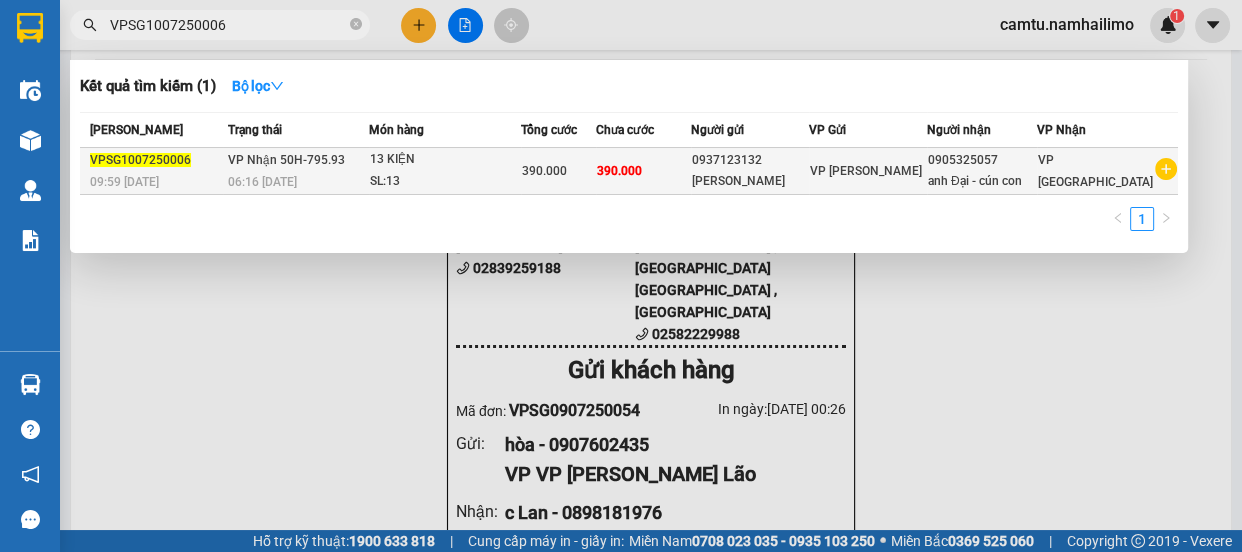 click on "0905325057" at bounding box center (982, 160) 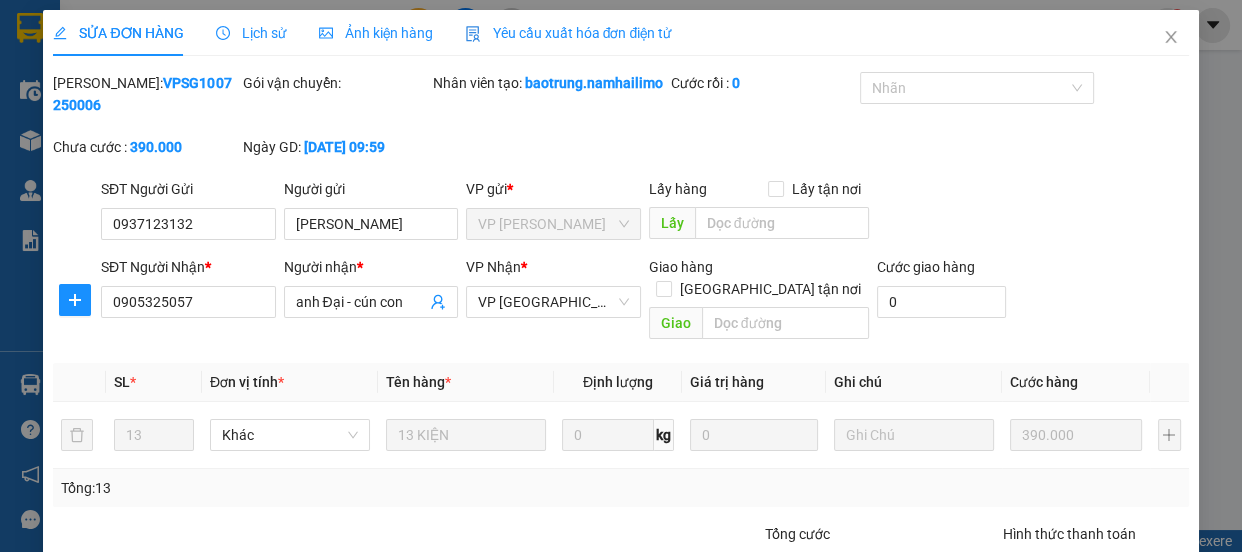 click on "[PERSON_NAME] và In" at bounding box center [1119, 664] 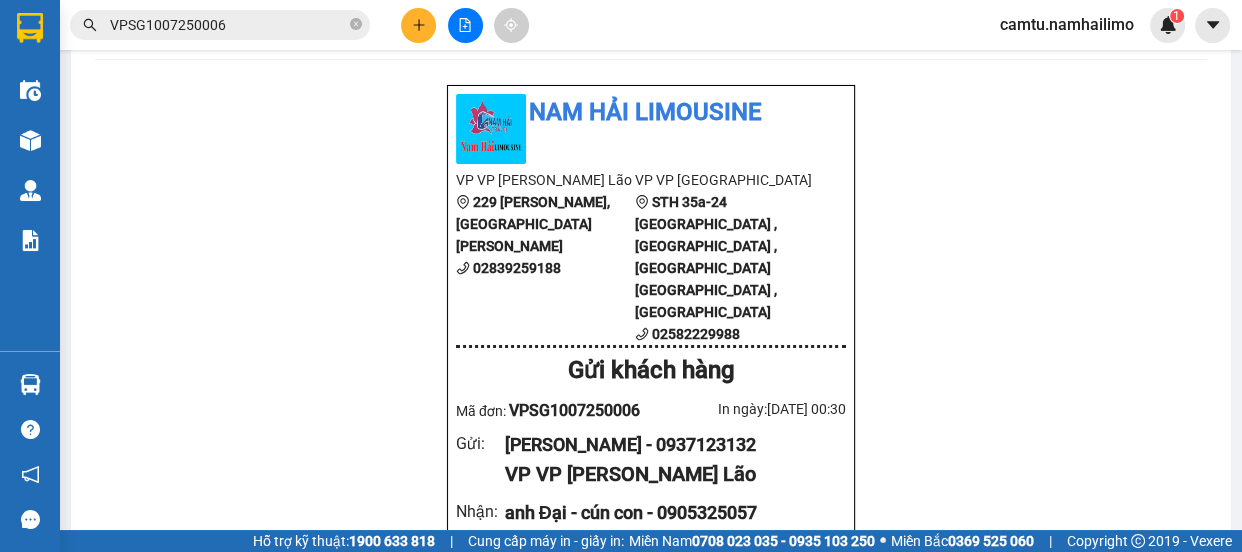 drag, startPoint x: 505, startPoint y: 178, endPoint x: 639, endPoint y: 188, distance: 134.37262 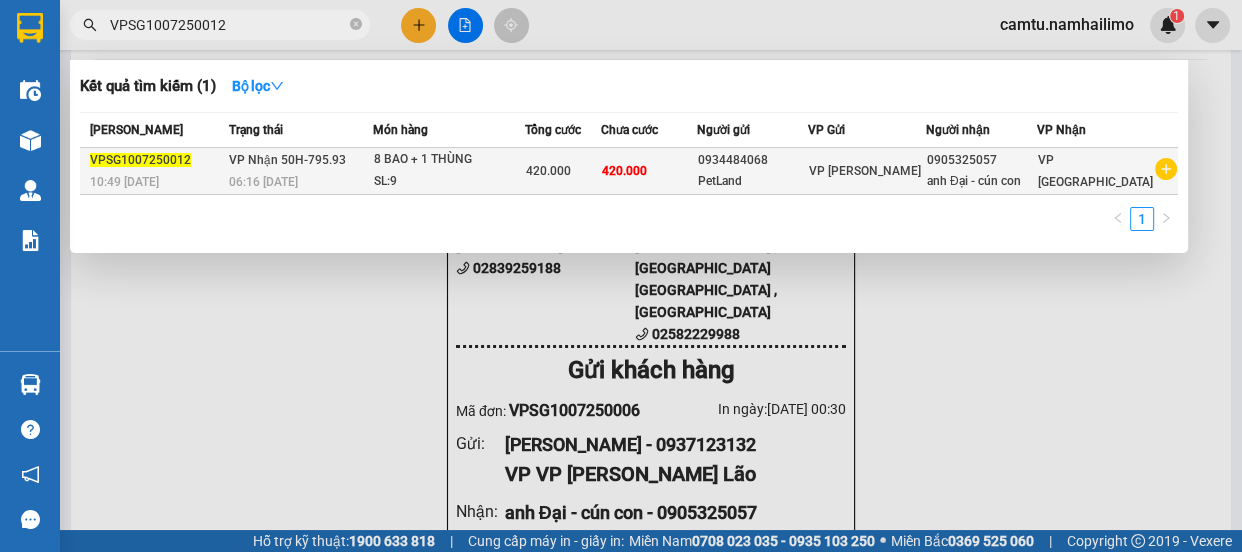 type on "VPSG1007250012" 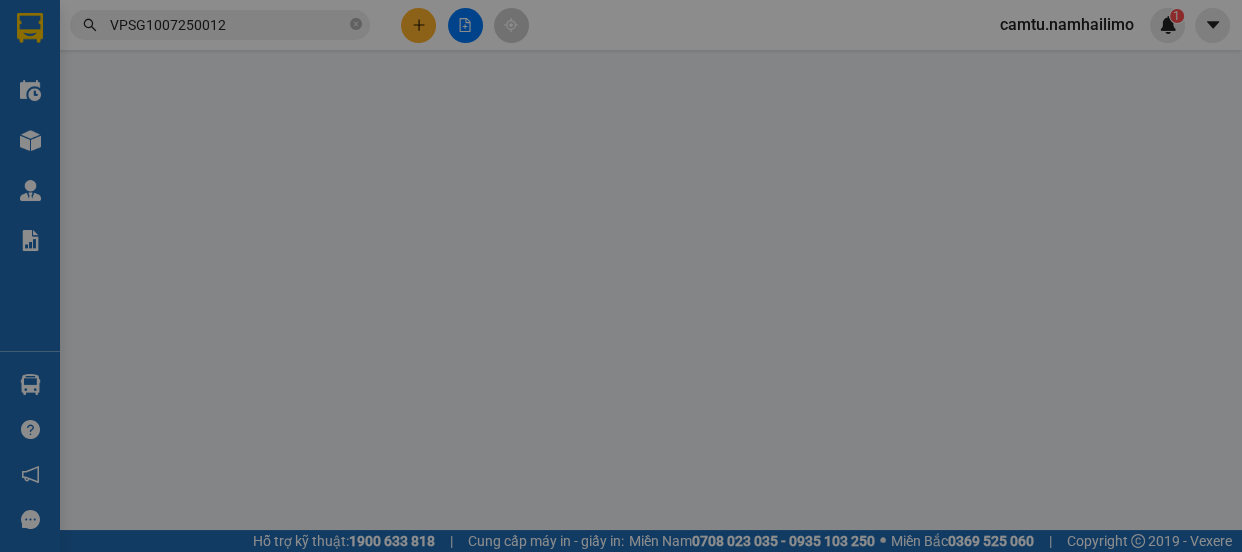 type on "0934484068" 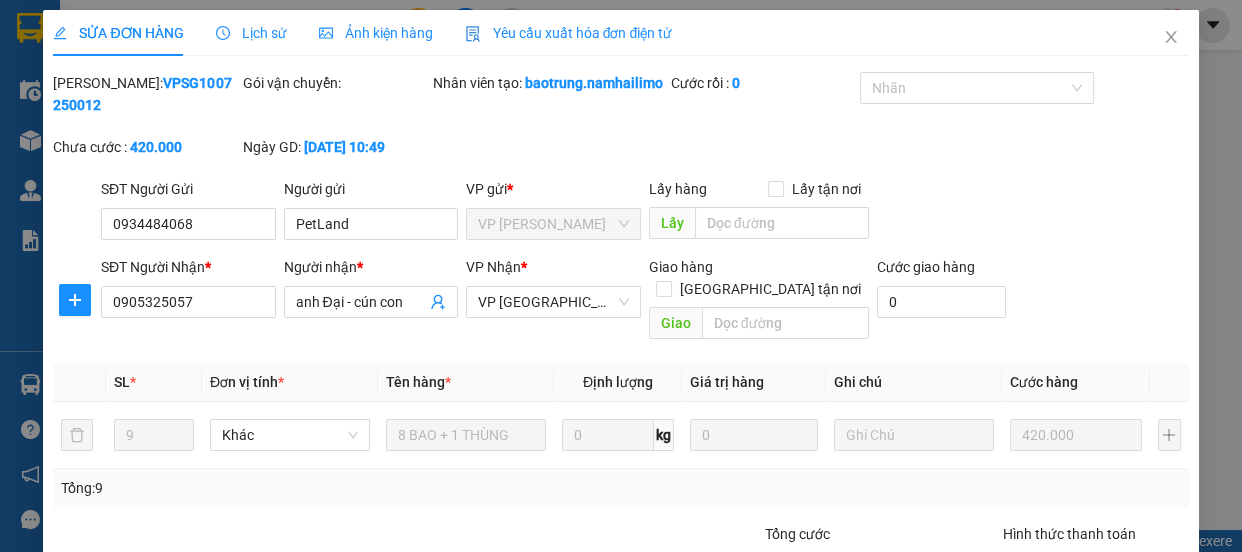 click on "[PERSON_NAME] và In" at bounding box center (1158, 664) 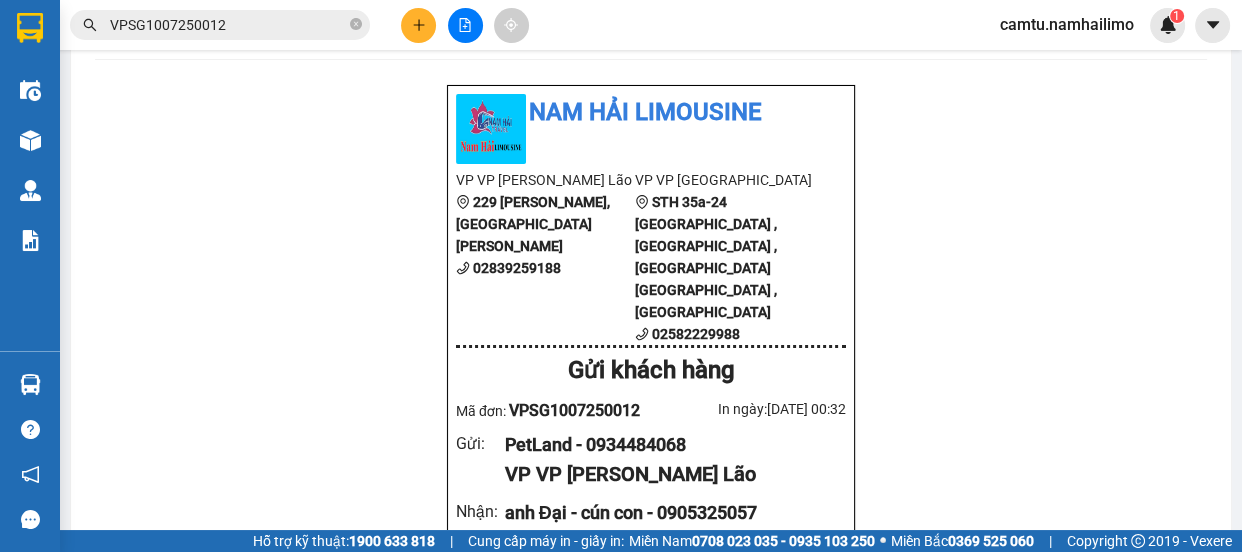 drag, startPoint x: 505, startPoint y: 270, endPoint x: 648, endPoint y: 273, distance: 143.03146 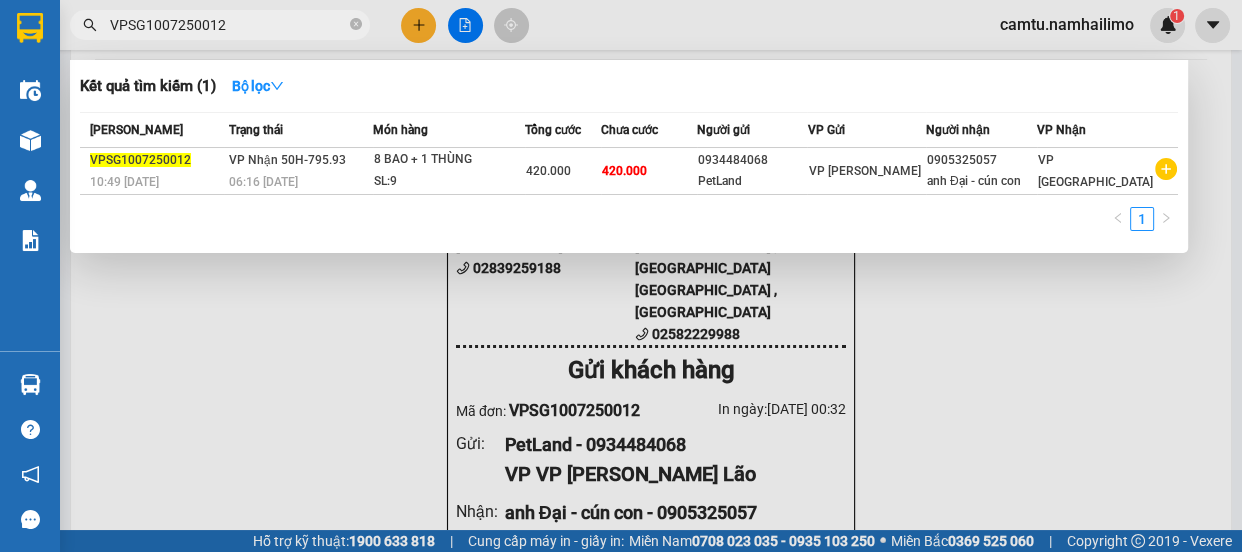 click on "VPSG1007250012" at bounding box center (228, 25) 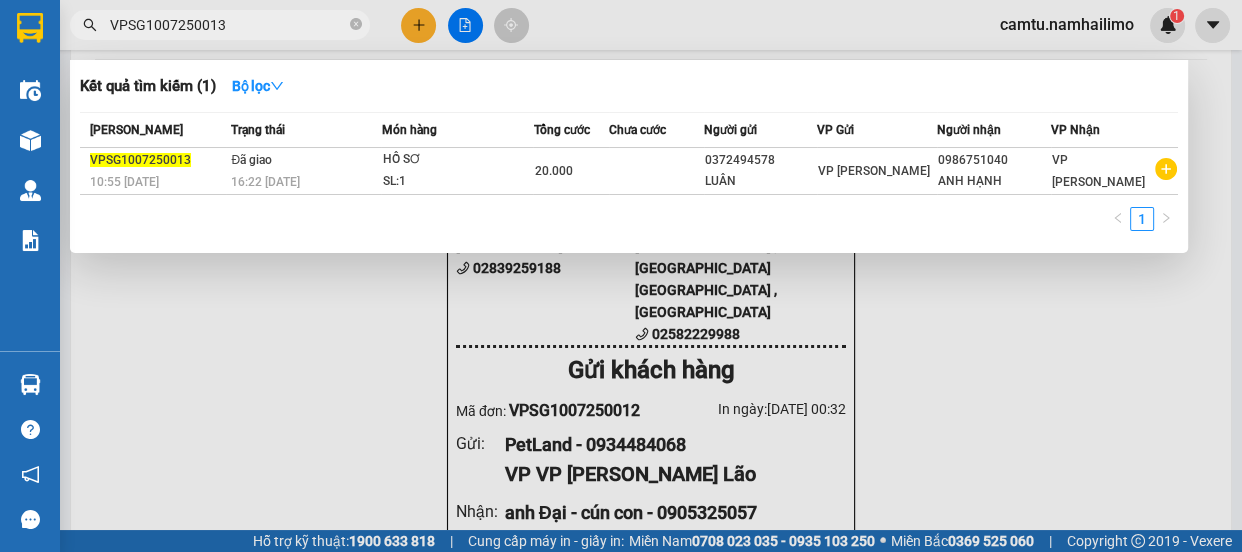 click on "VPSG1007250013" at bounding box center [228, 25] 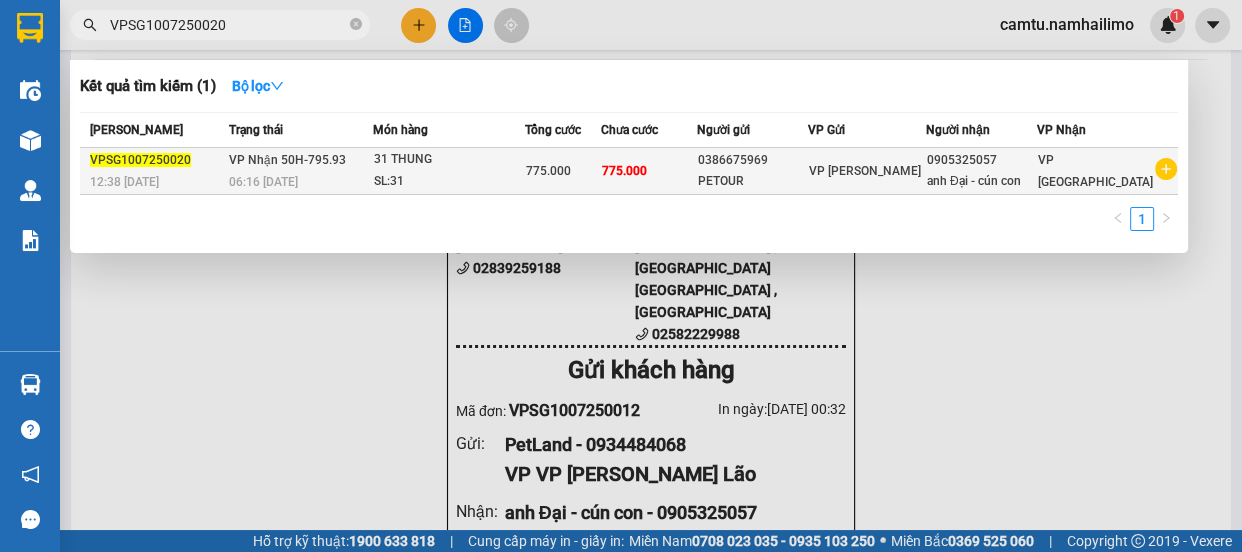 type on "VPSG1007250020" 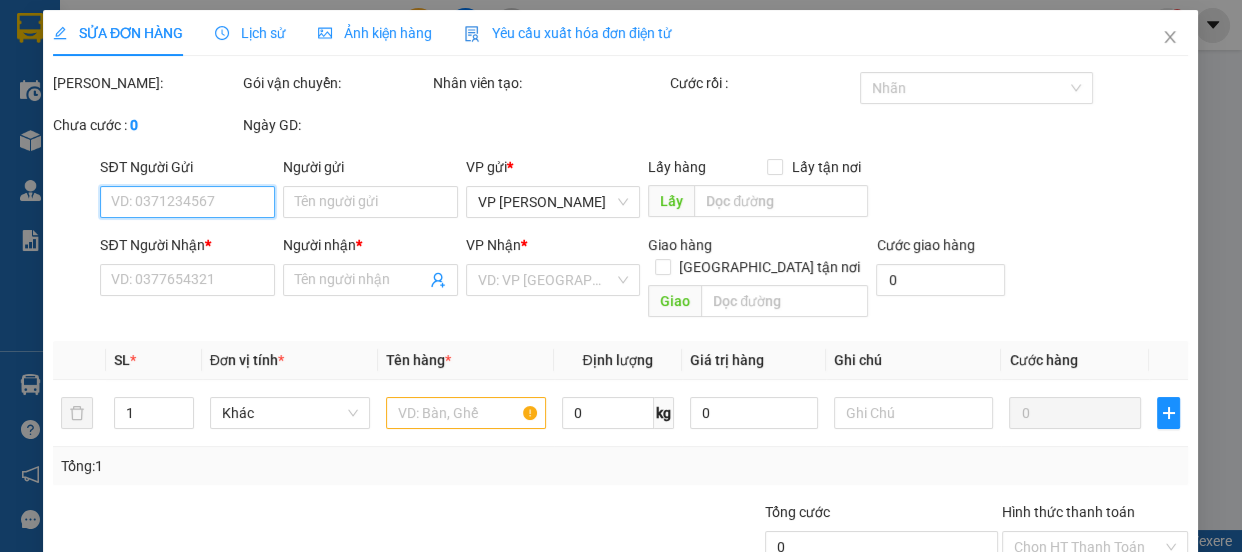 type on "0386675969" 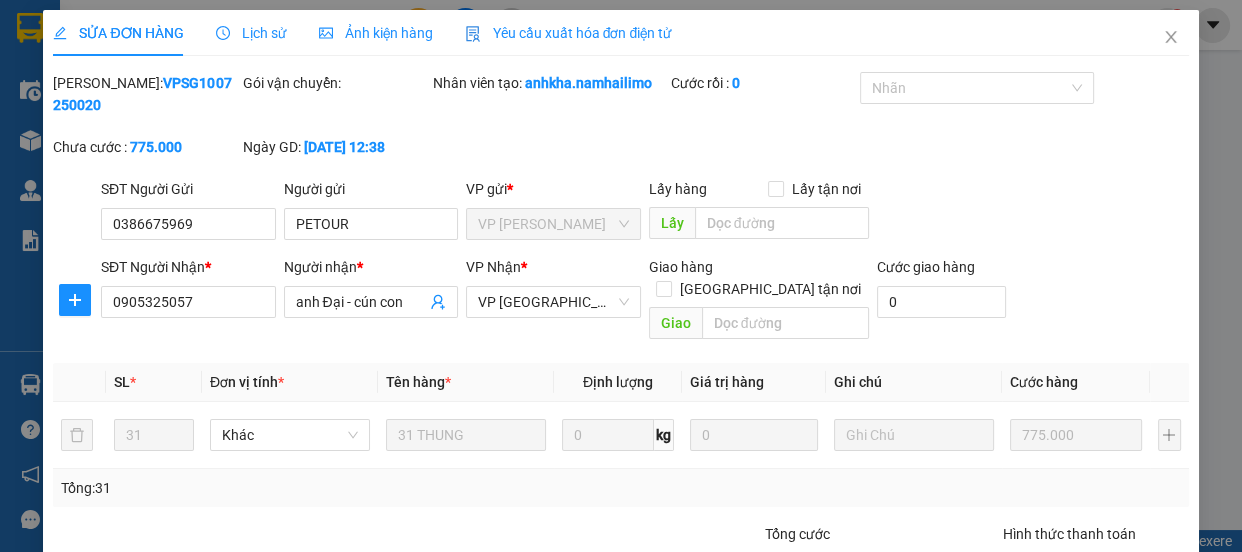 click on "[PERSON_NAME] và In" at bounding box center [1158, 664] 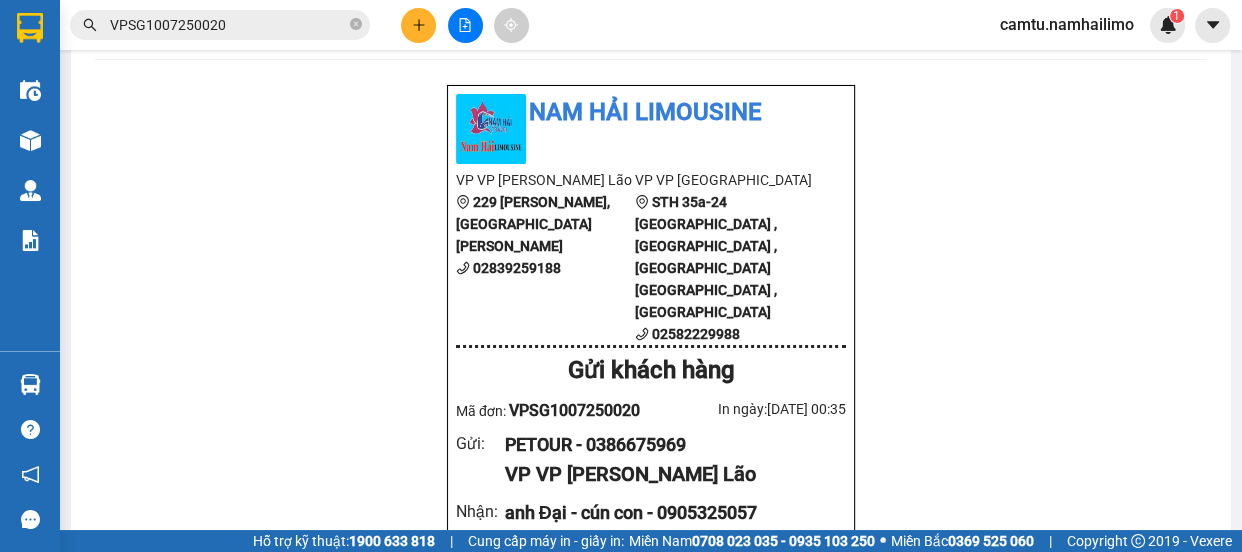 drag, startPoint x: 505, startPoint y: 447, endPoint x: 644, endPoint y: 459, distance: 139.51703 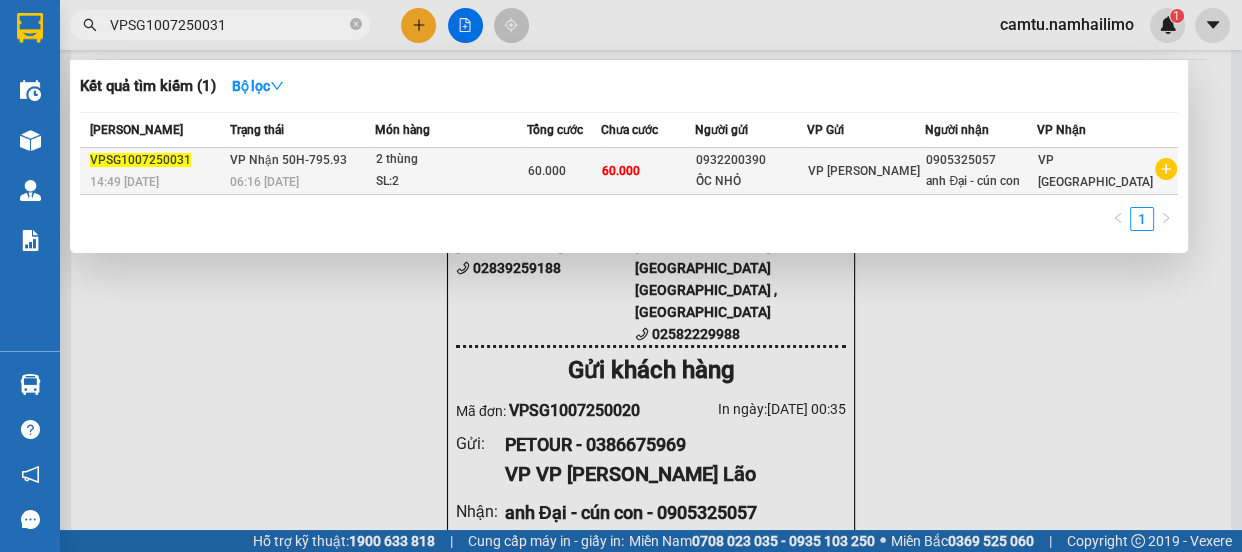 type on "VPSG1007250031" 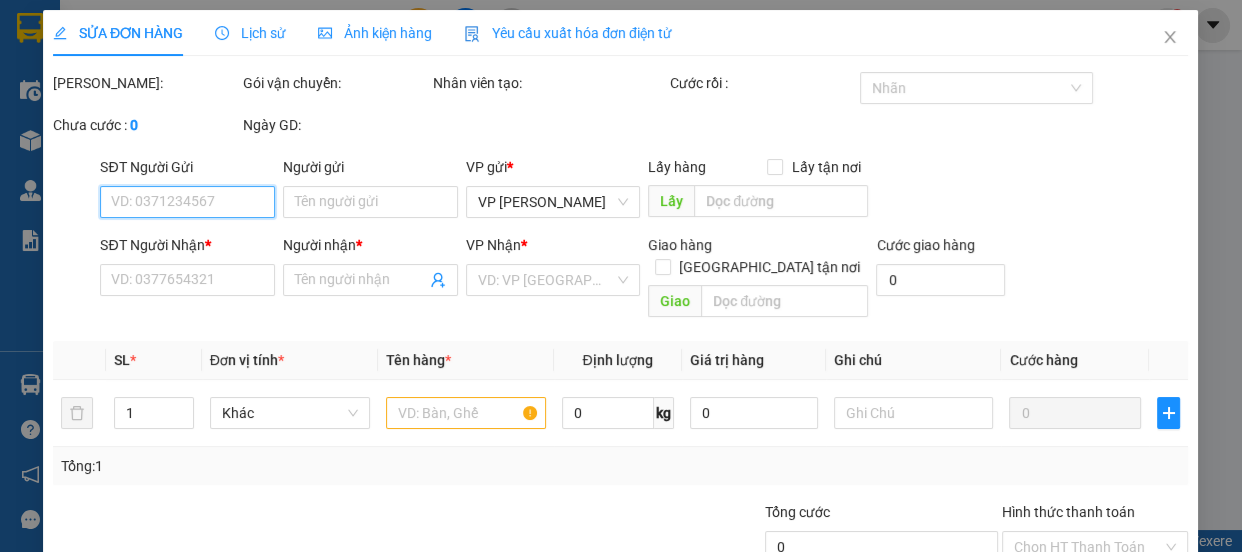 type on "0932200390" 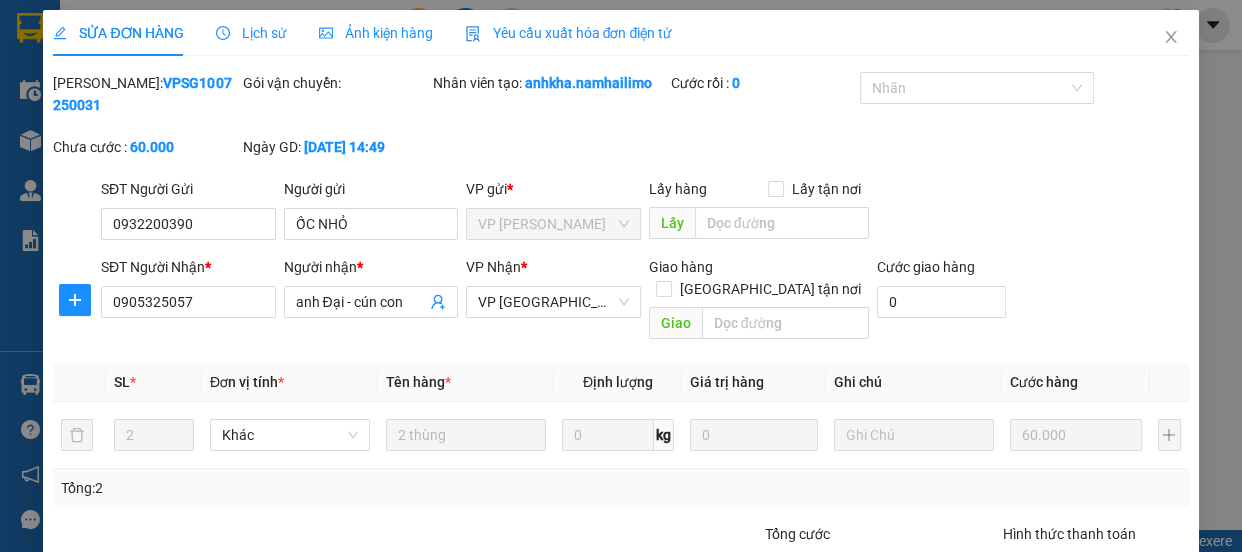 click on "[PERSON_NAME] và In" at bounding box center (1158, 664) 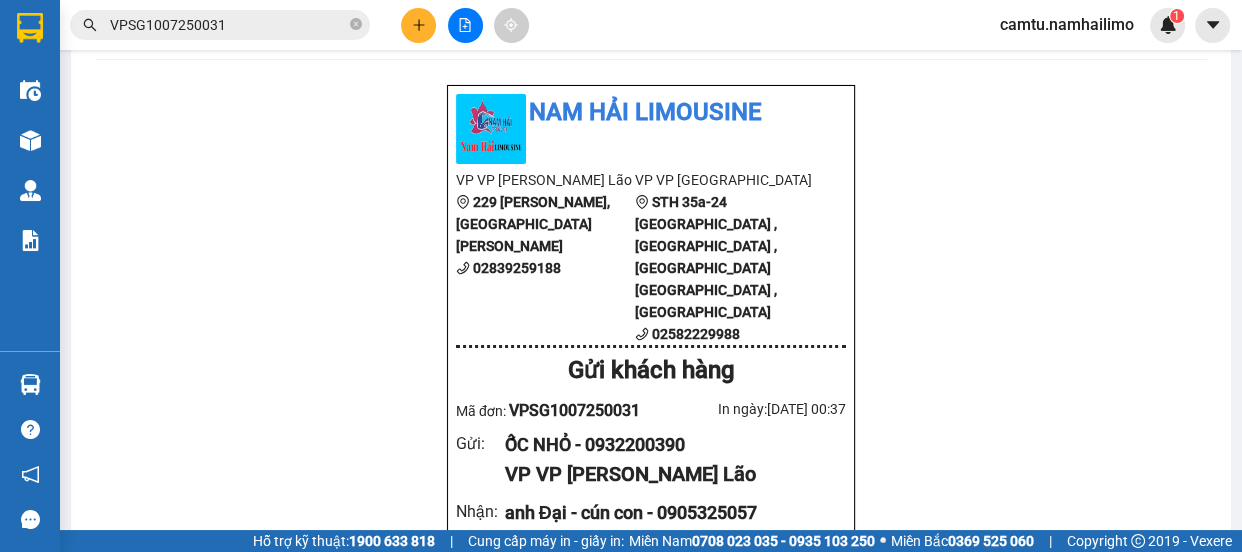 drag, startPoint x: 498, startPoint y: 268, endPoint x: 631, endPoint y: 275, distance: 133.18408 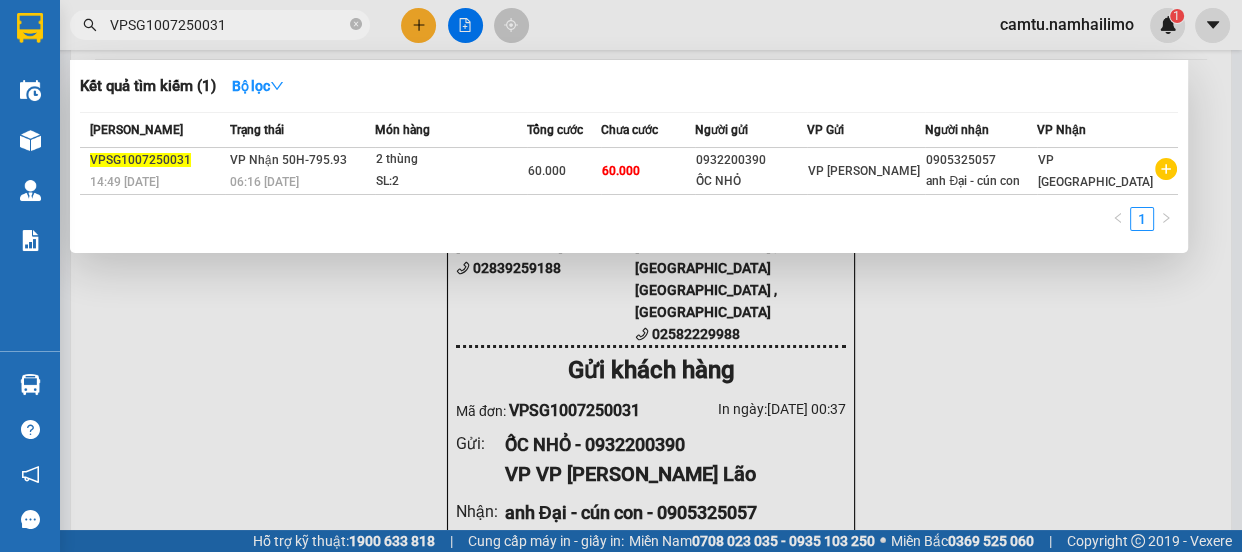 click on "VPSG1007250031" at bounding box center [228, 25] 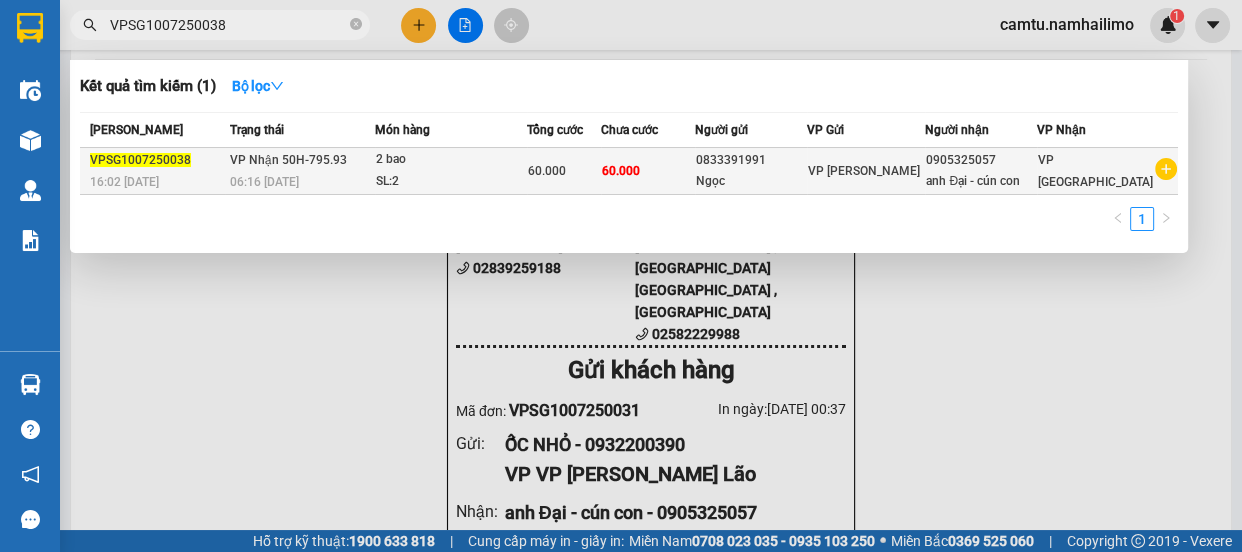 click on "VP [PERSON_NAME]" at bounding box center [864, 171] 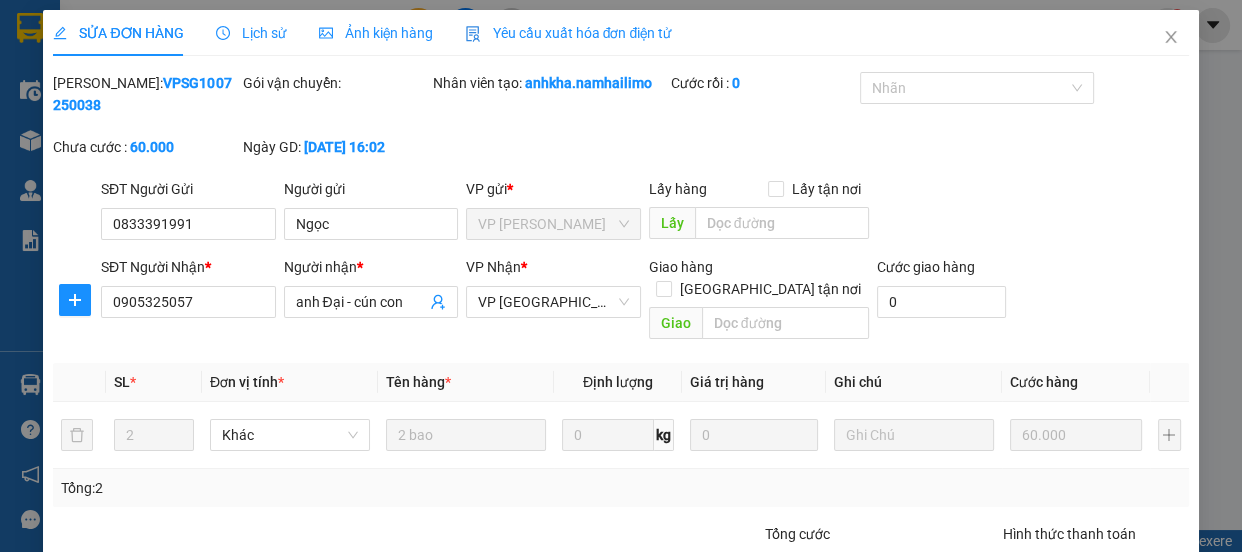 click on "[PERSON_NAME] và In" at bounding box center (1158, 664) 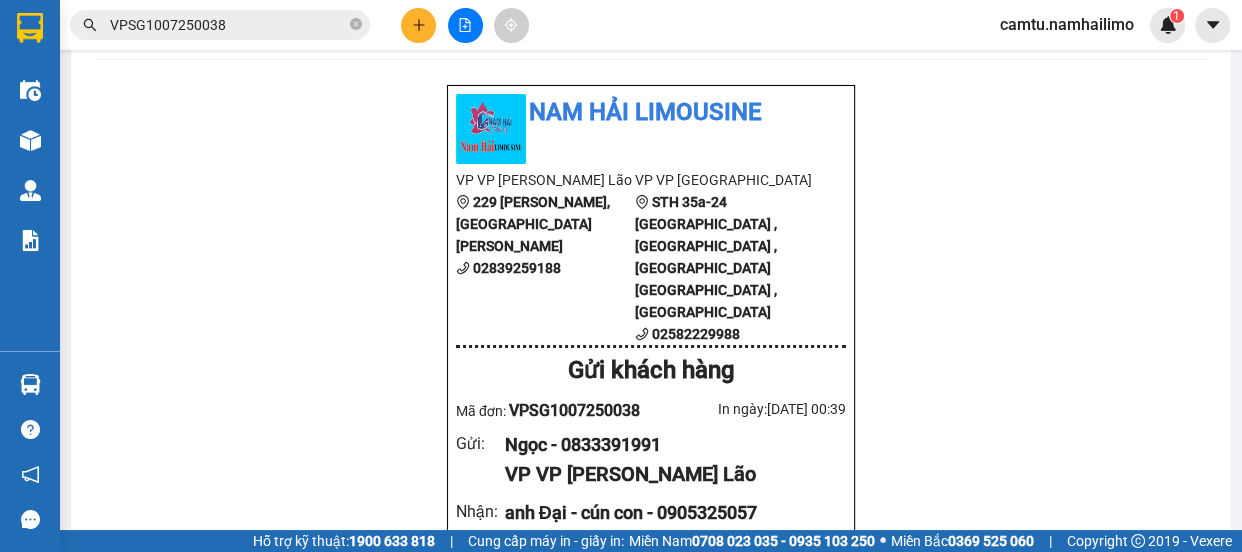 drag, startPoint x: 507, startPoint y: 273, endPoint x: 636, endPoint y: 259, distance: 129.75746 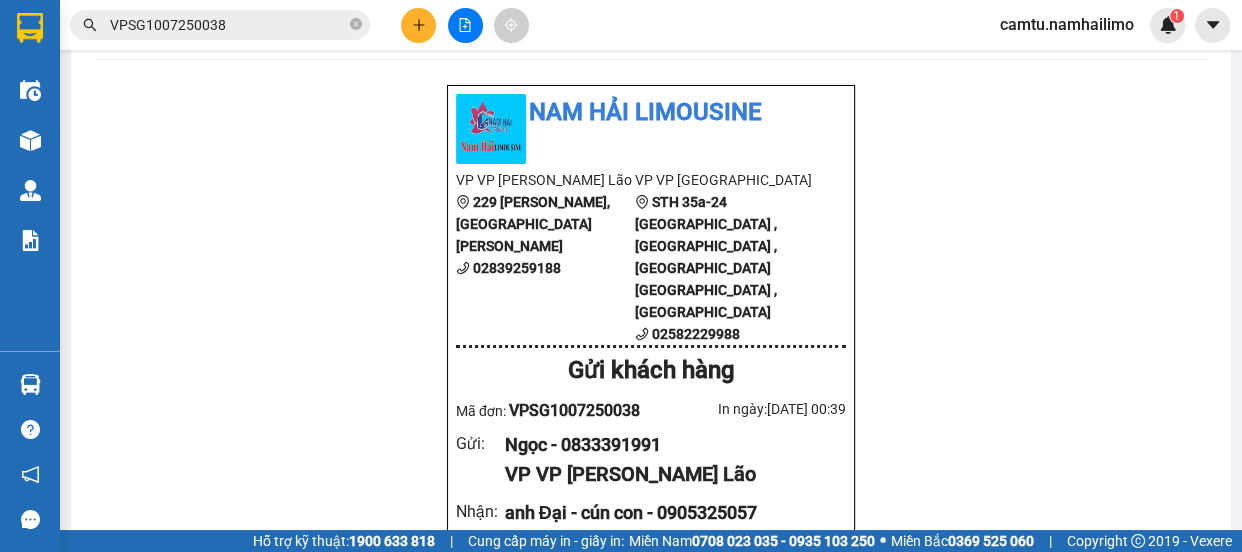 drag, startPoint x: 497, startPoint y: 299, endPoint x: 685, endPoint y: 297, distance: 188.01064 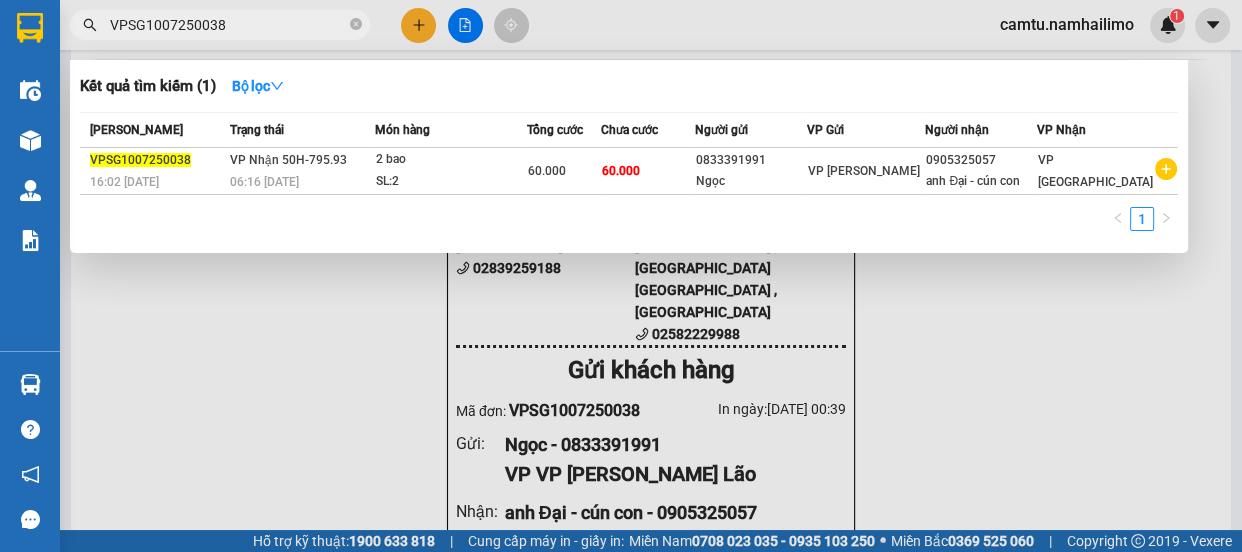 click on "VPSG1007250038" at bounding box center (228, 25) 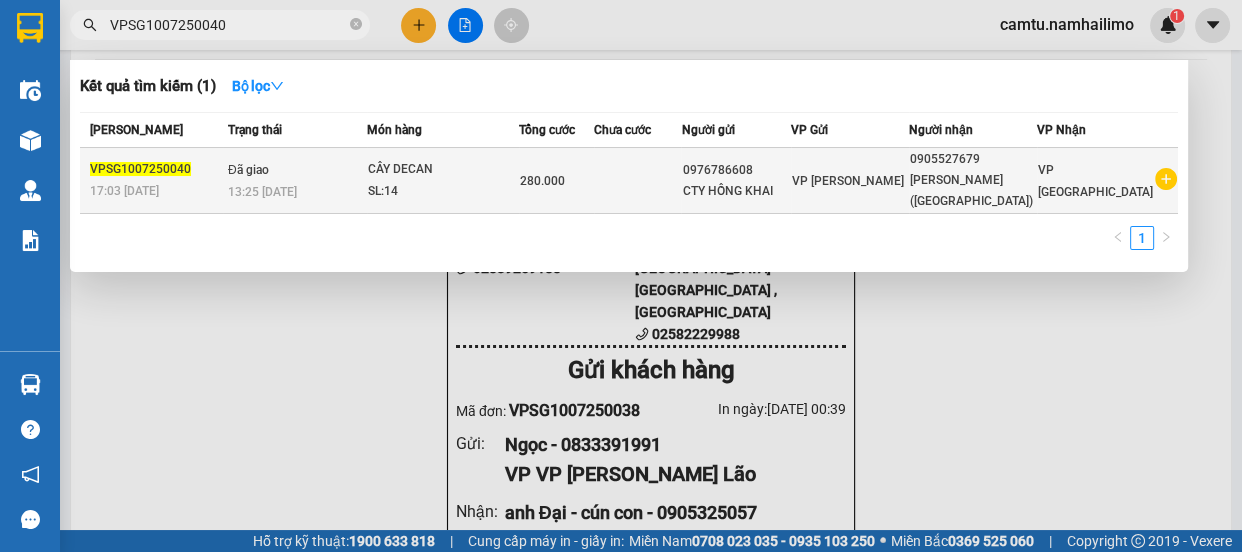type on "VPSG1007250040" 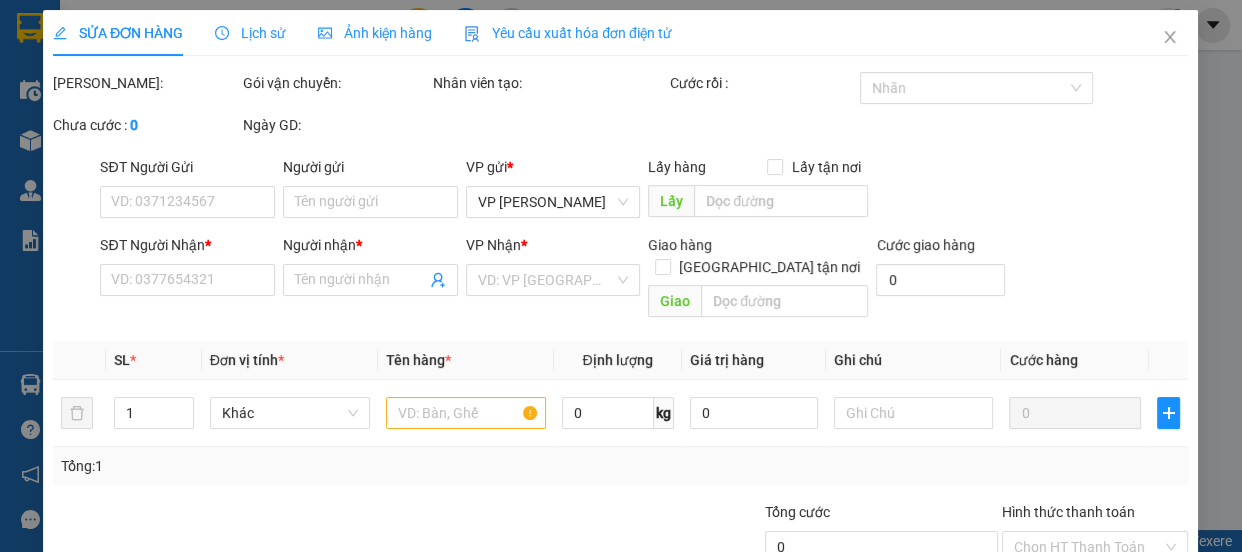 type on "0976786608" 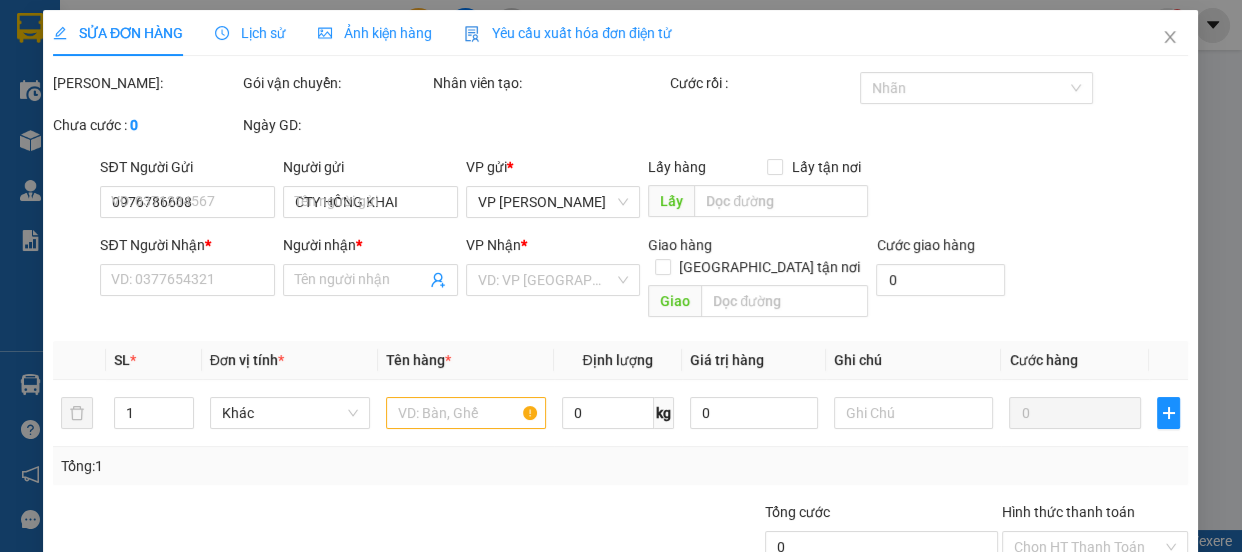 type on "0905527679" 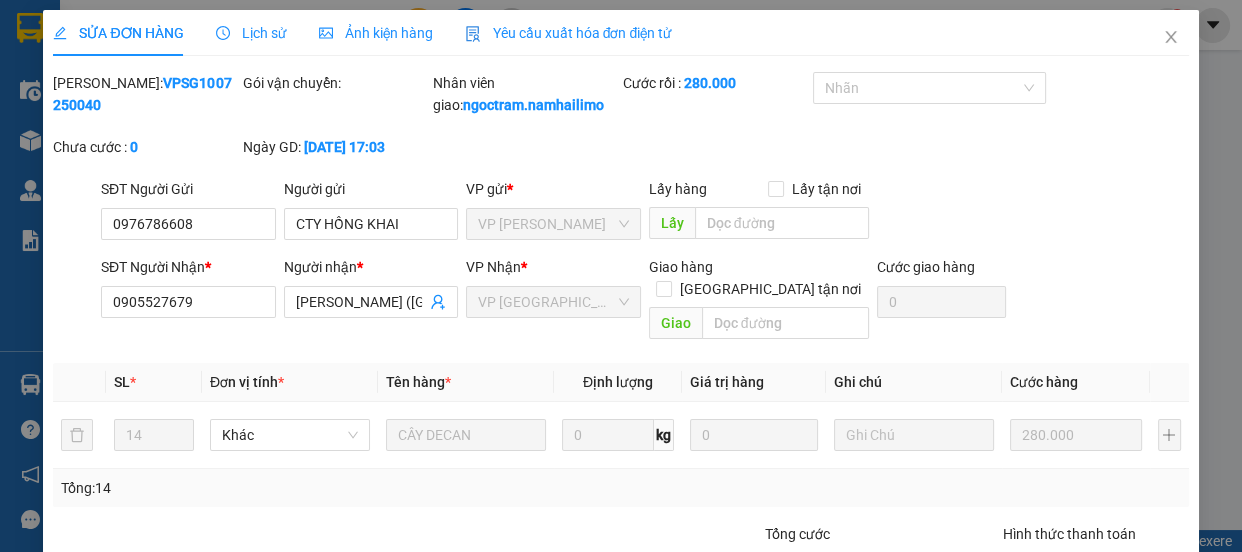 click on "[PERSON_NAME] và In" at bounding box center (1158, 664) 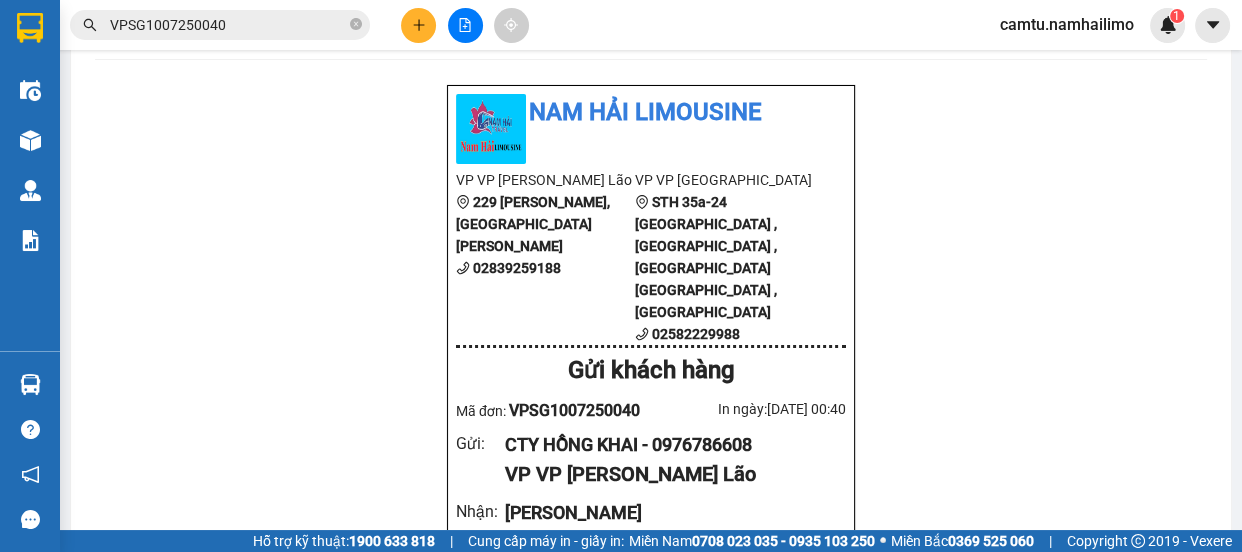 drag, startPoint x: 502, startPoint y: 365, endPoint x: 635, endPoint y: 370, distance: 133.09395 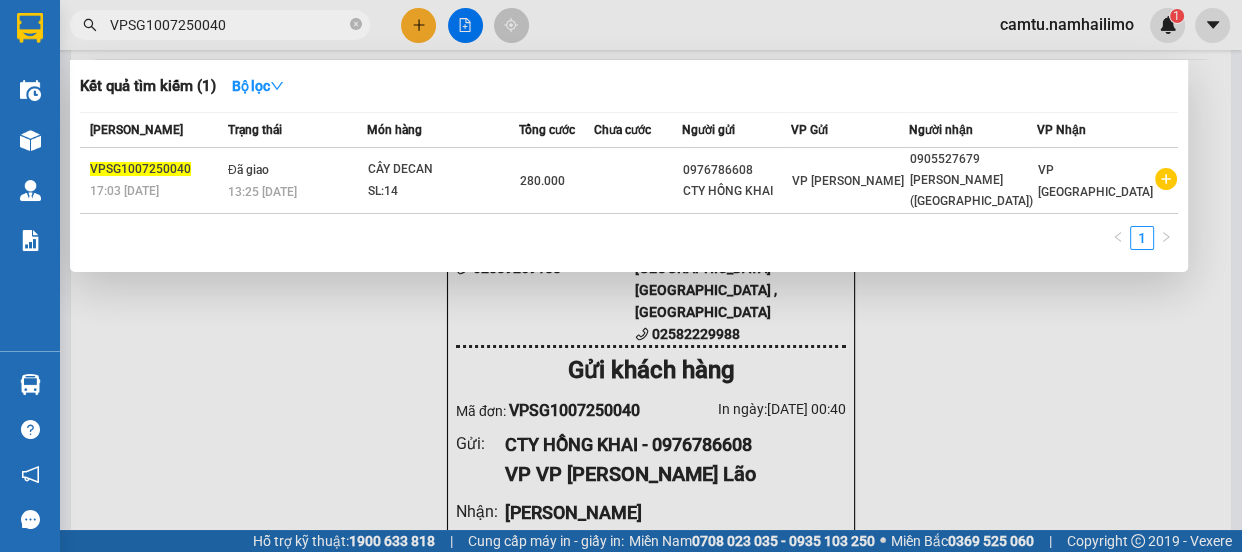 click on "VPSG1007250040" at bounding box center (228, 25) 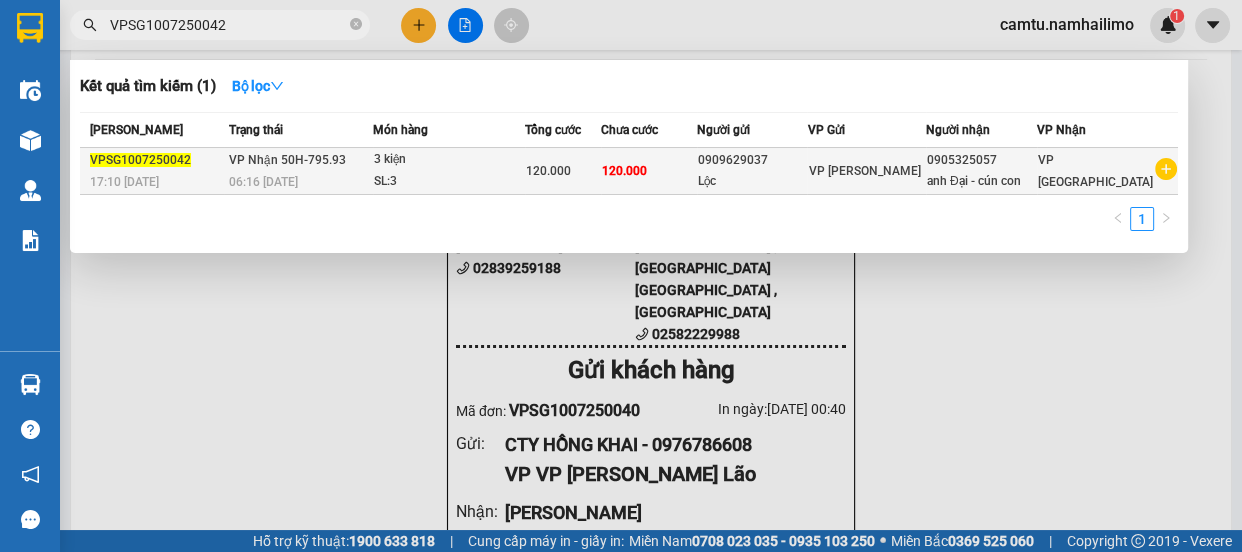 type on "VPSG1007250042" 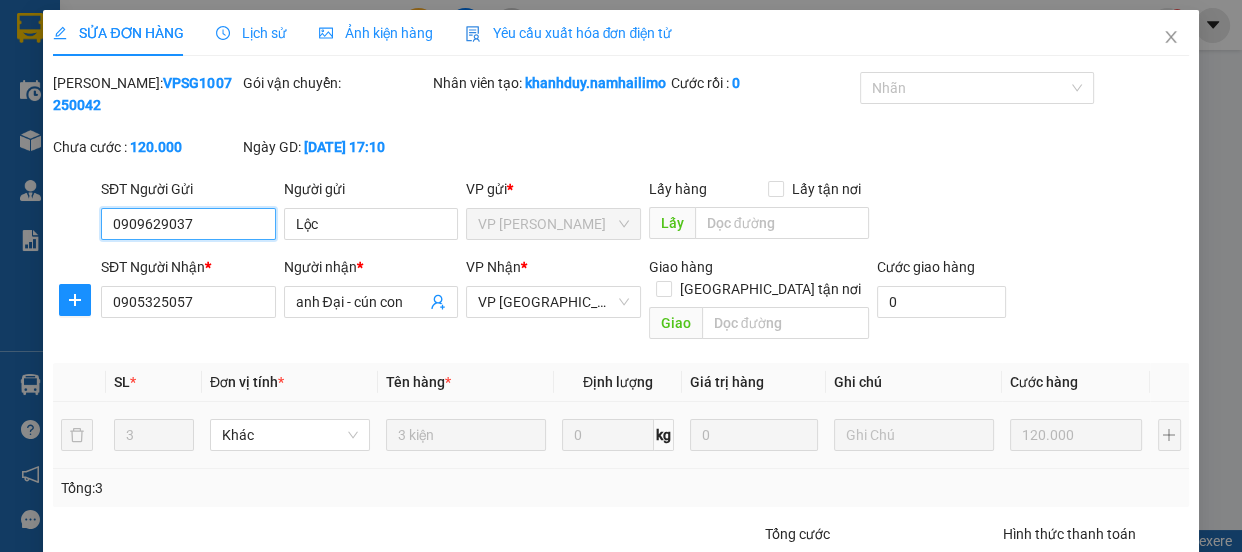 type on "0909629037" 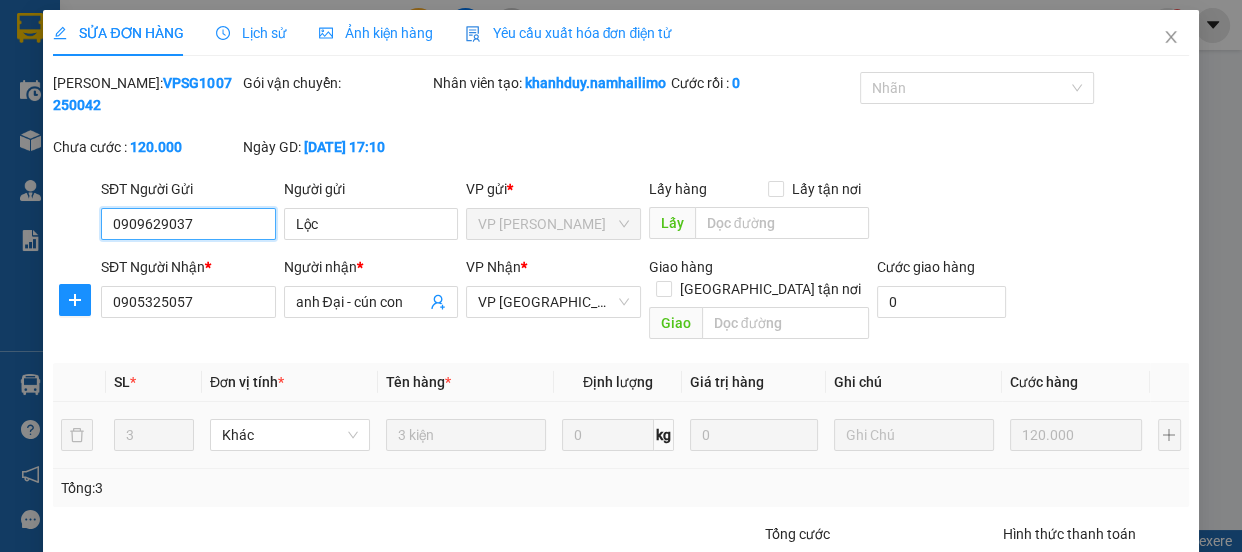 type on "Lộc" 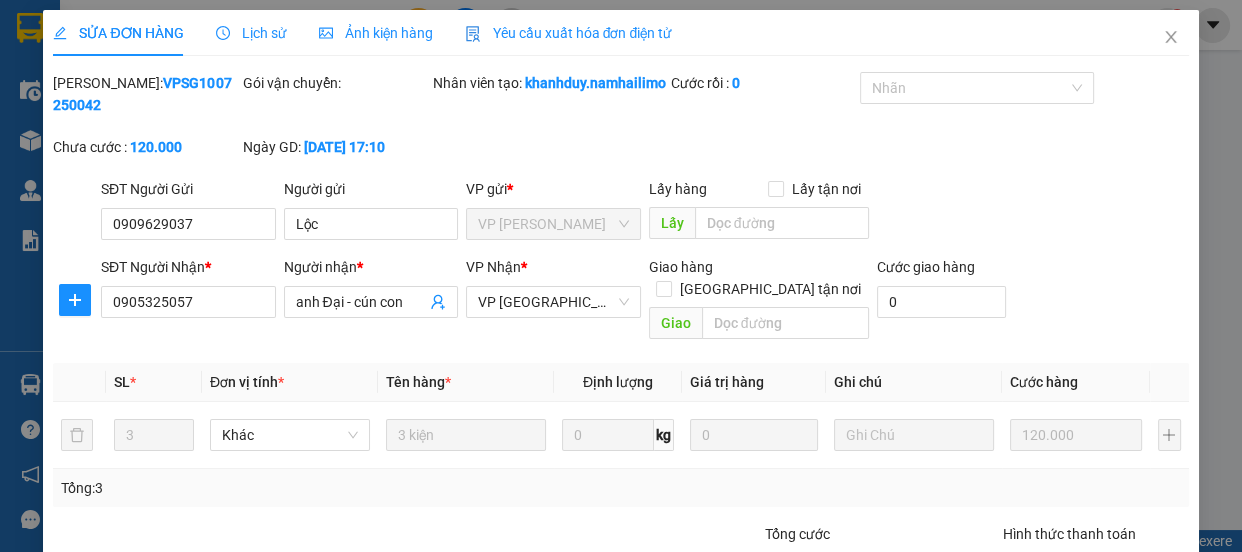 click on "[PERSON_NAME] và In" at bounding box center [1119, 664] 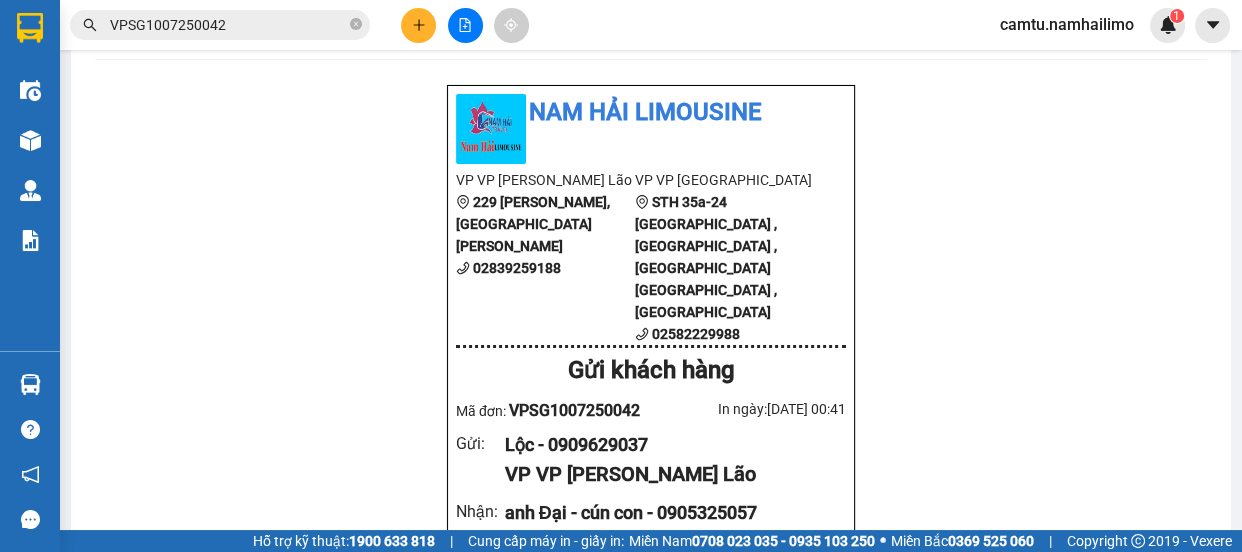 drag, startPoint x: 506, startPoint y: 272, endPoint x: 640, endPoint y: 264, distance: 134.23859 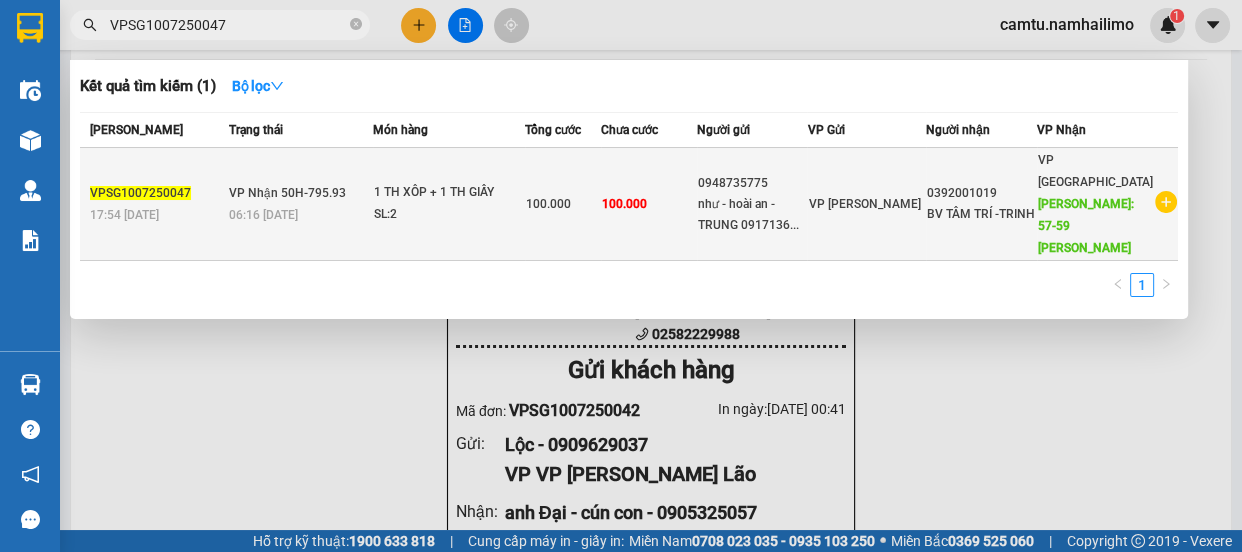 type on "VPSG1007250047" 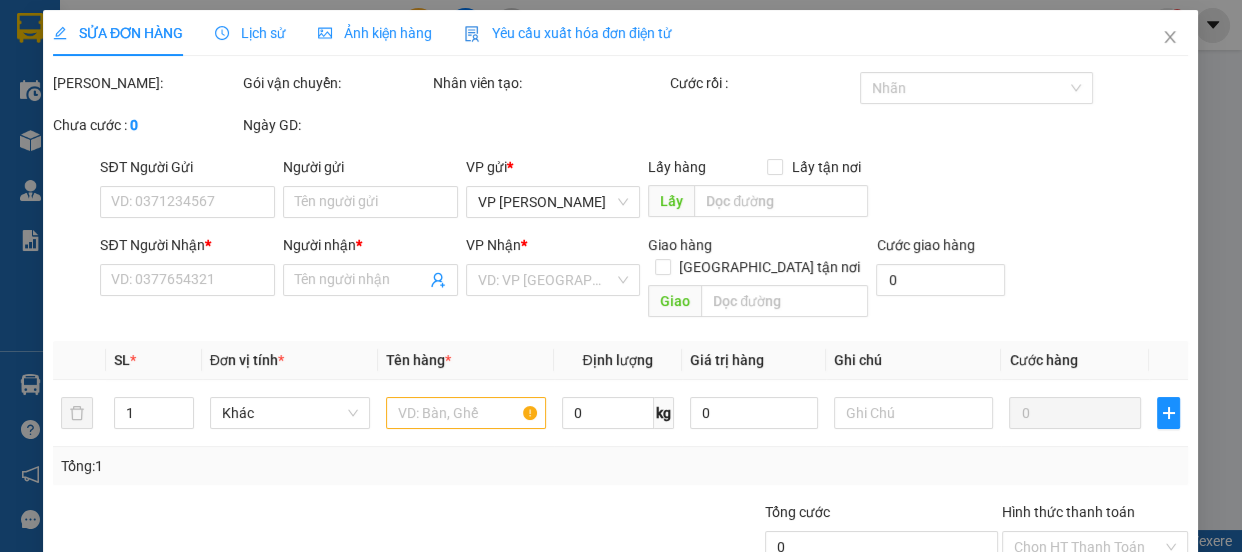 type on "0948735775" 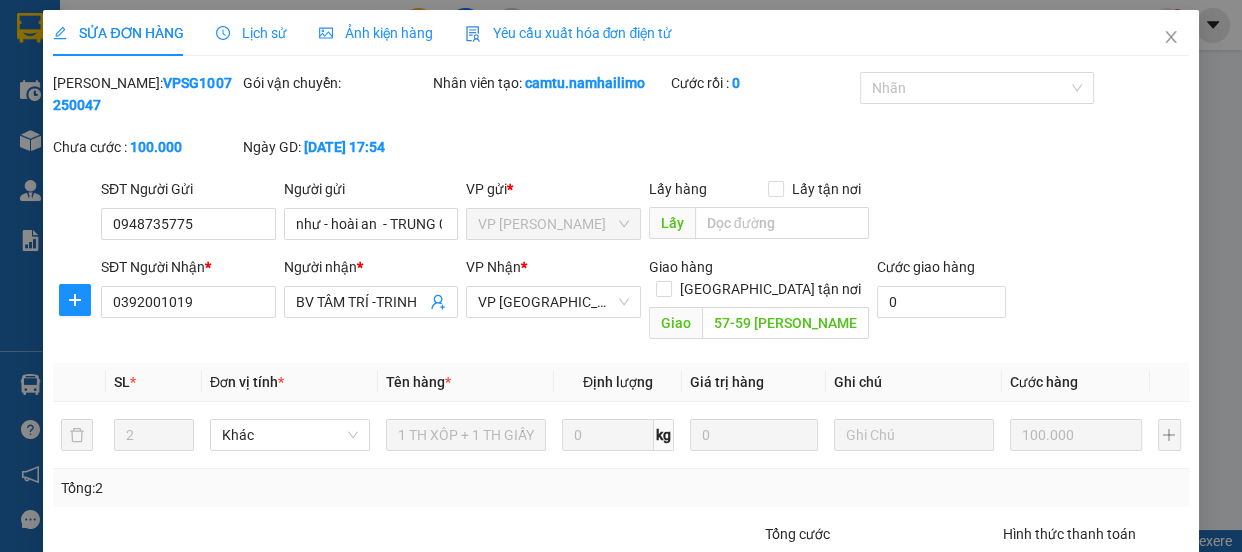 click on "[PERSON_NAME] và In" at bounding box center [1158, 664] 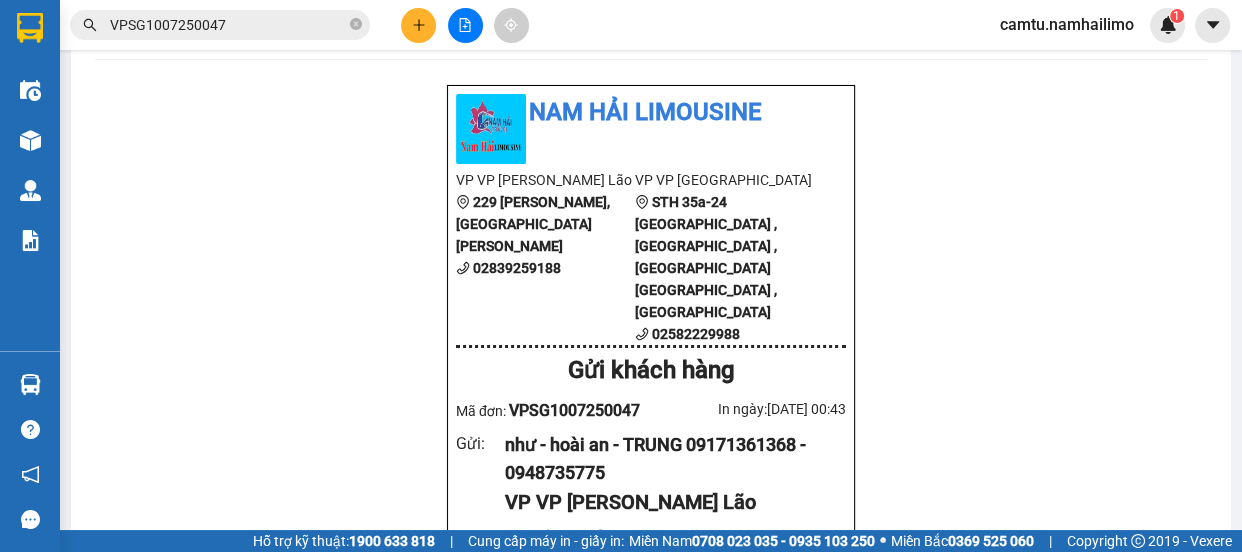 drag, startPoint x: 507, startPoint y: 275, endPoint x: 644, endPoint y: 269, distance: 137.13132 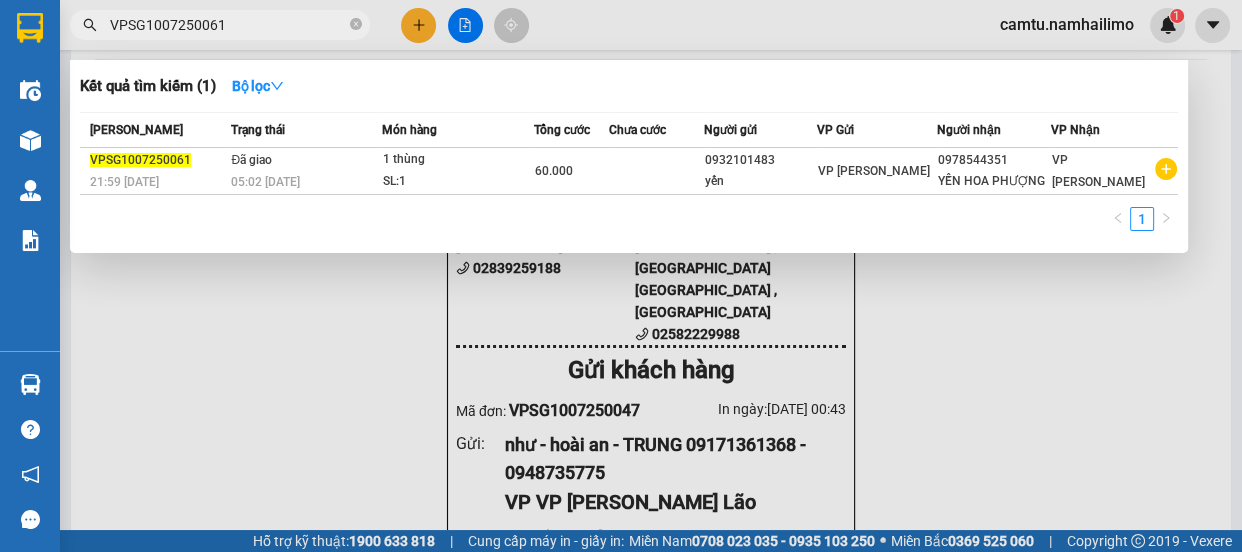 click at bounding box center [621, 276] 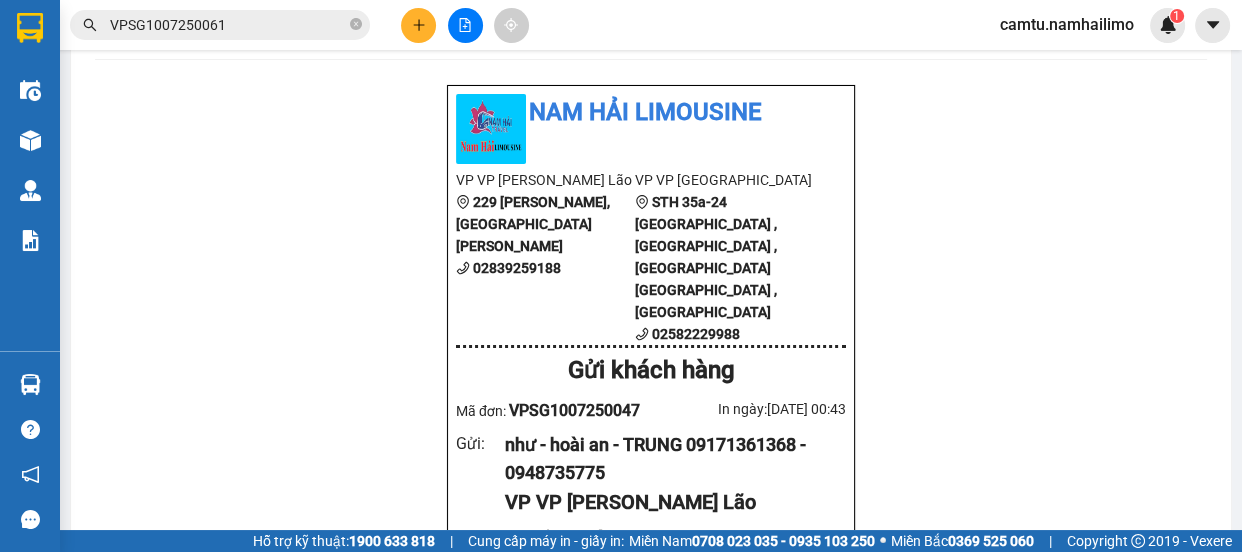 click on "In tem 100mm" at bounding box center (559, 14) 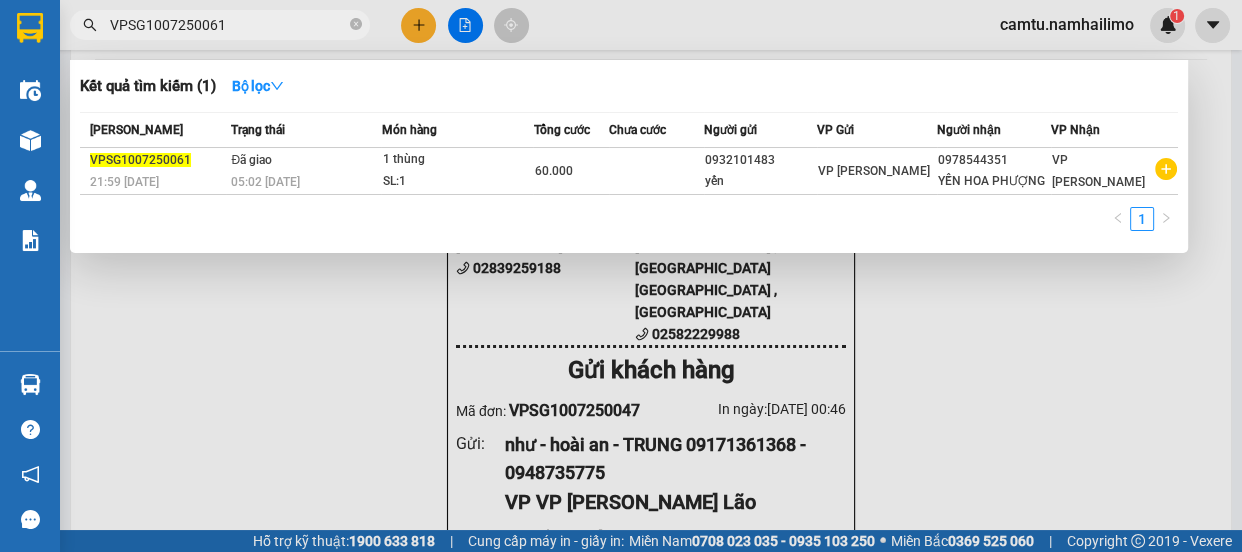 click on "VPSG1007250061" at bounding box center [228, 25] 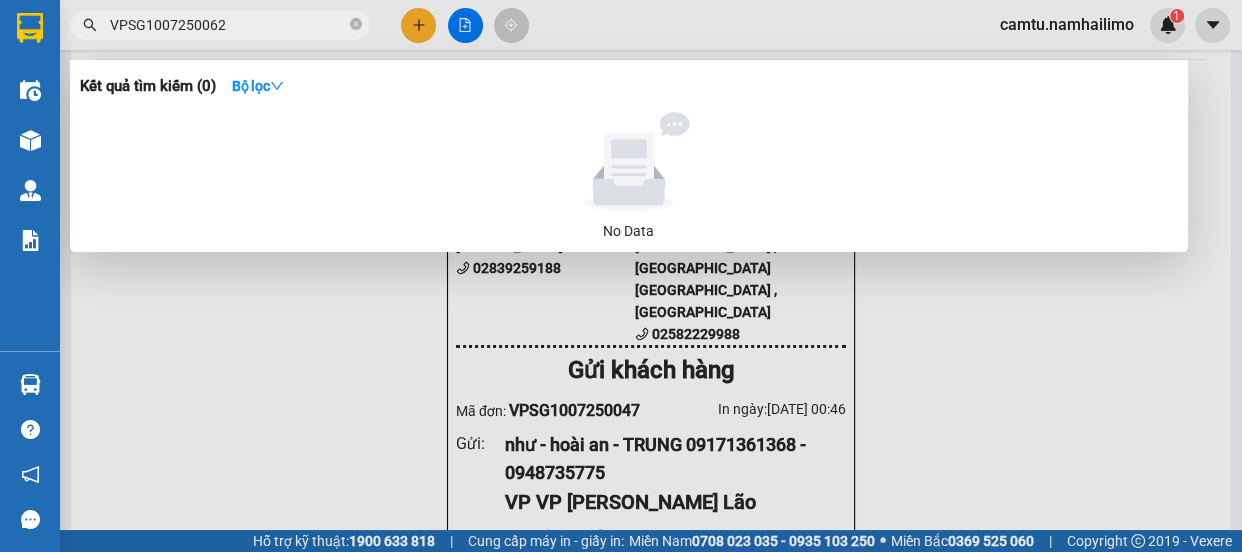 type on "VPSG1007250062" 